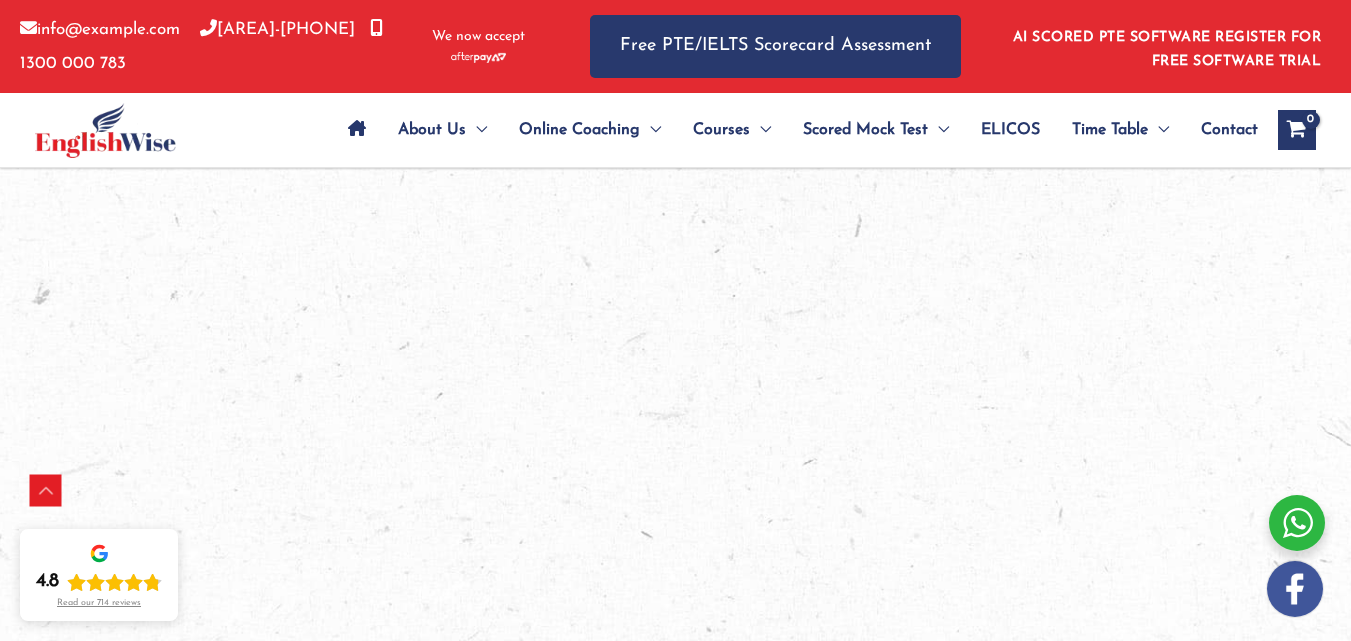 scroll, scrollTop: 3513, scrollLeft: 0, axis: vertical 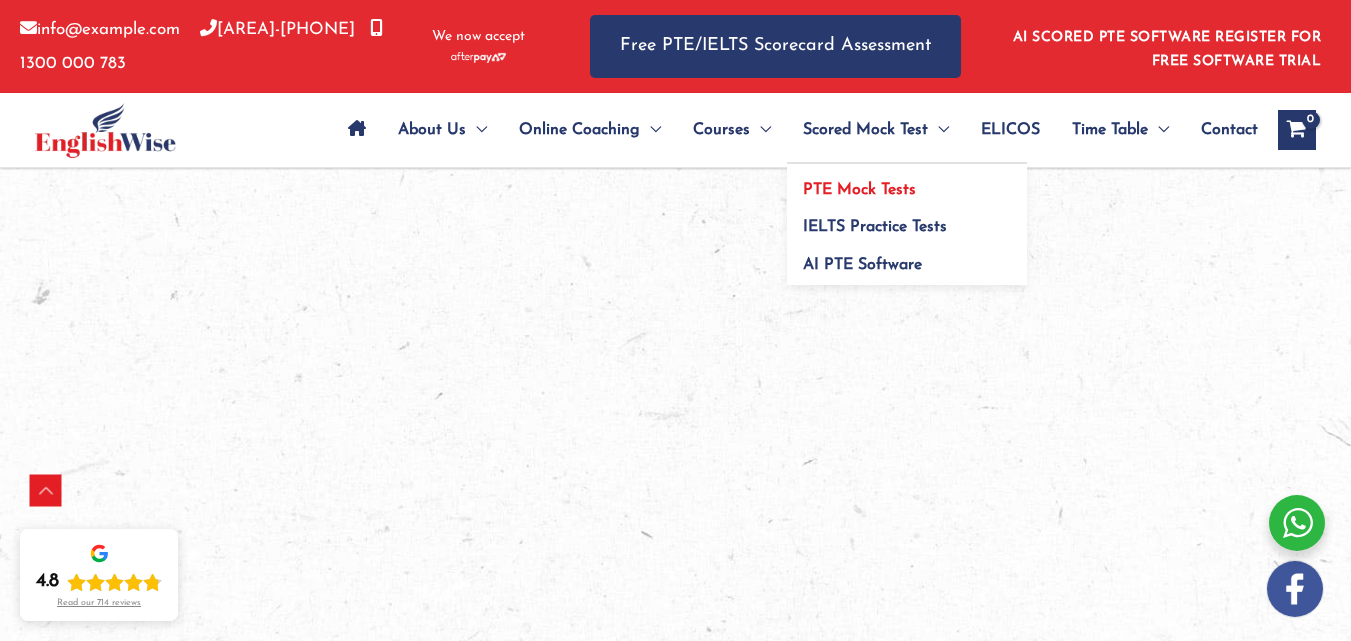 click on "PTE Mock Tests" at bounding box center [859, 190] 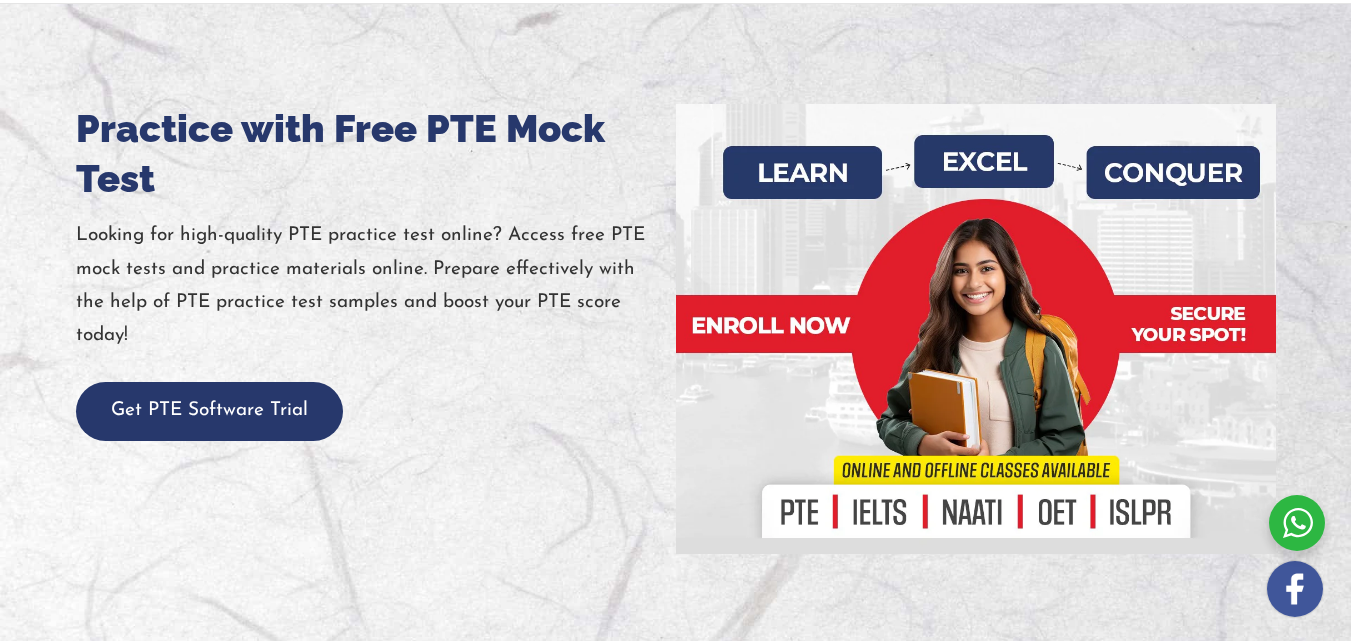 scroll, scrollTop: 200, scrollLeft: 0, axis: vertical 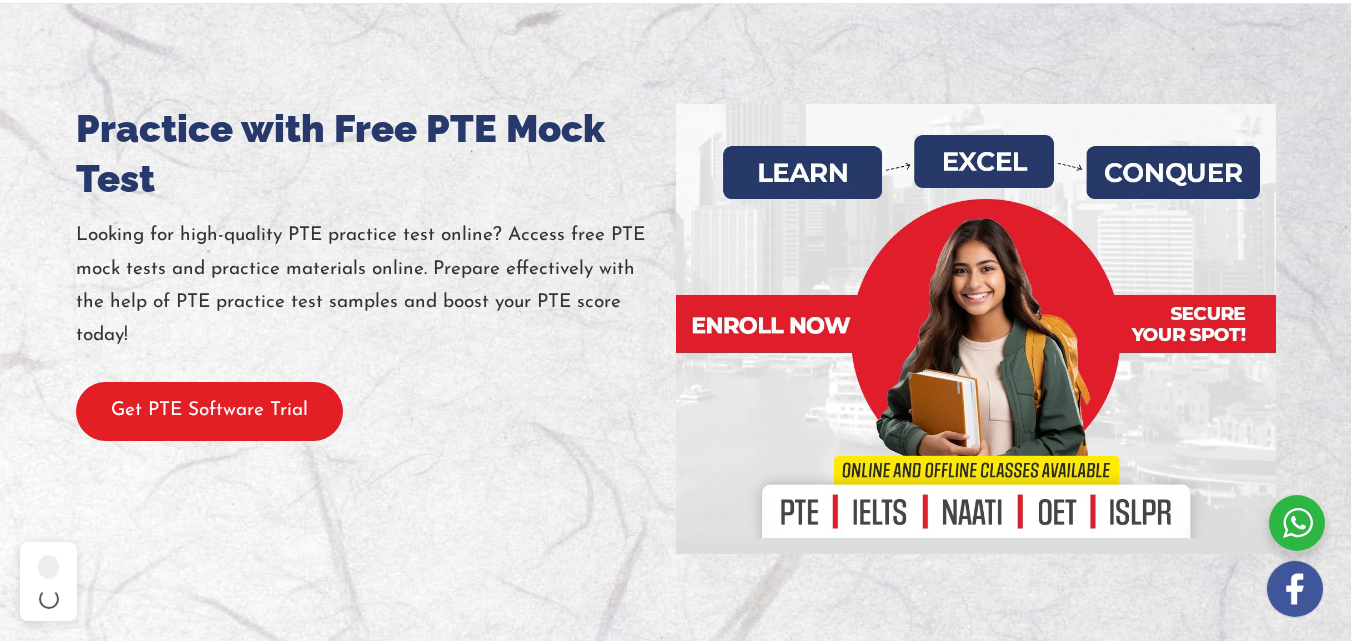 click on "Get PTE Software Trial" at bounding box center [209, 411] 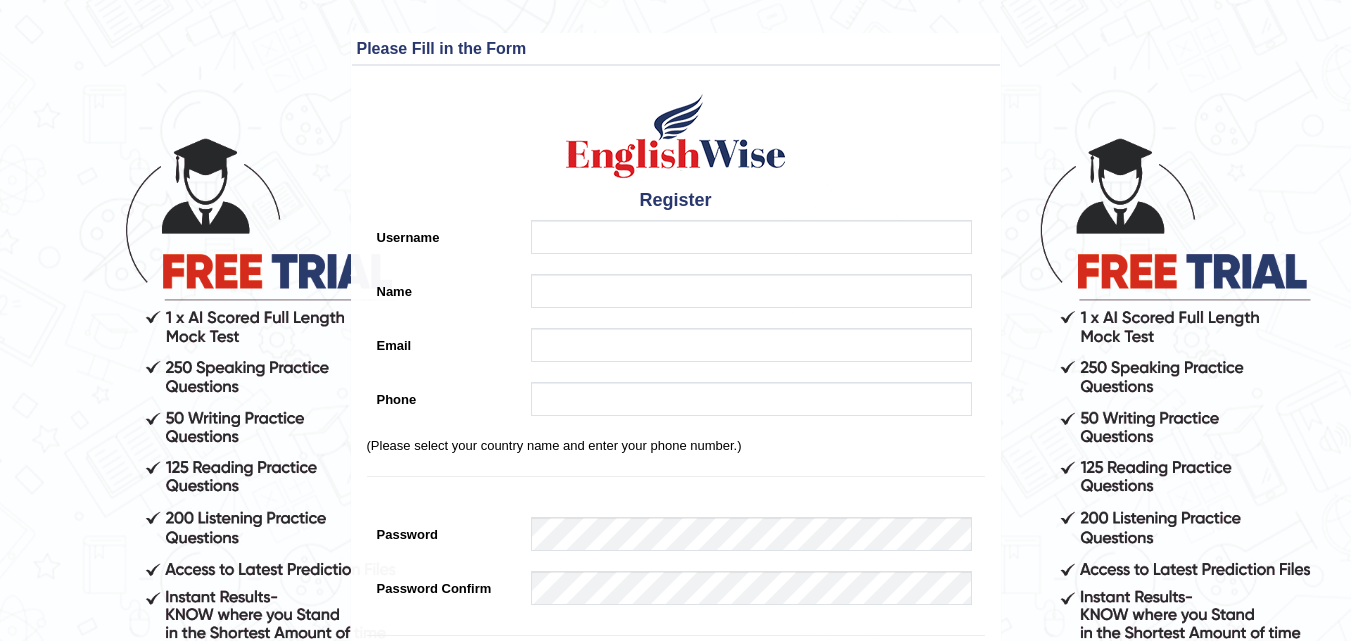scroll, scrollTop: 0, scrollLeft: 0, axis: both 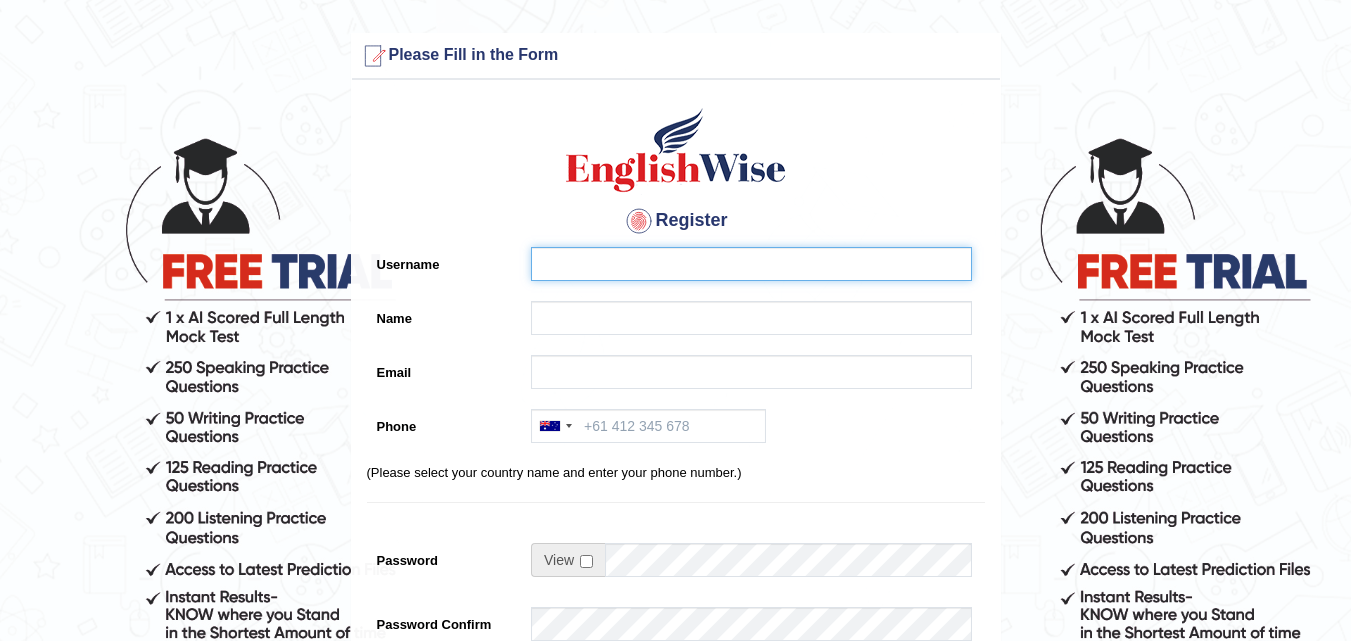 click on "Username" at bounding box center (751, 264) 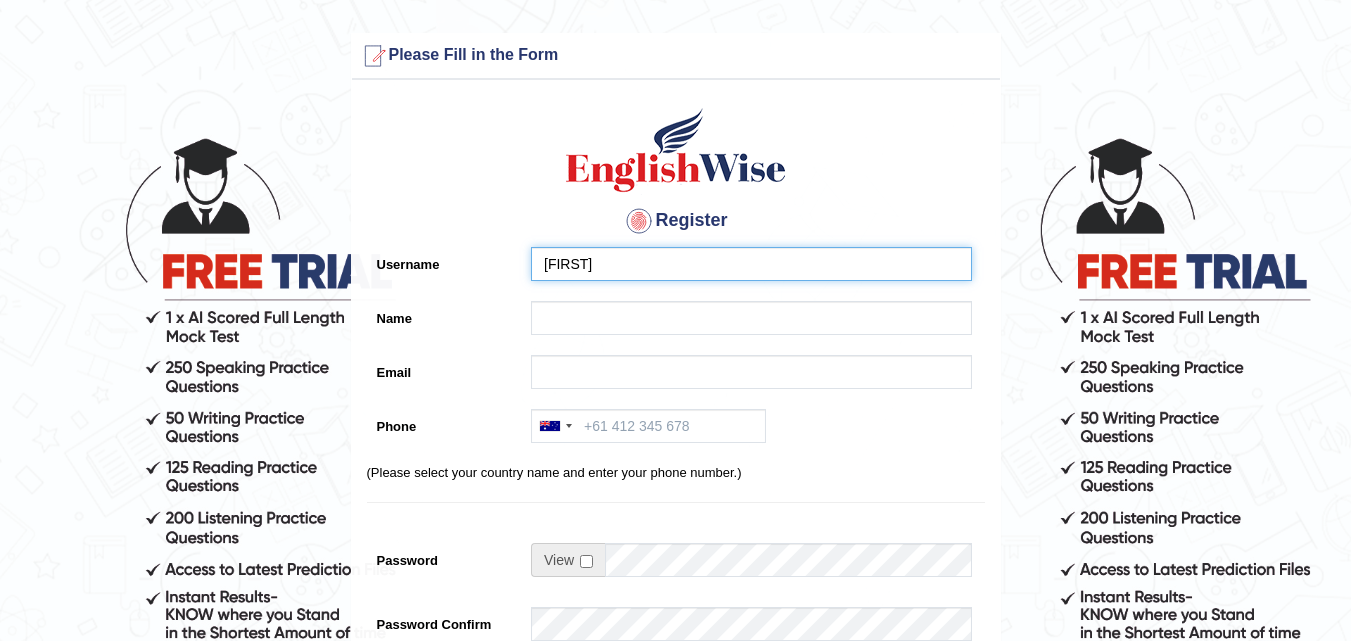 type on "Manisha" 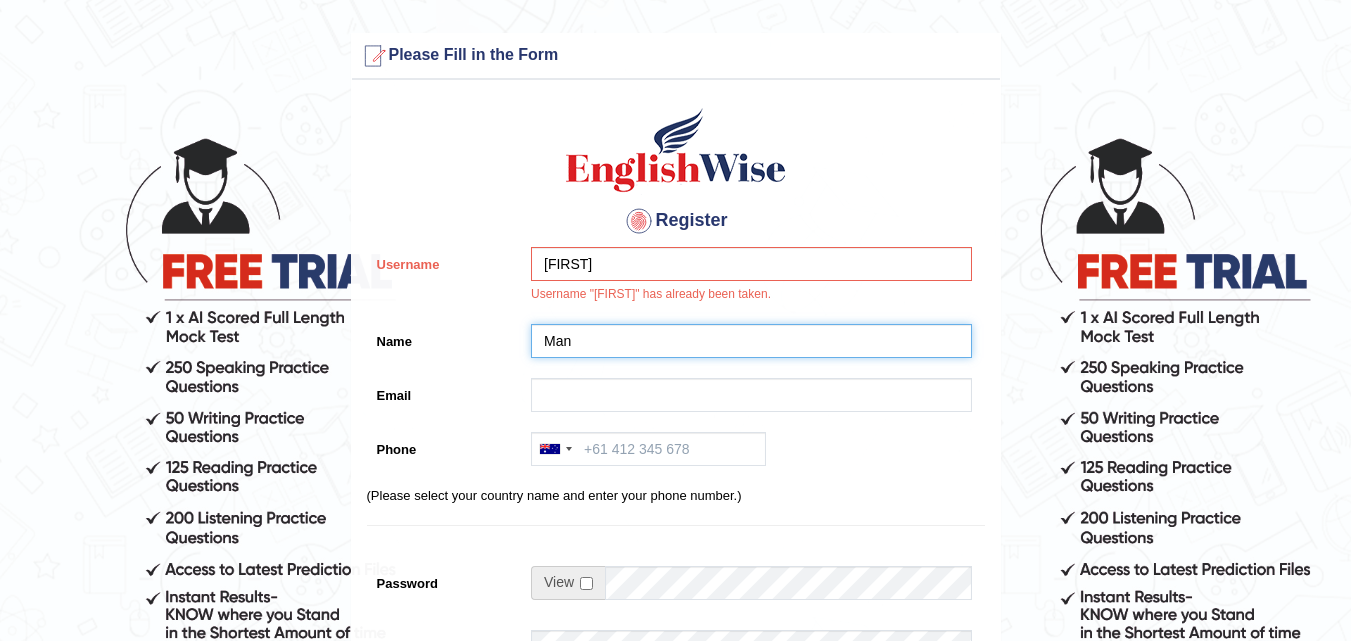 type on "Man" 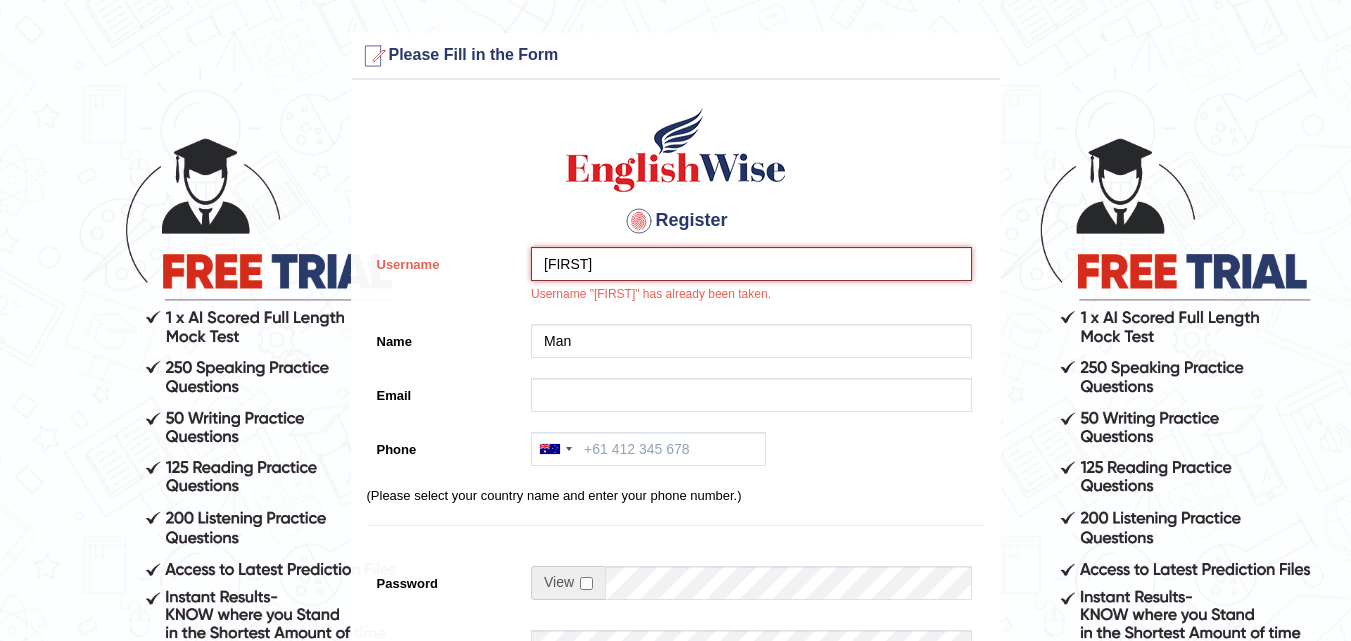 click on "Manisha" at bounding box center (751, 264) 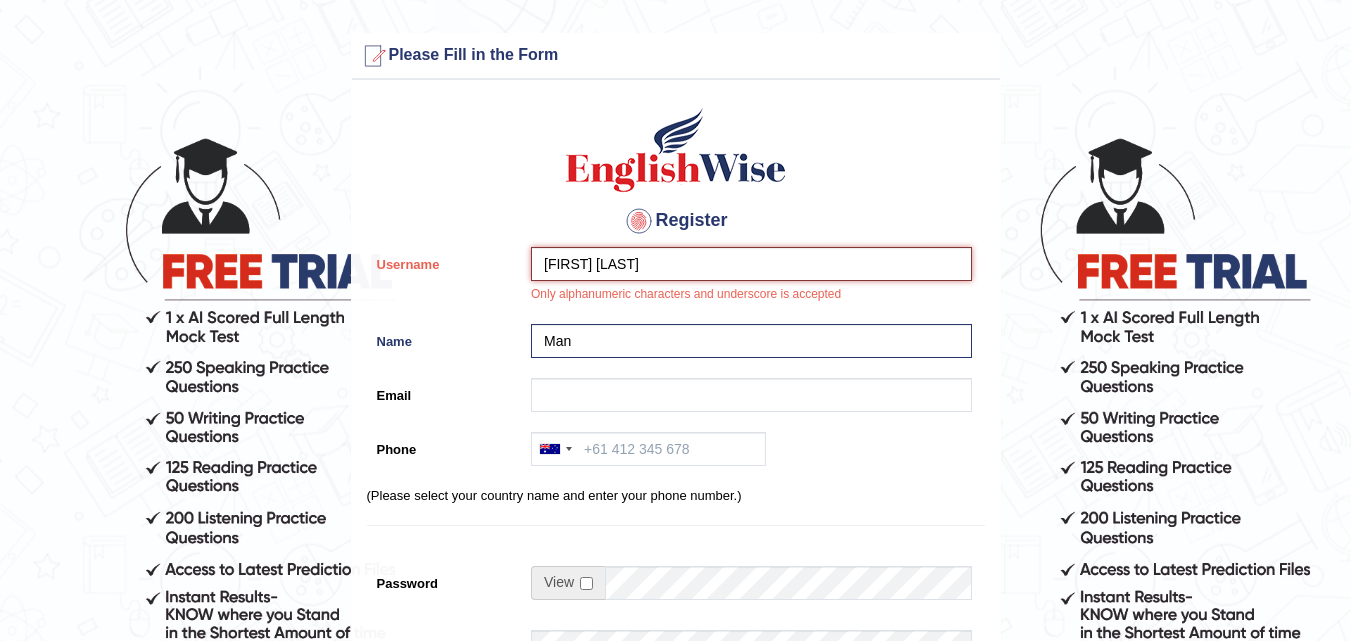 click on "Manisha Justin" at bounding box center [751, 264] 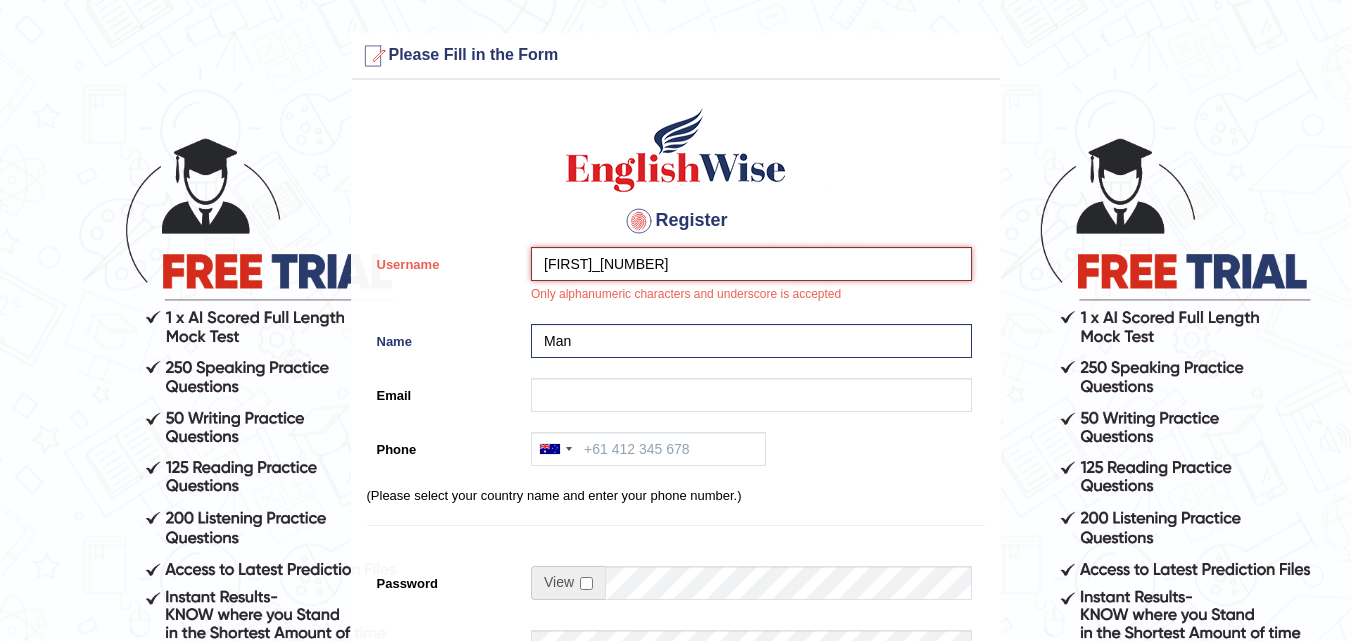 type on "Manisha_16" 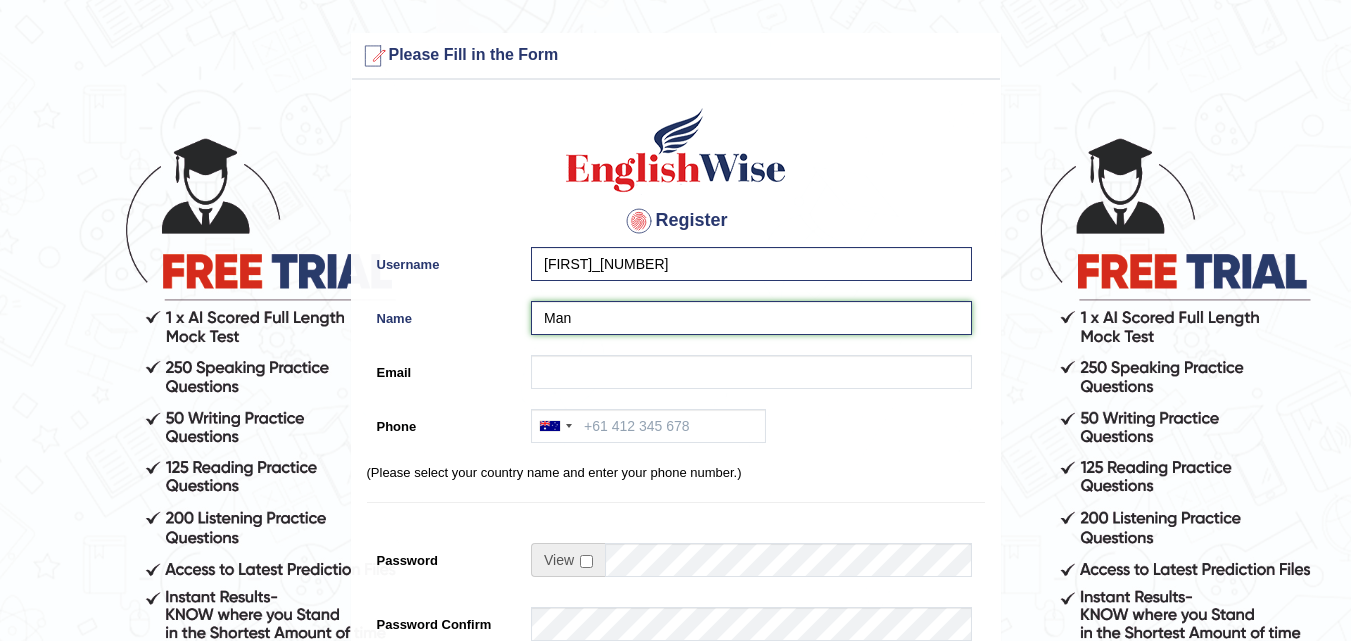 click on "Man" at bounding box center [751, 318] 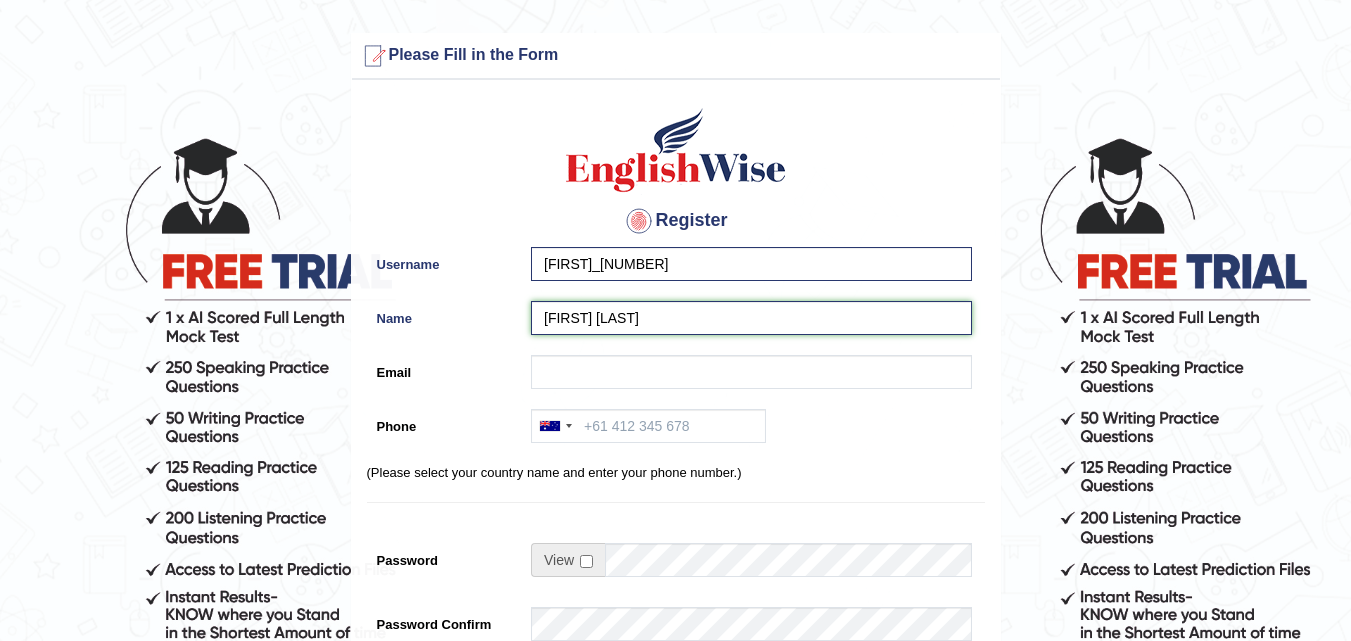 type on "Manisha Monsi" 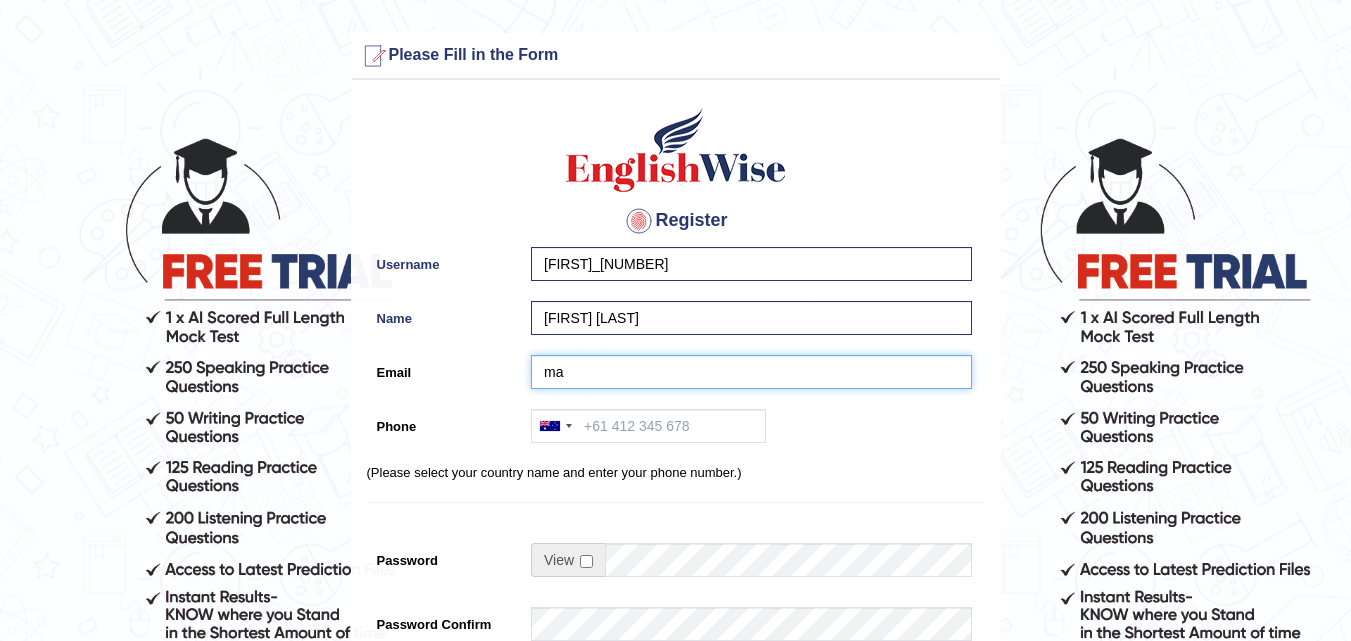 type on "m" 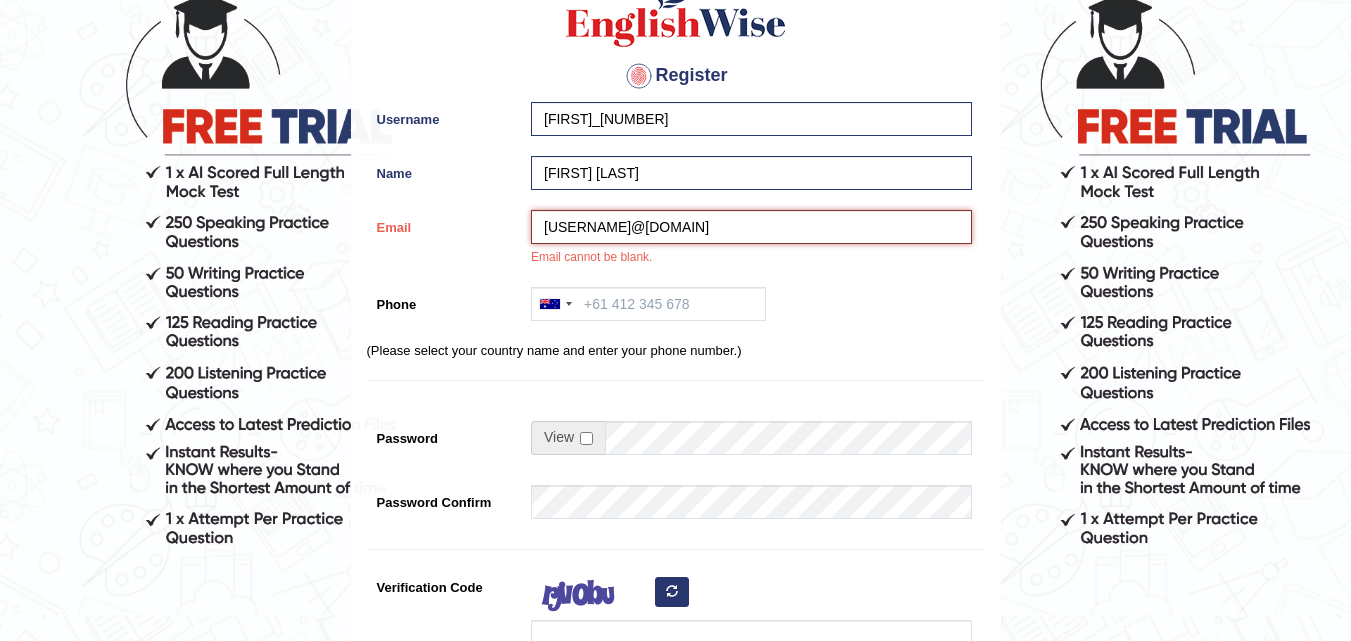 scroll, scrollTop: 147, scrollLeft: 0, axis: vertical 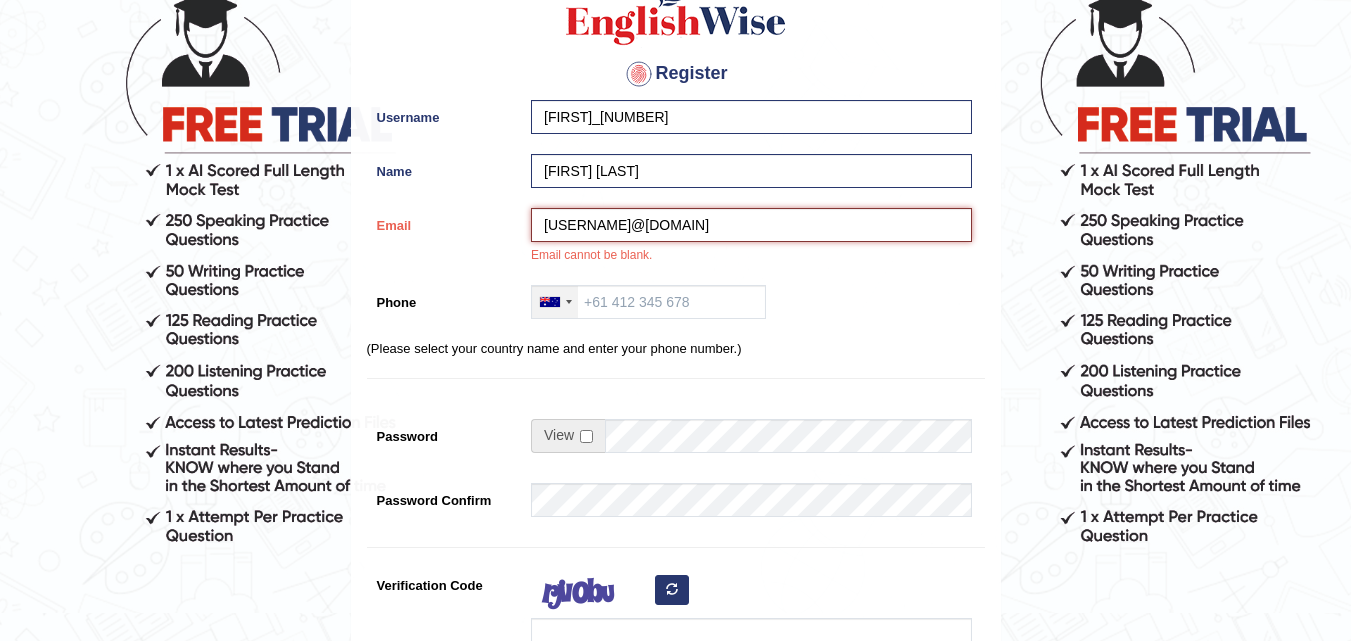 type on "manishamonsi78@gmail.com" 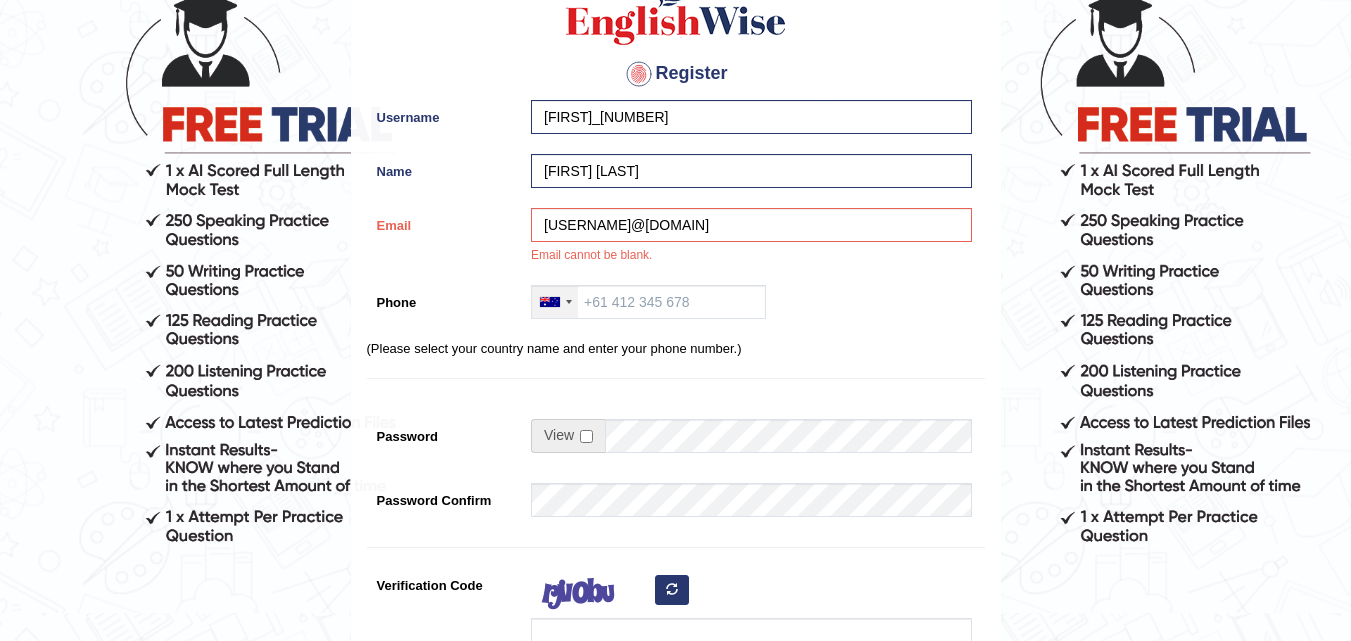 click at bounding box center [569, 302] 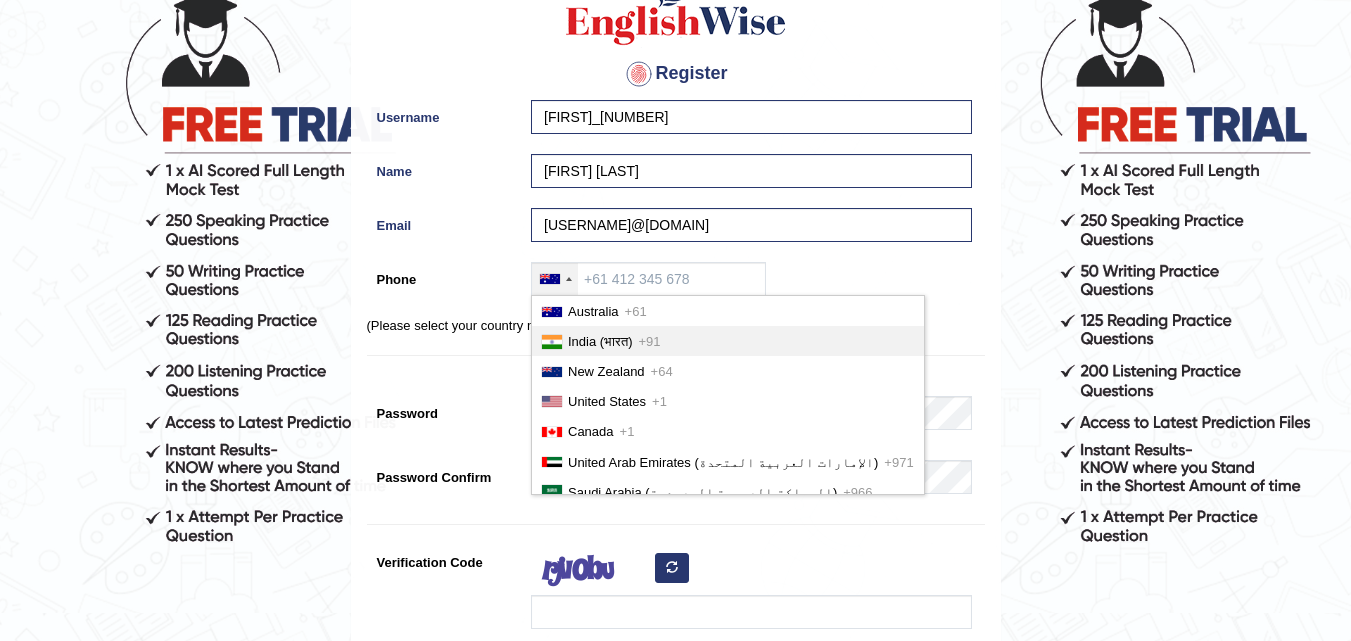click on "India (भारत)" at bounding box center [600, 341] 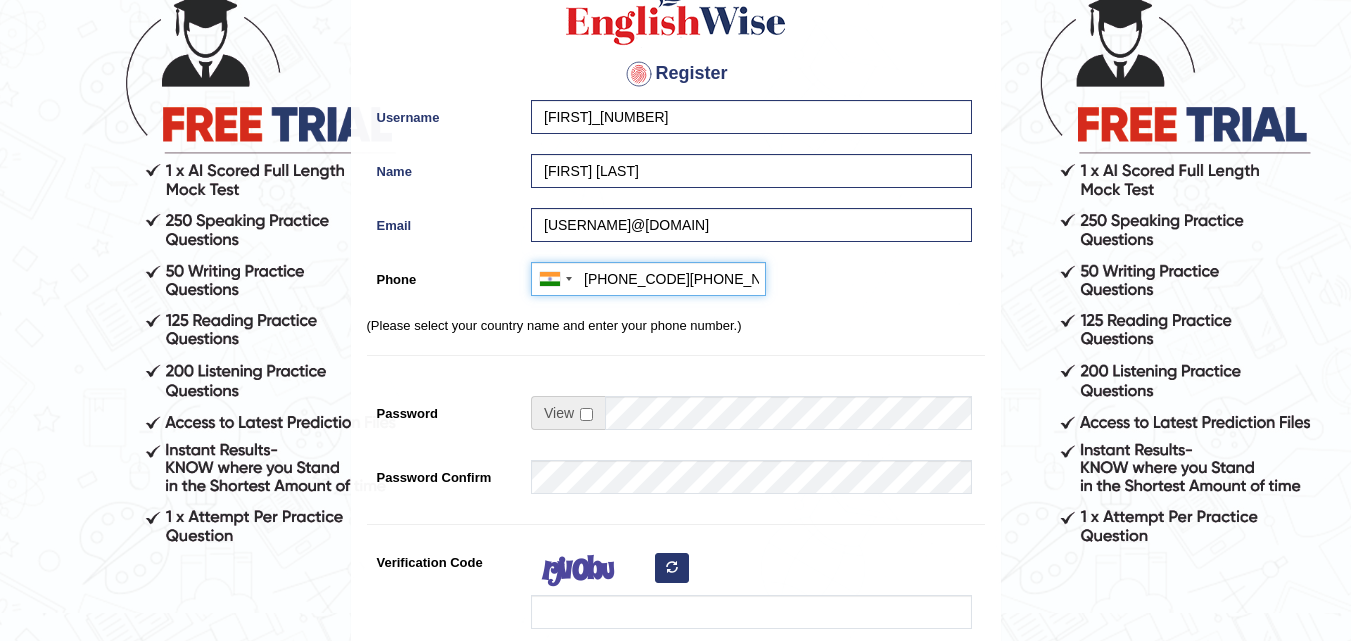 type on "+918281503106" 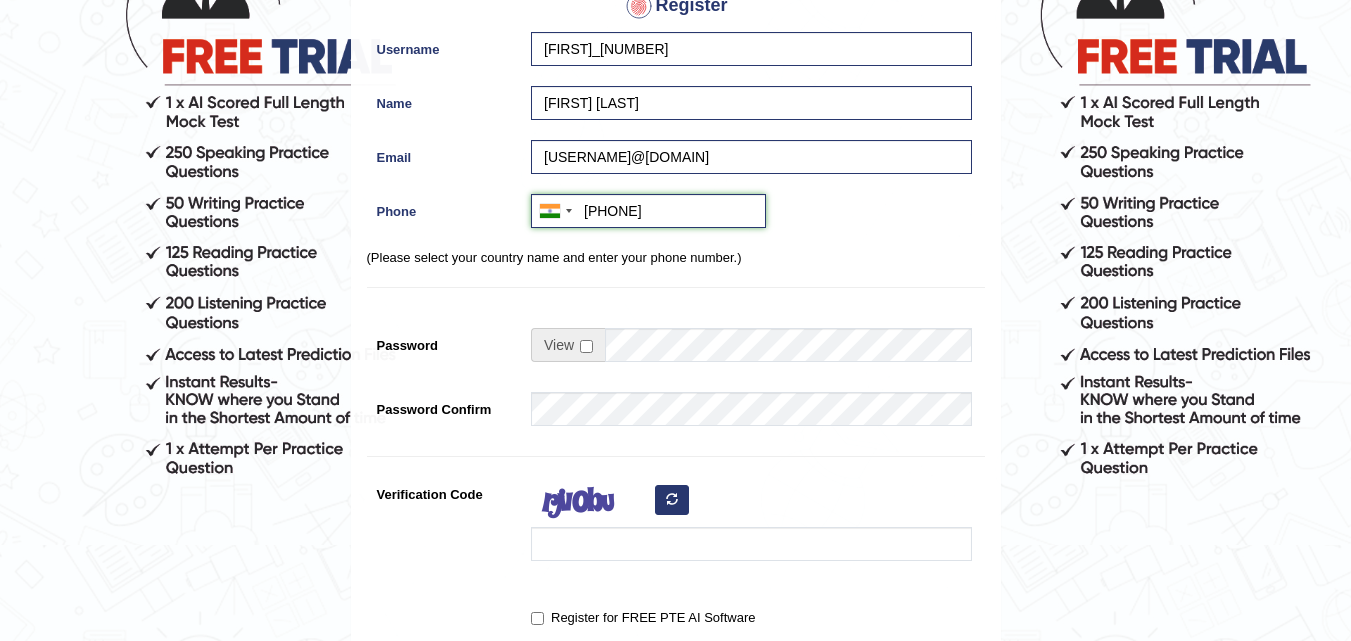scroll, scrollTop: 217, scrollLeft: 0, axis: vertical 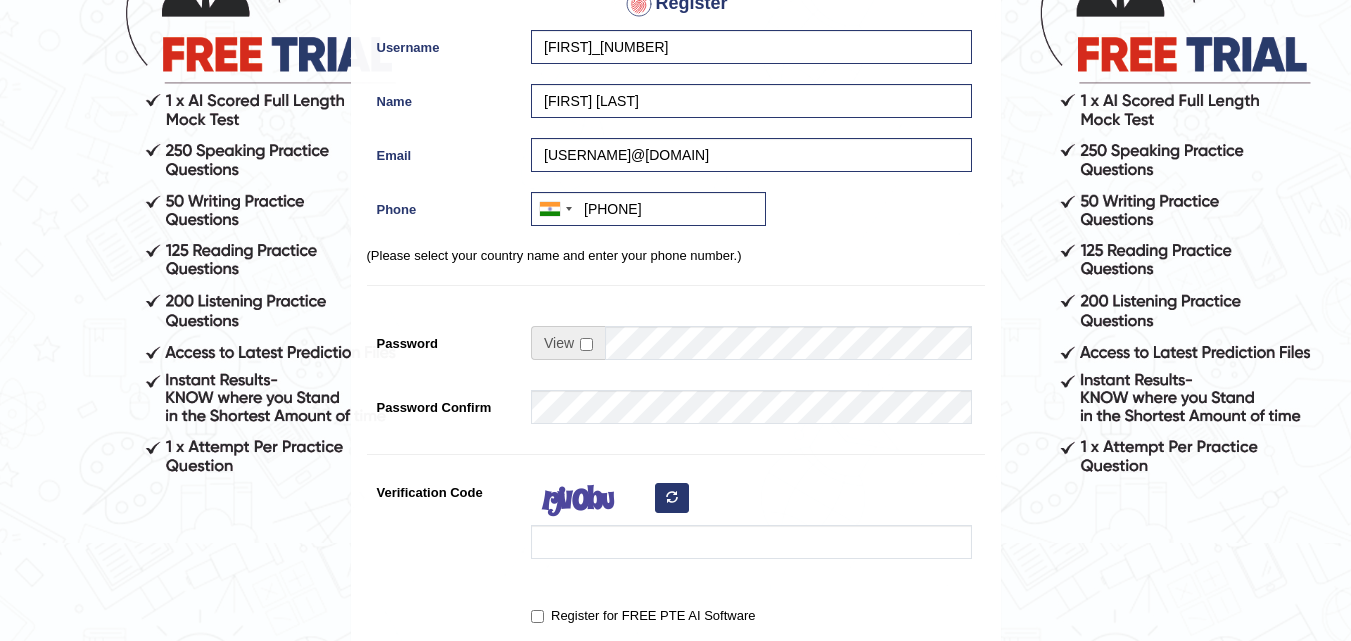 click at bounding box center (568, 343) 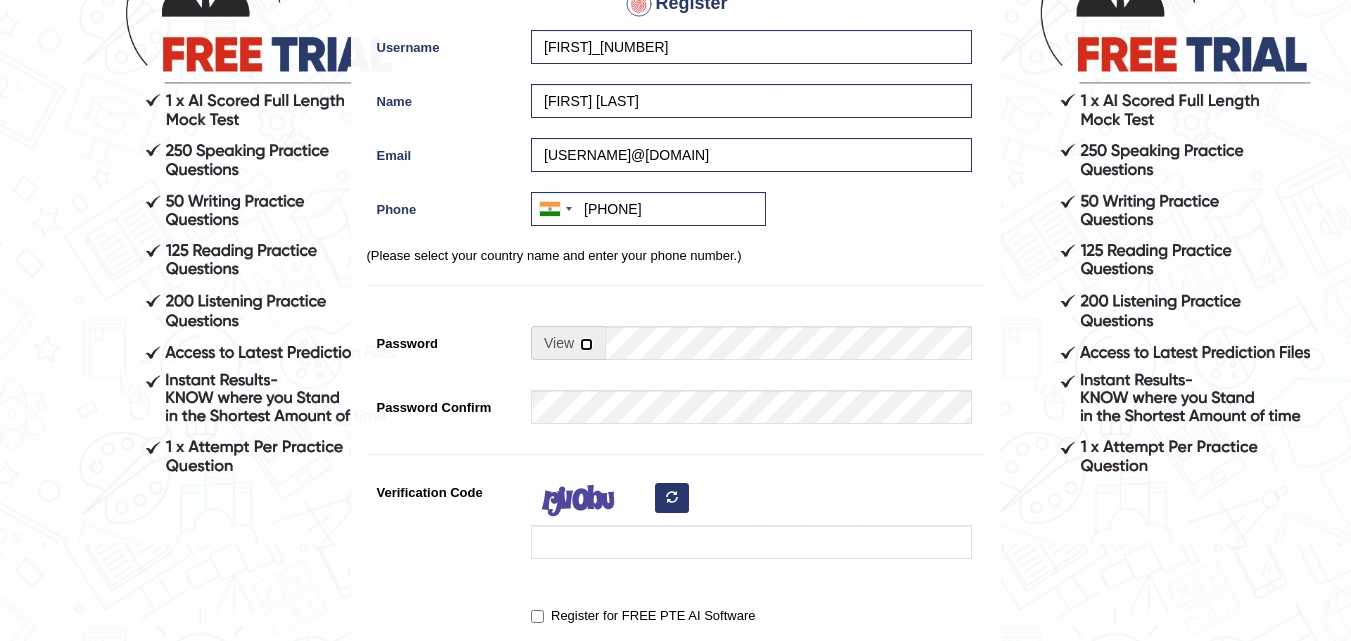 click at bounding box center (586, 344) 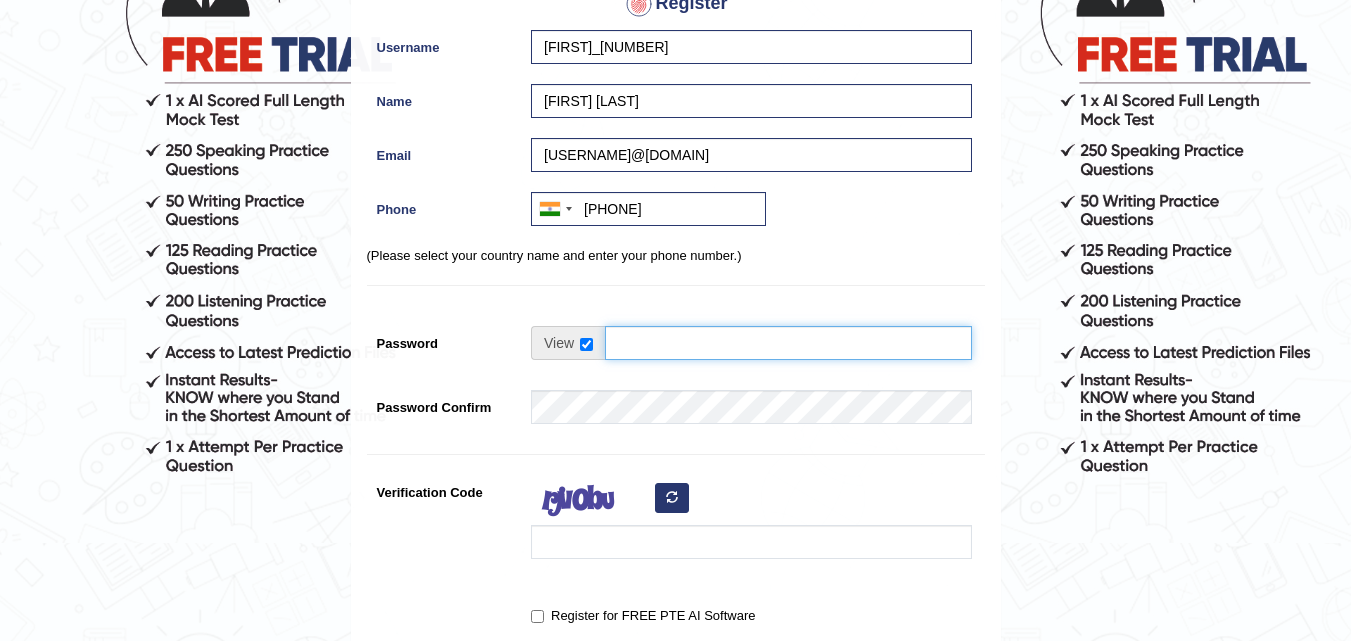 click on "Password" at bounding box center [788, 343] 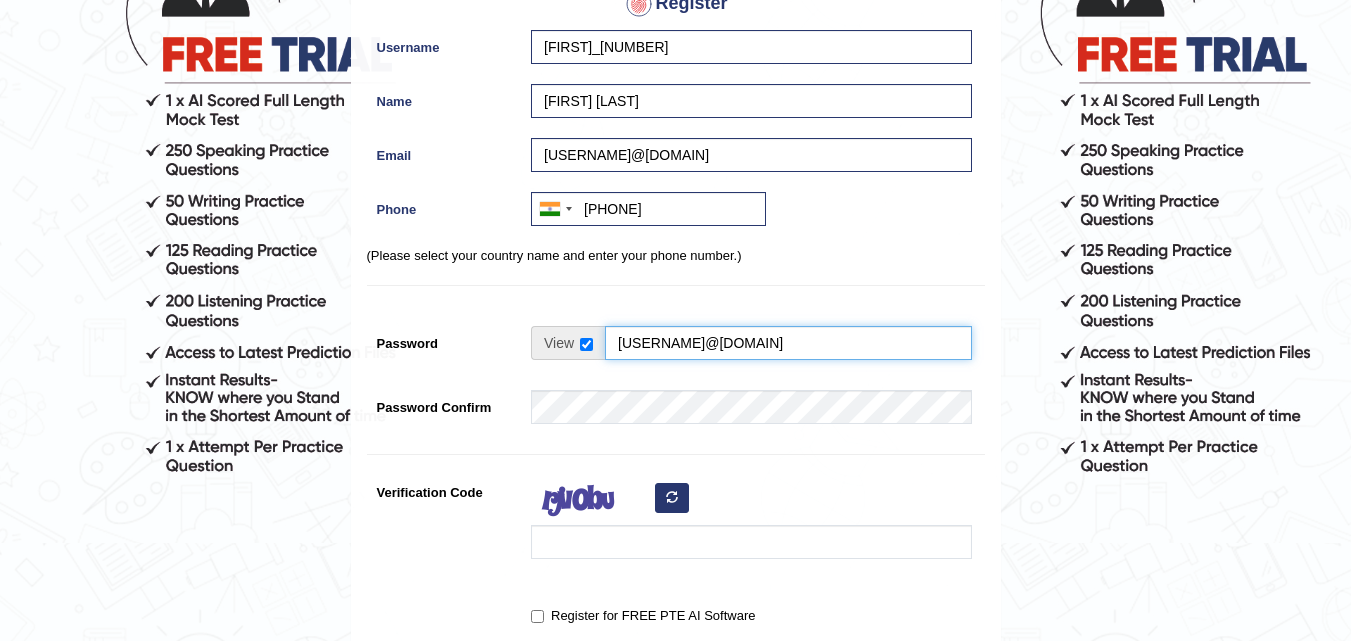 type on "Justin@1234" 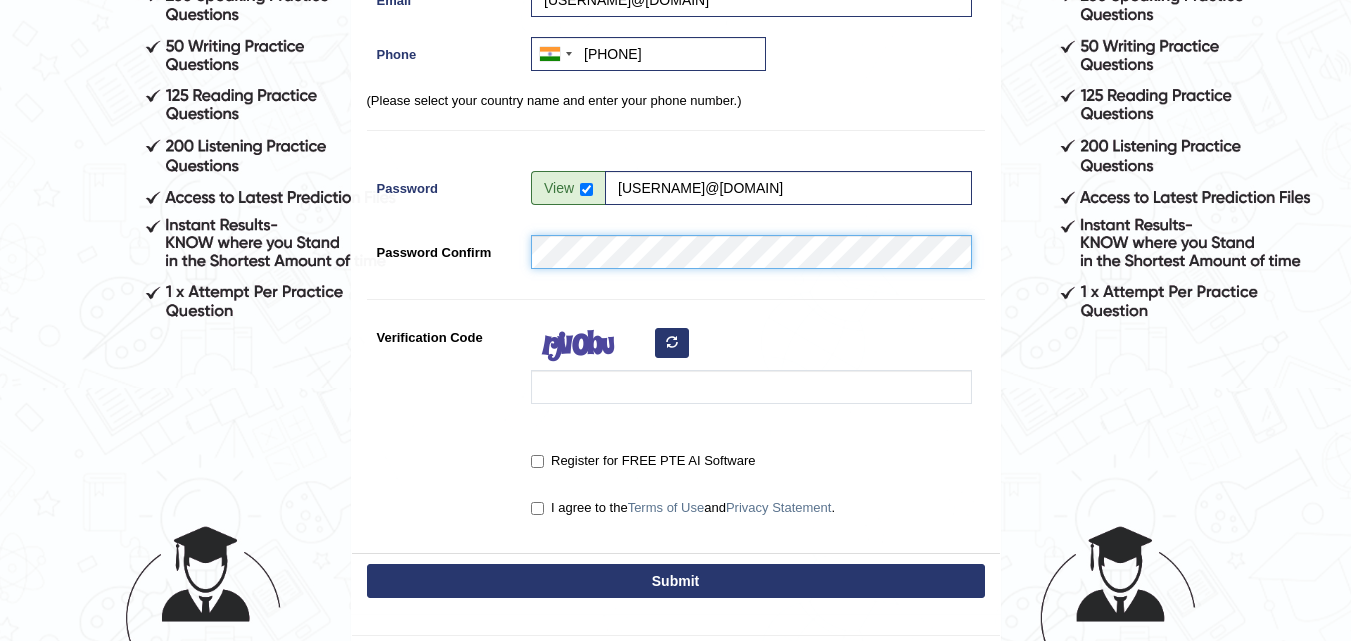 scroll, scrollTop: 373, scrollLeft: 0, axis: vertical 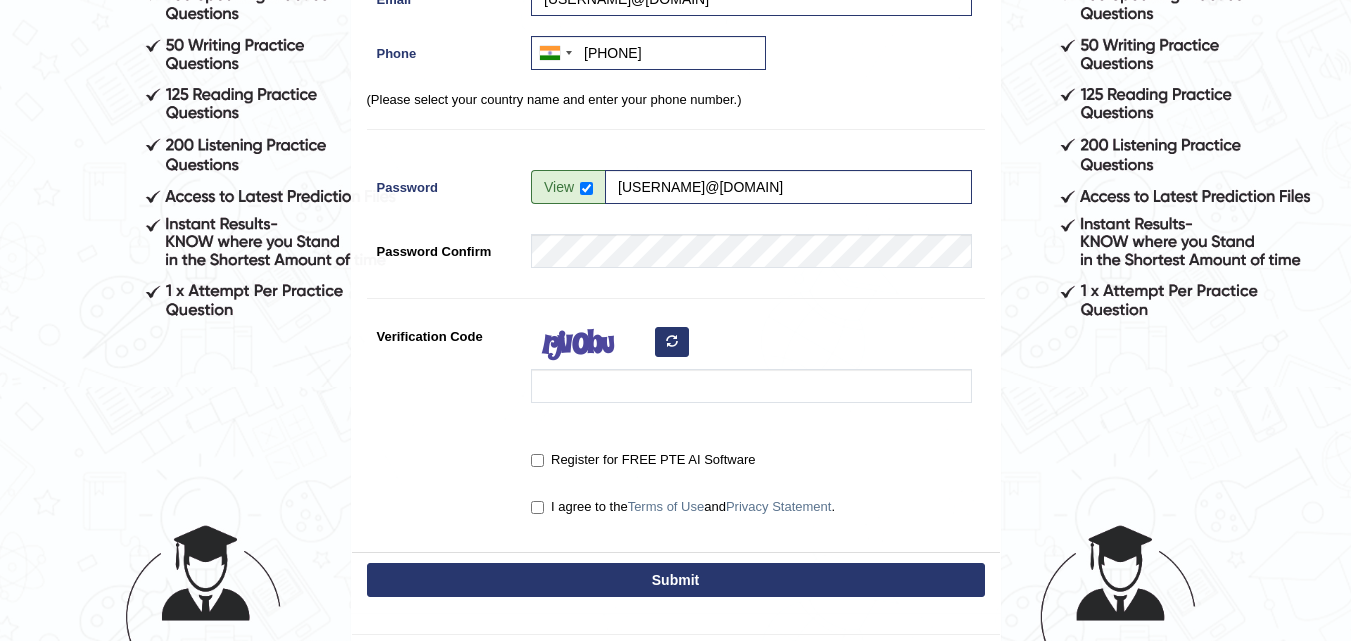 type 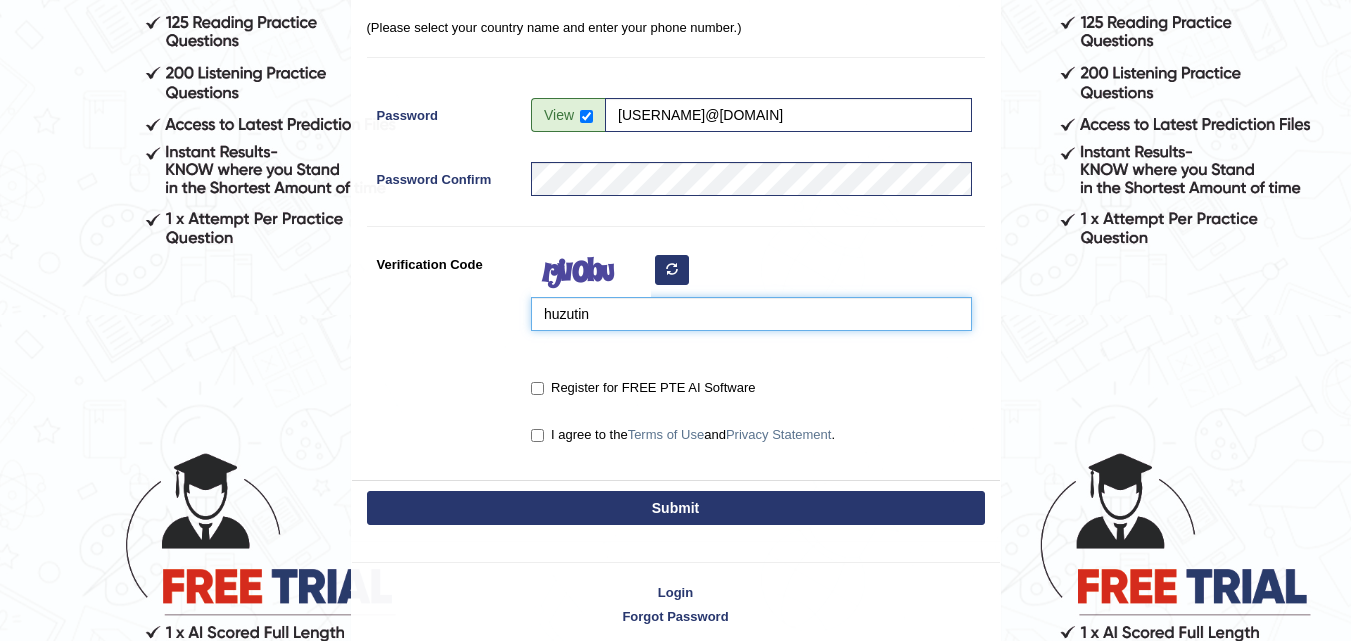 scroll, scrollTop: 447, scrollLeft: 0, axis: vertical 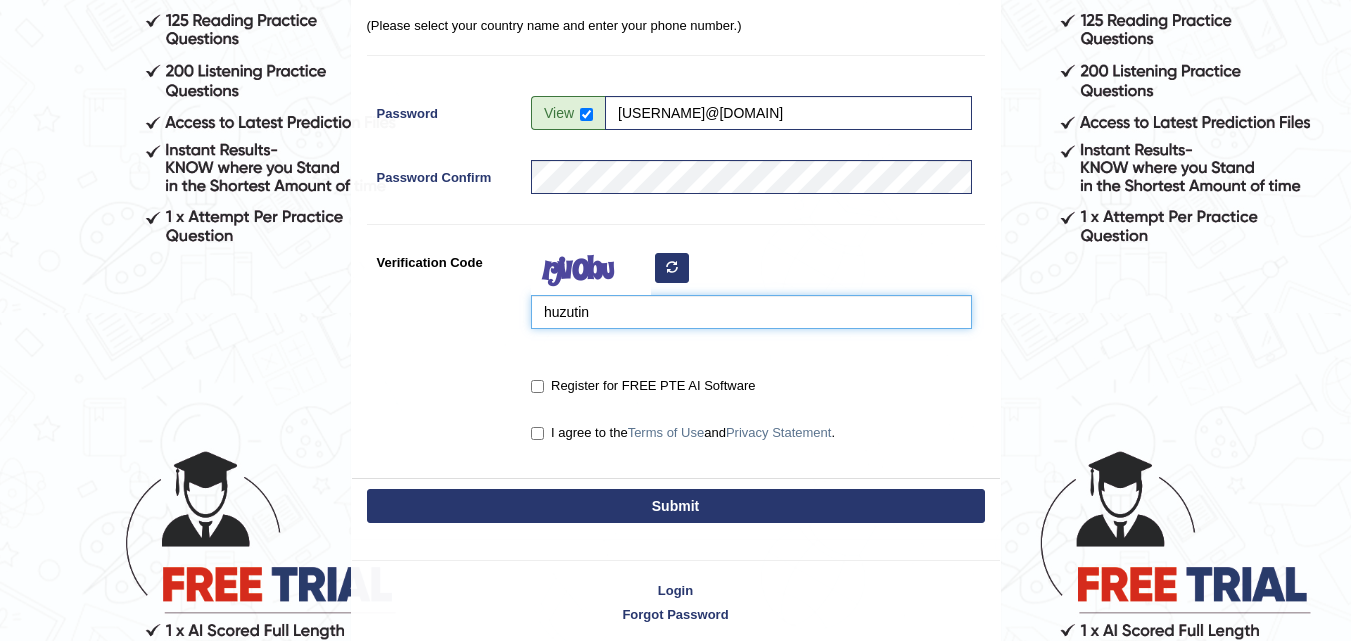 type on "huzutin" 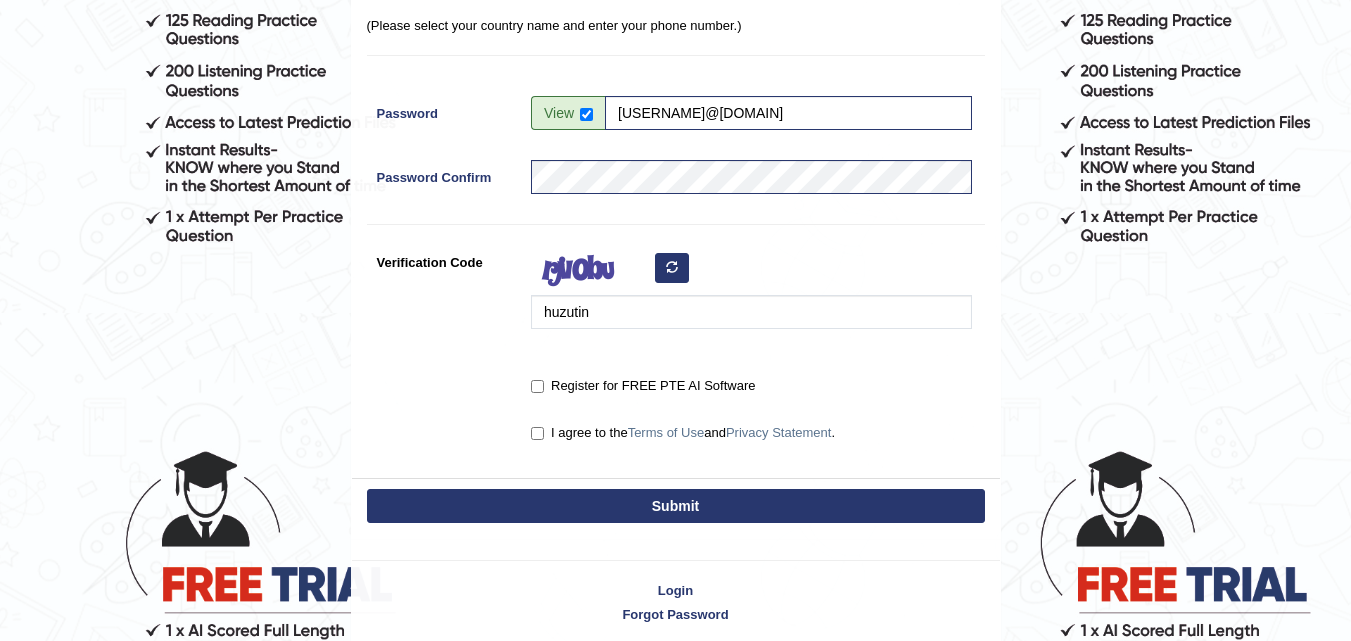 click on "Register for FREE PTE AI Software" at bounding box center [746, 387] 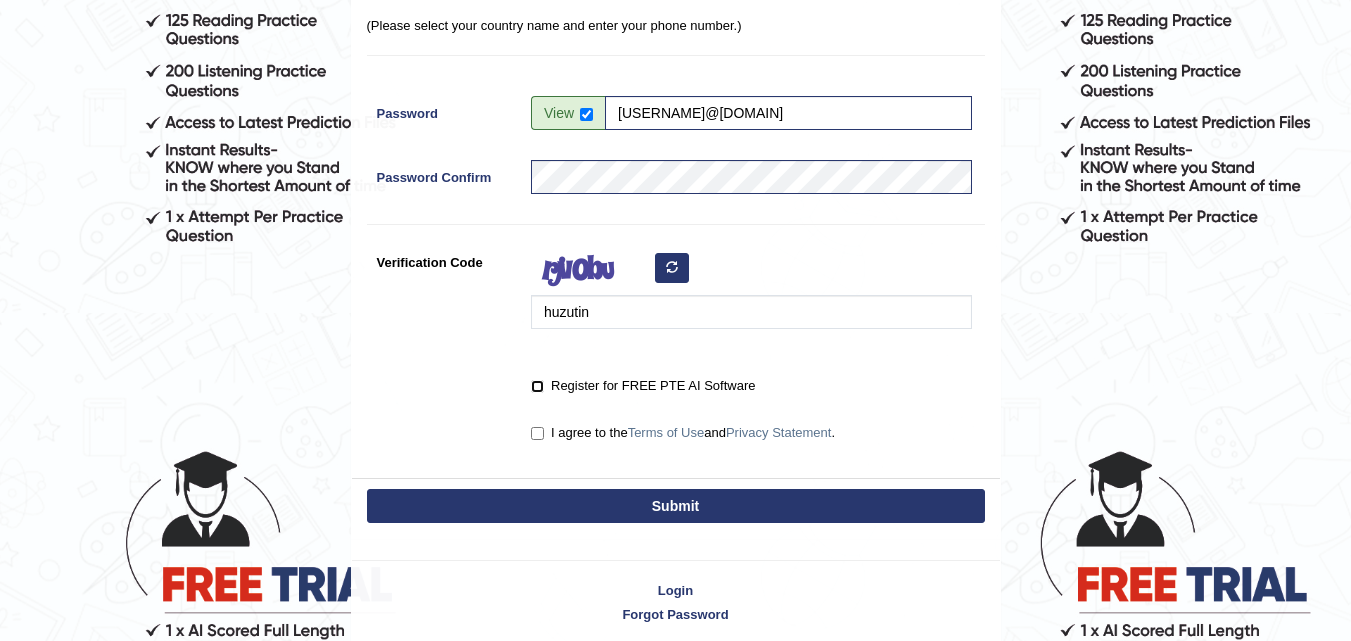 click on "Register for FREE PTE AI Software" at bounding box center [537, 386] 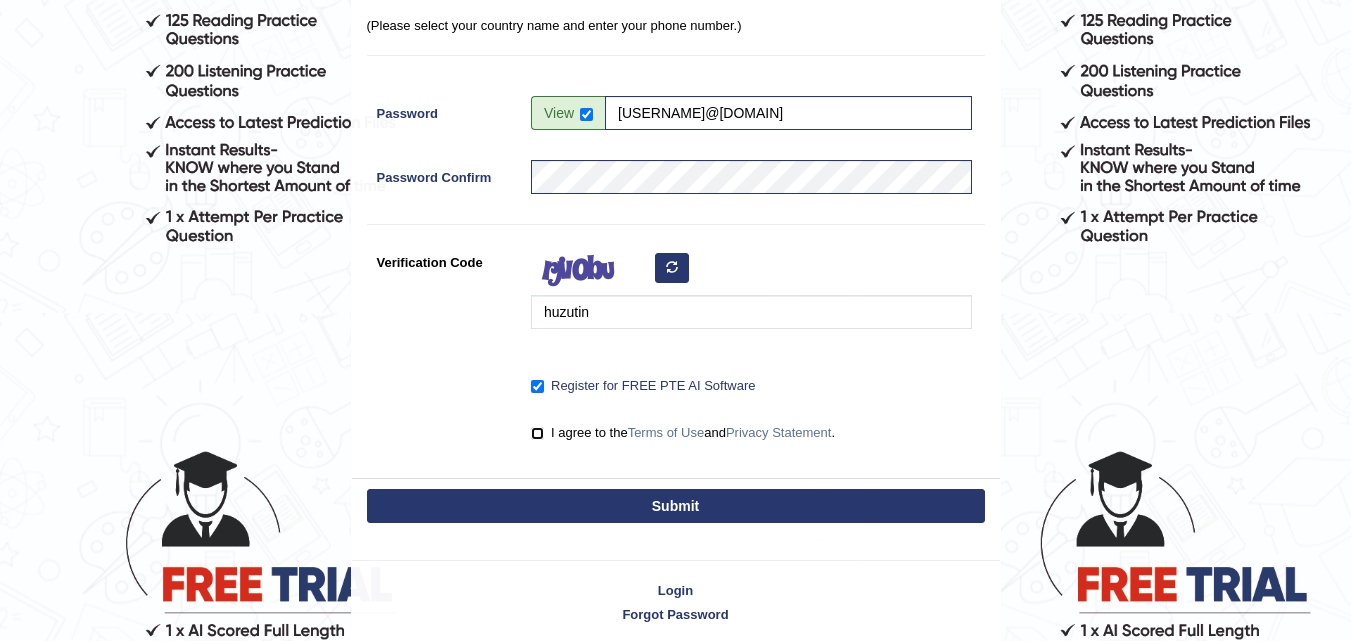 click on "I agree to the  Terms of Use  and  Privacy Statement ." at bounding box center (537, 433) 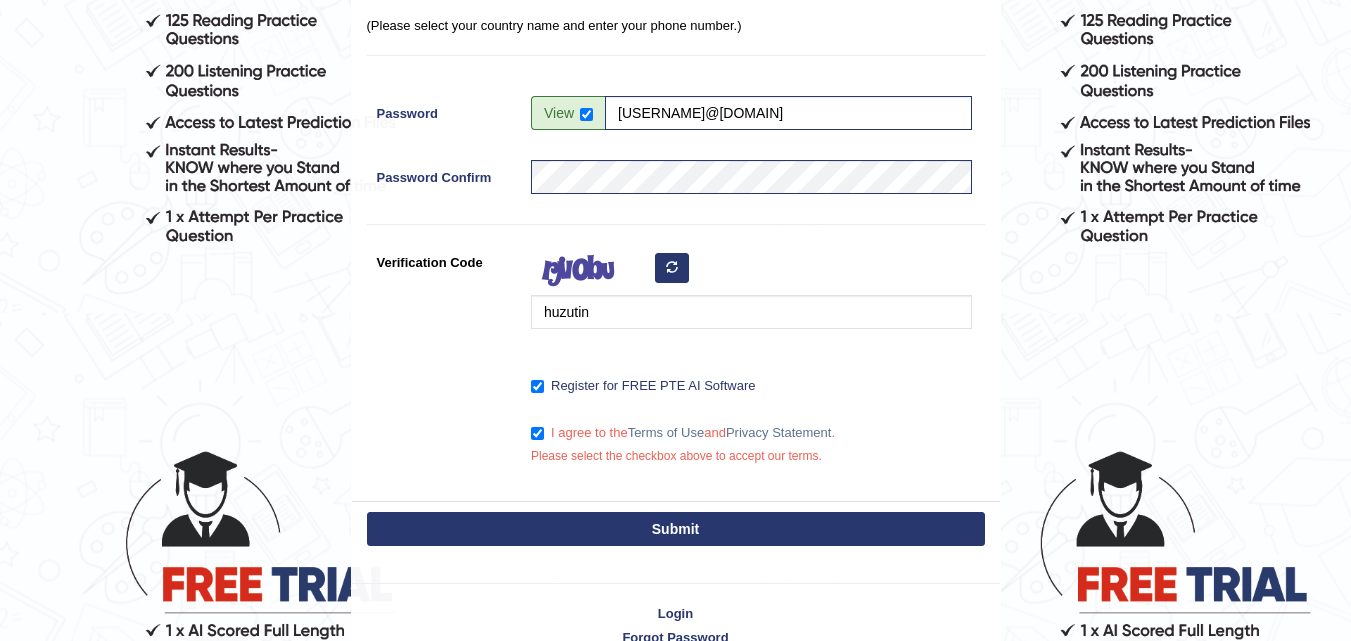 click on "Submit" at bounding box center [676, 529] 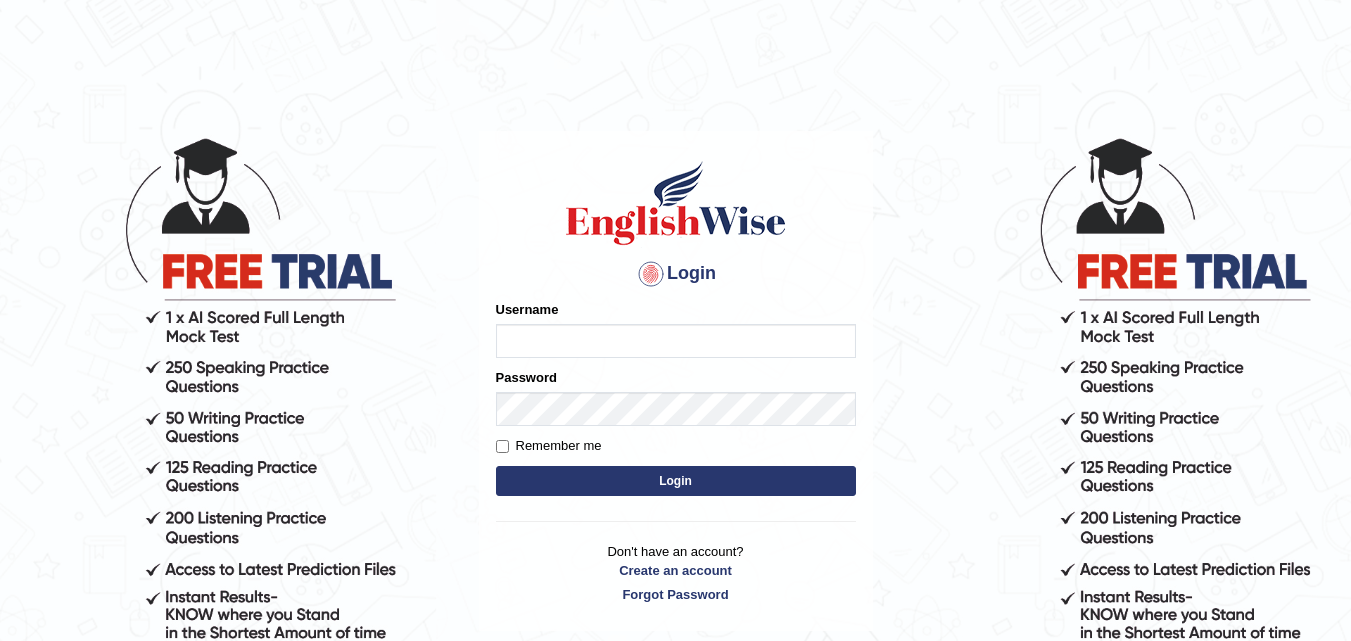 scroll, scrollTop: 0, scrollLeft: 0, axis: both 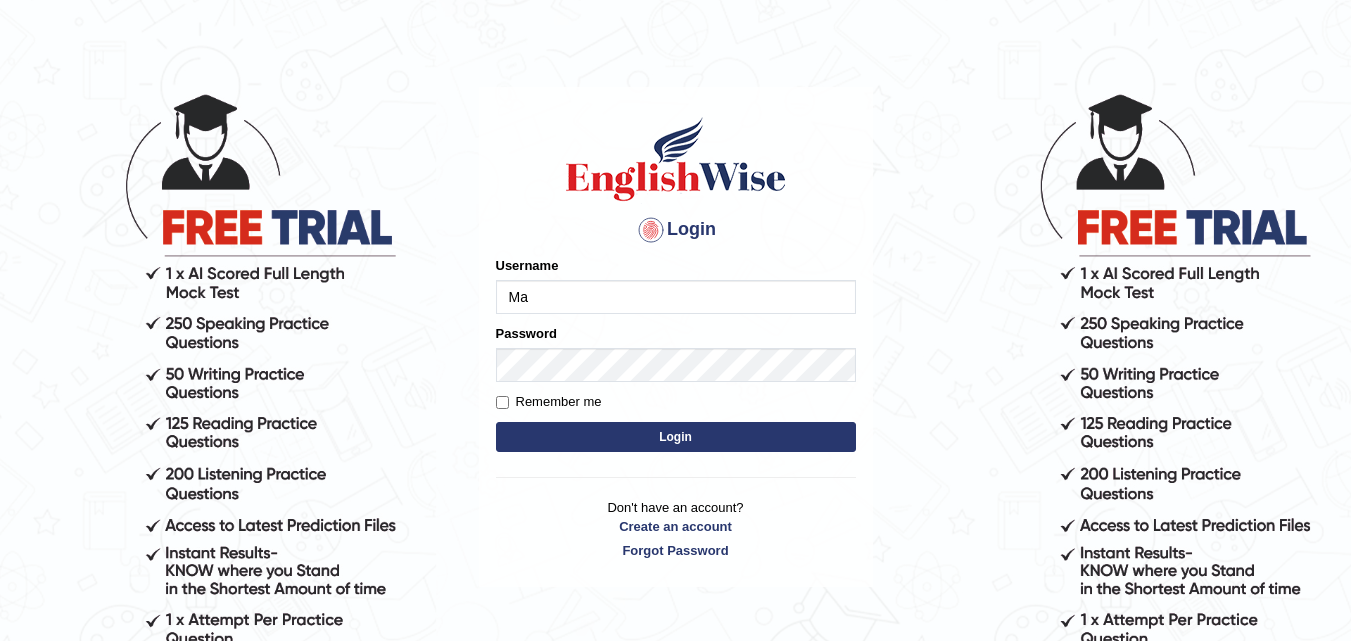 type on "M" 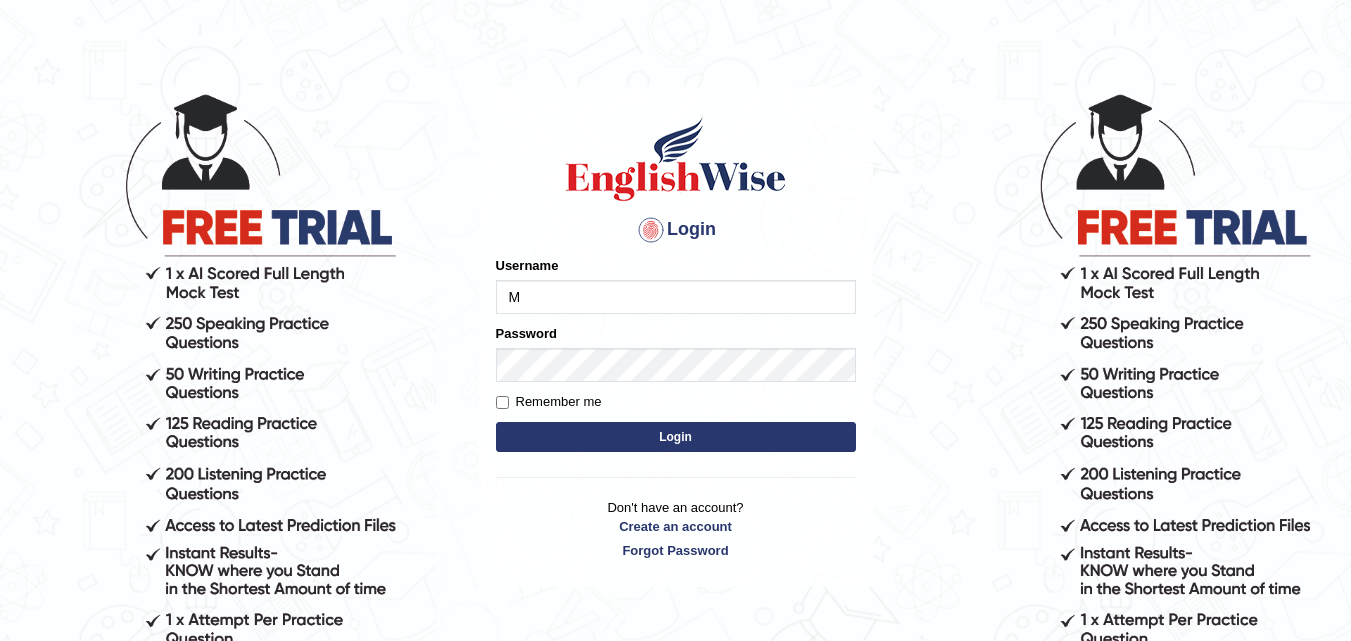 type 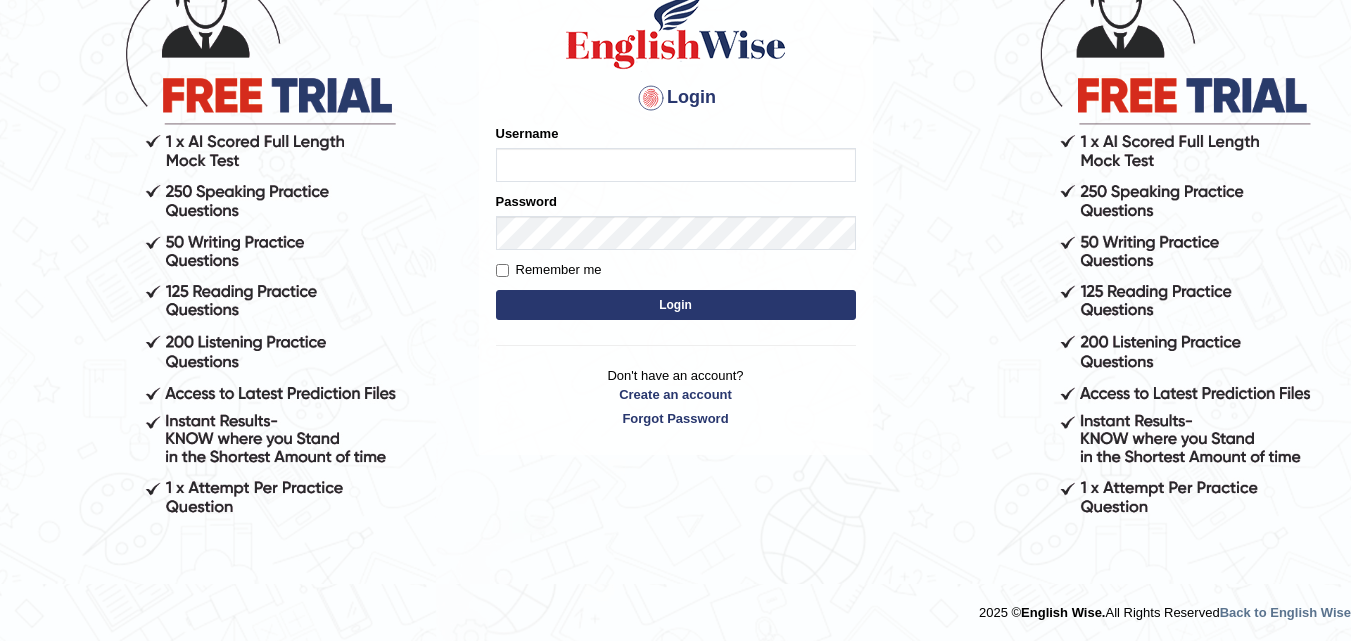 scroll, scrollTop: 0, scrollLeft: 0, axis: both 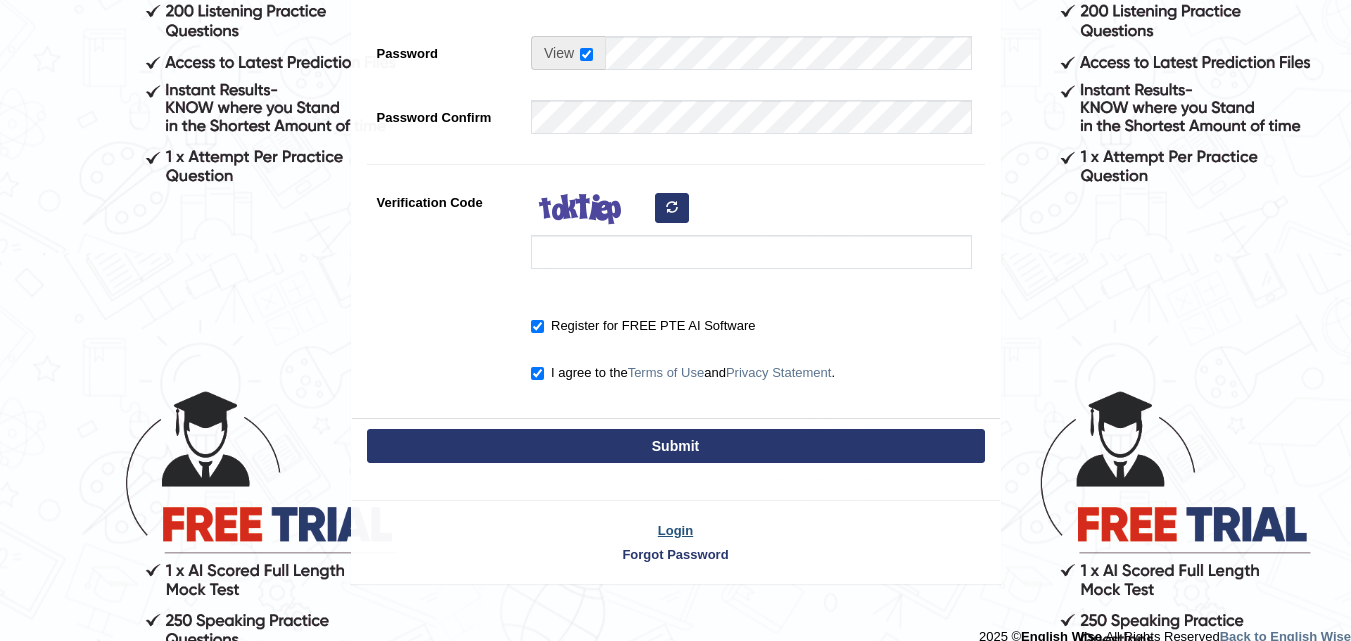 click on "Login" at bounding box center (676, 530) 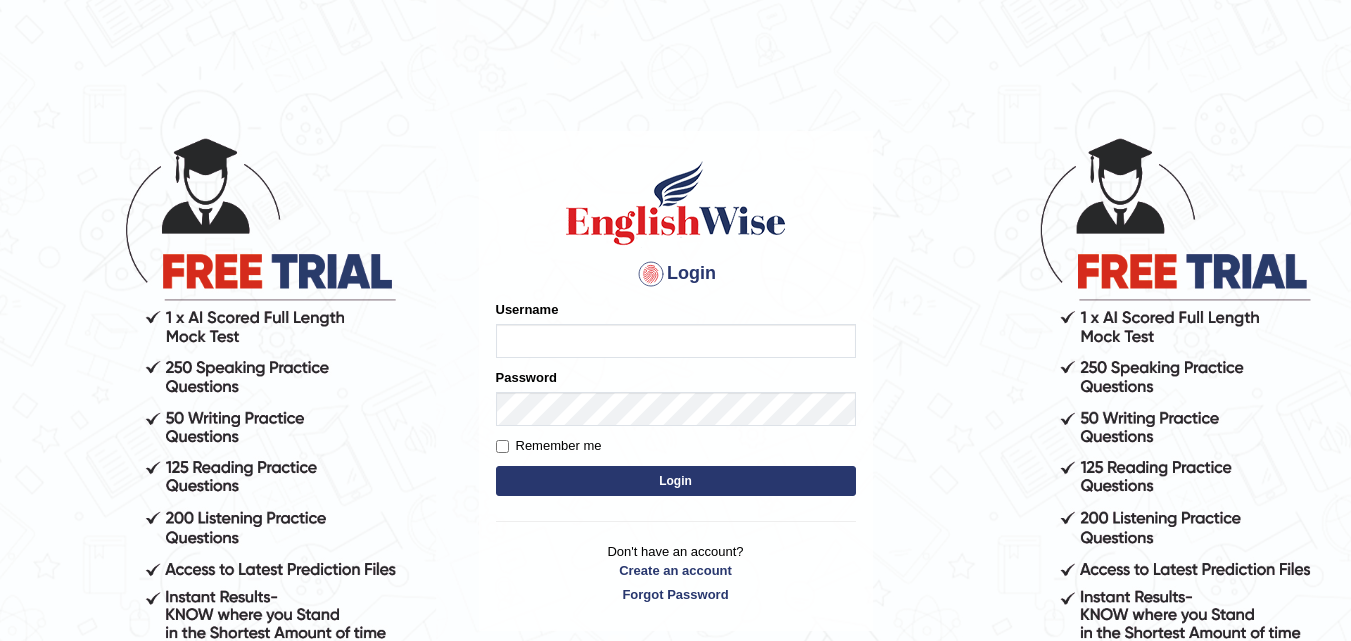 scroll, scrollTop: 0, scrollLeft: 0, axis: both 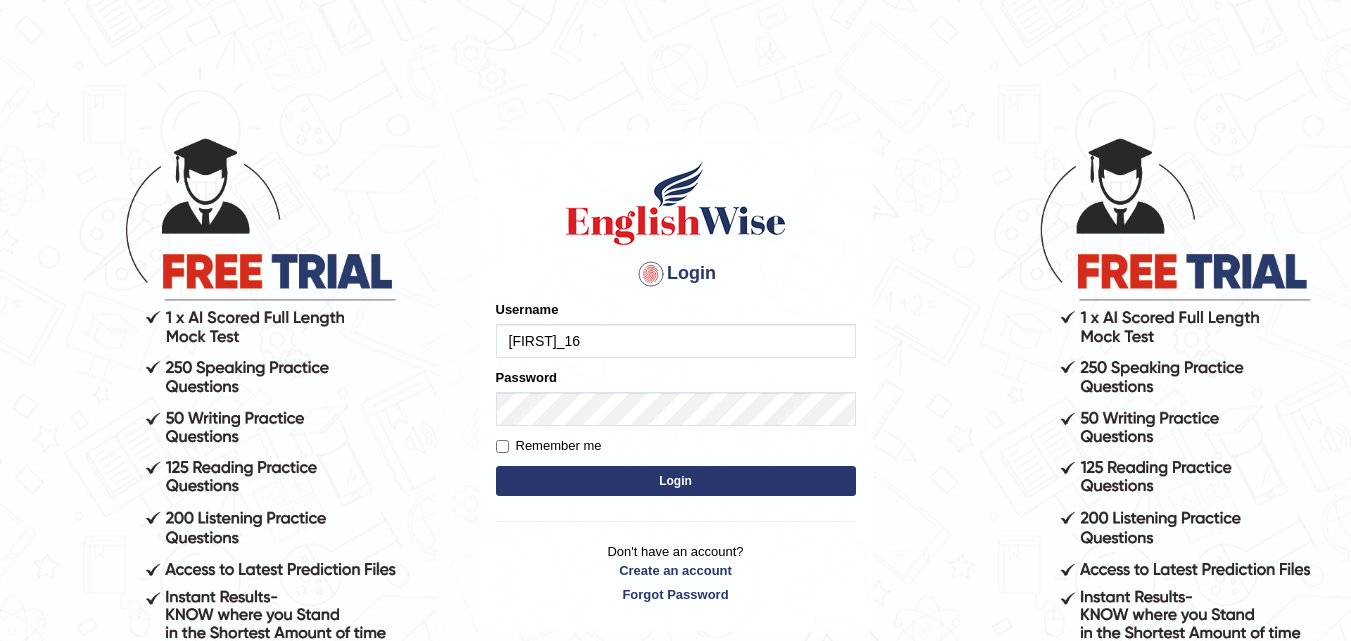 type on "Manisha_16" 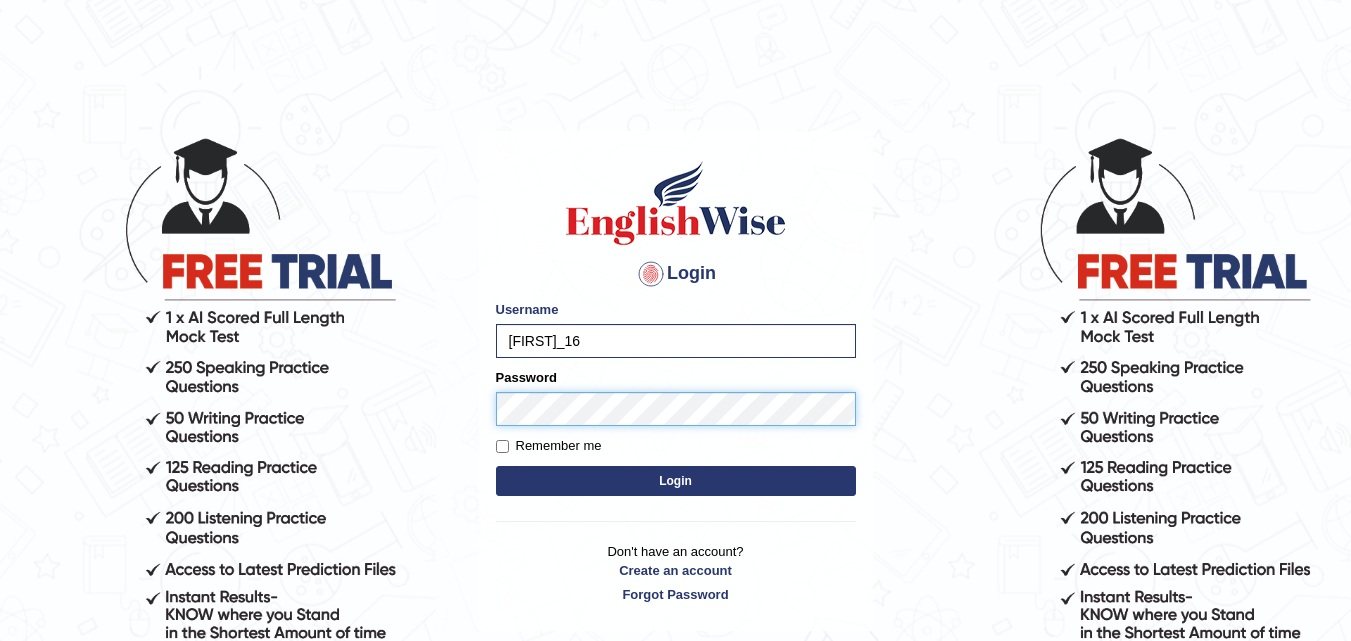 click on "Login" at bounding box center [676, 481] 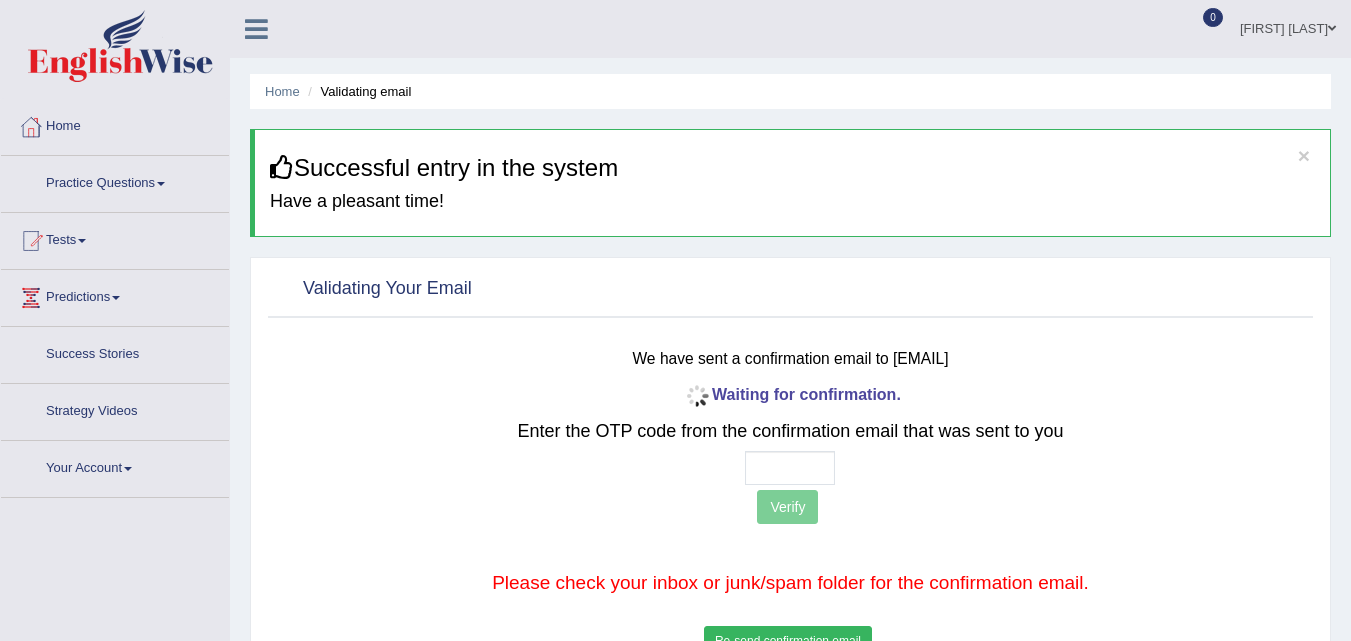 scroll, scrollTop: 0, scrollLeft: 0, axis: both 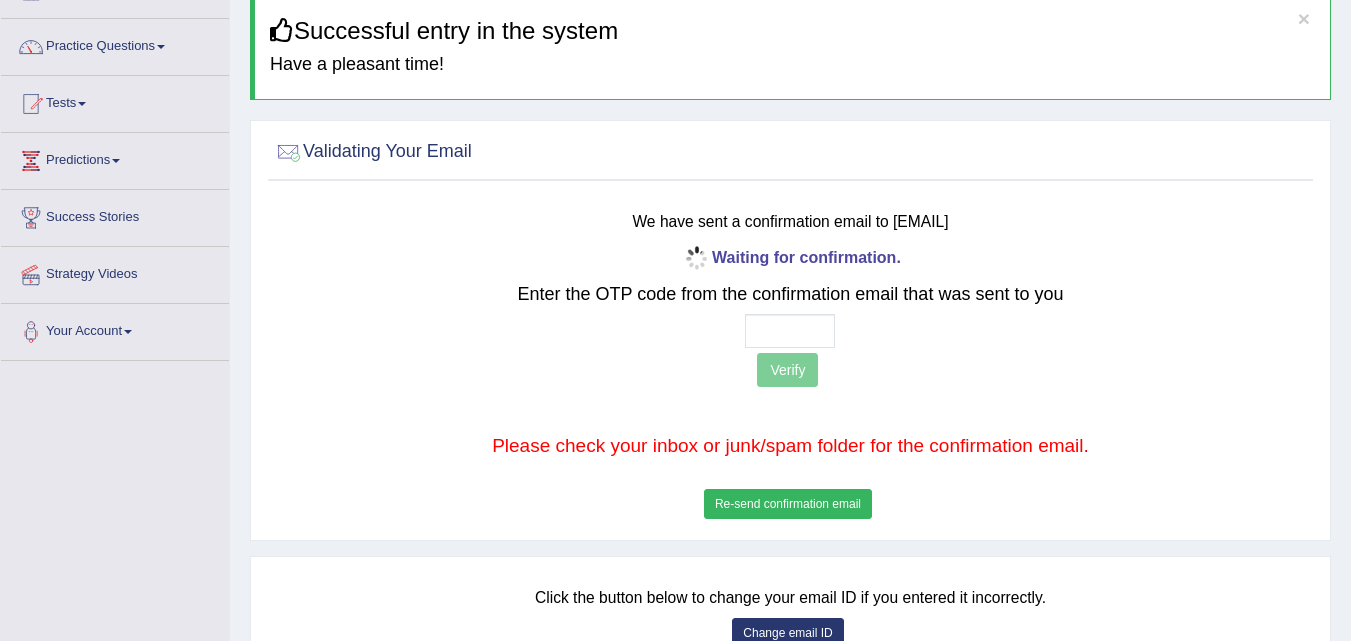 click on "Re-send confirmation email" at bounding box center (788, 504) 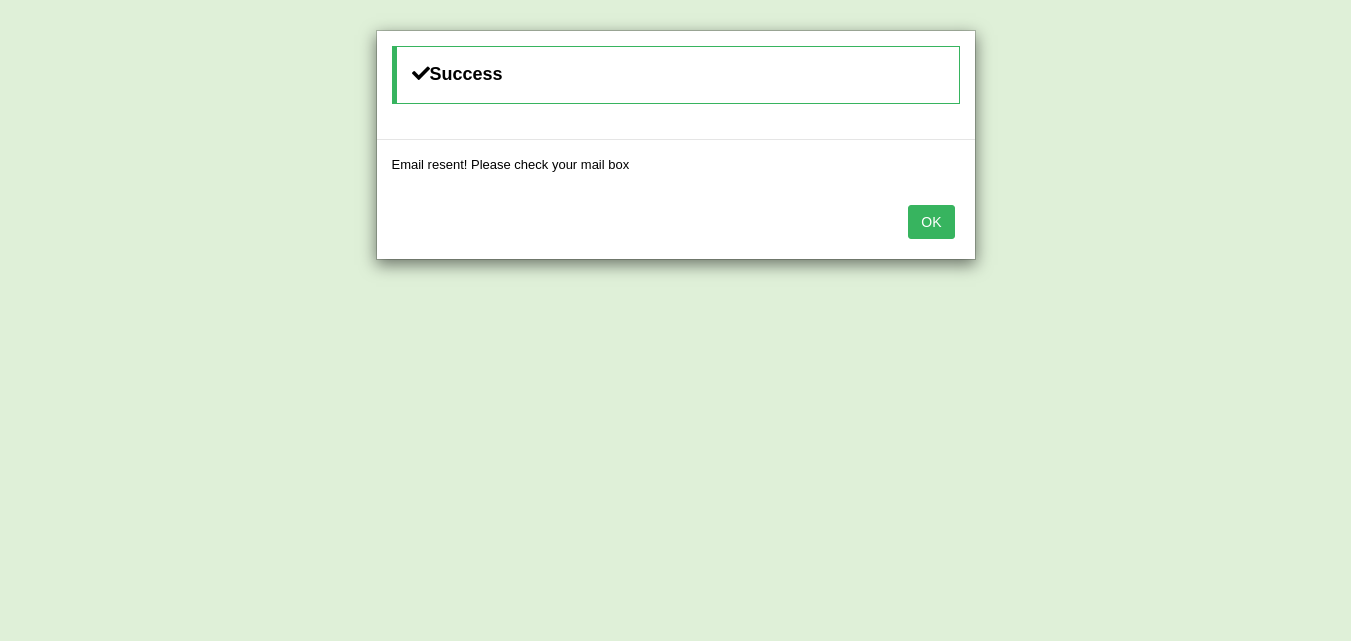 click on "OK" at bounding box center [931, 222] 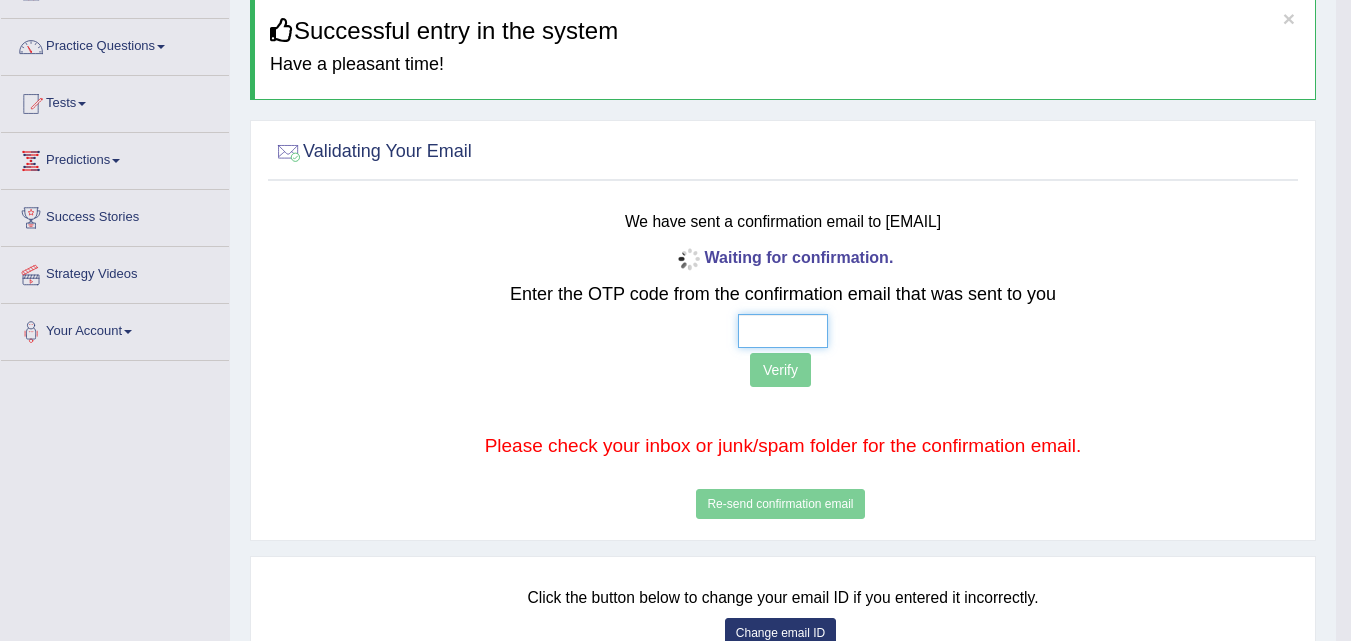 click at bounding box center [783, 331] 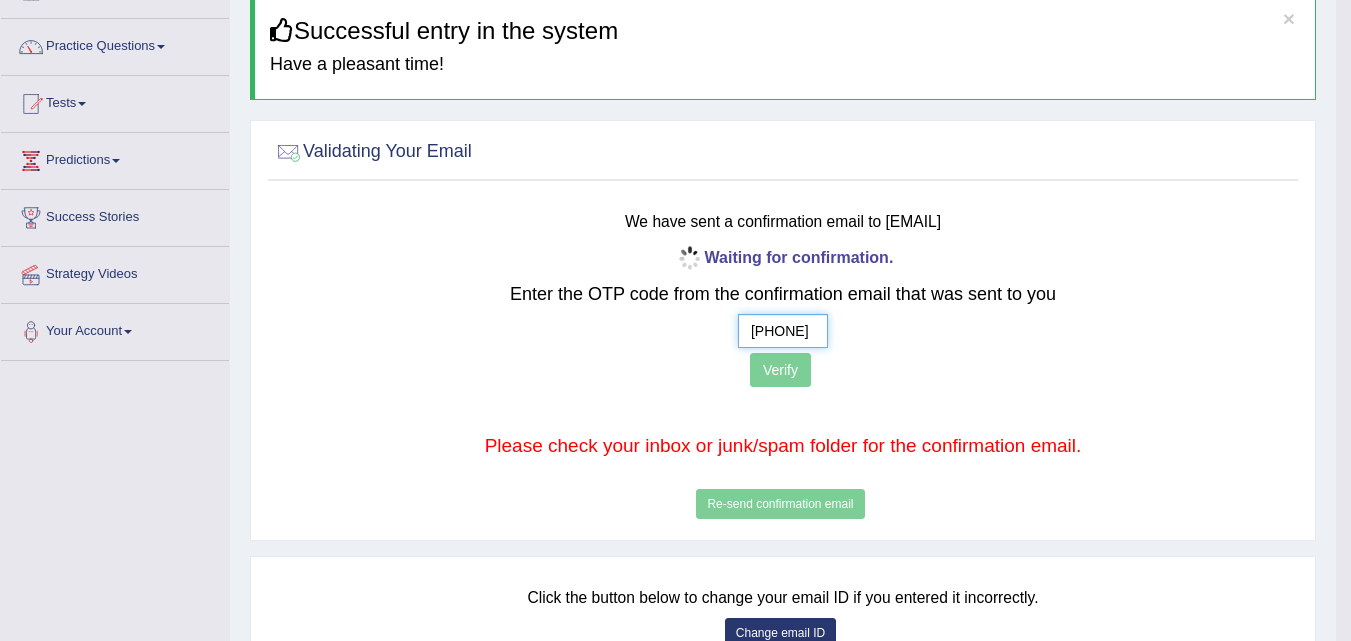 type on "5  5  0  7" 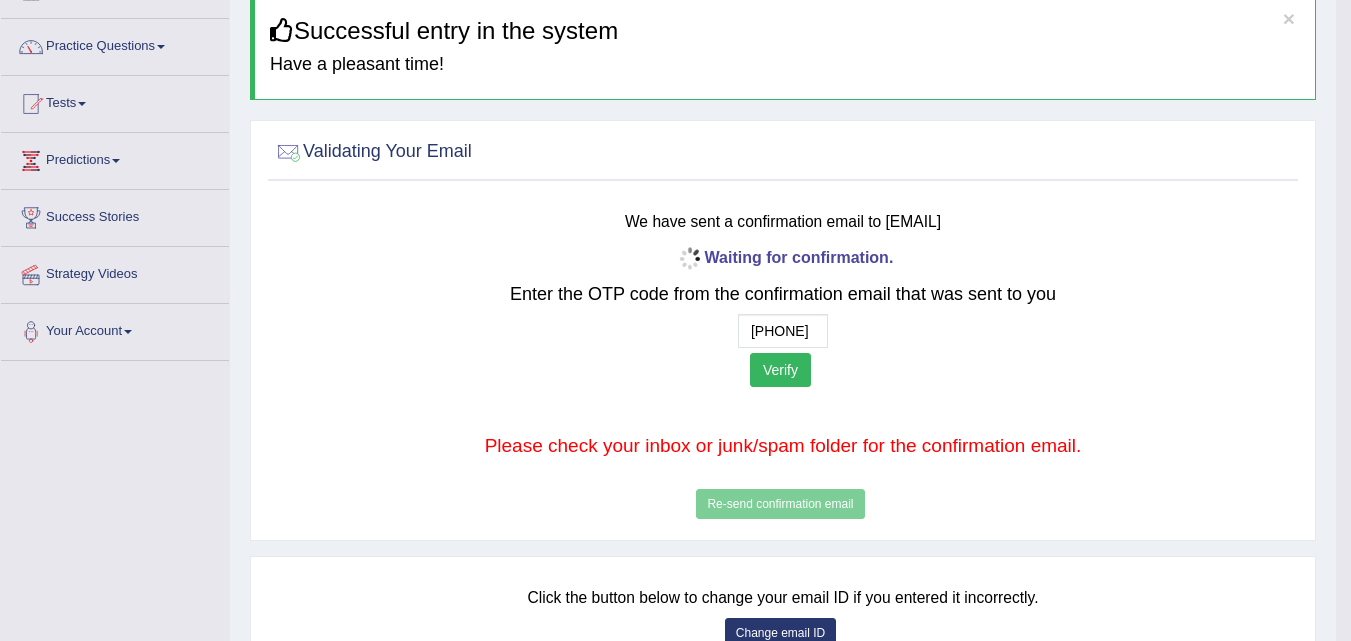 click on "Verify" at bounding box center (780, 370) 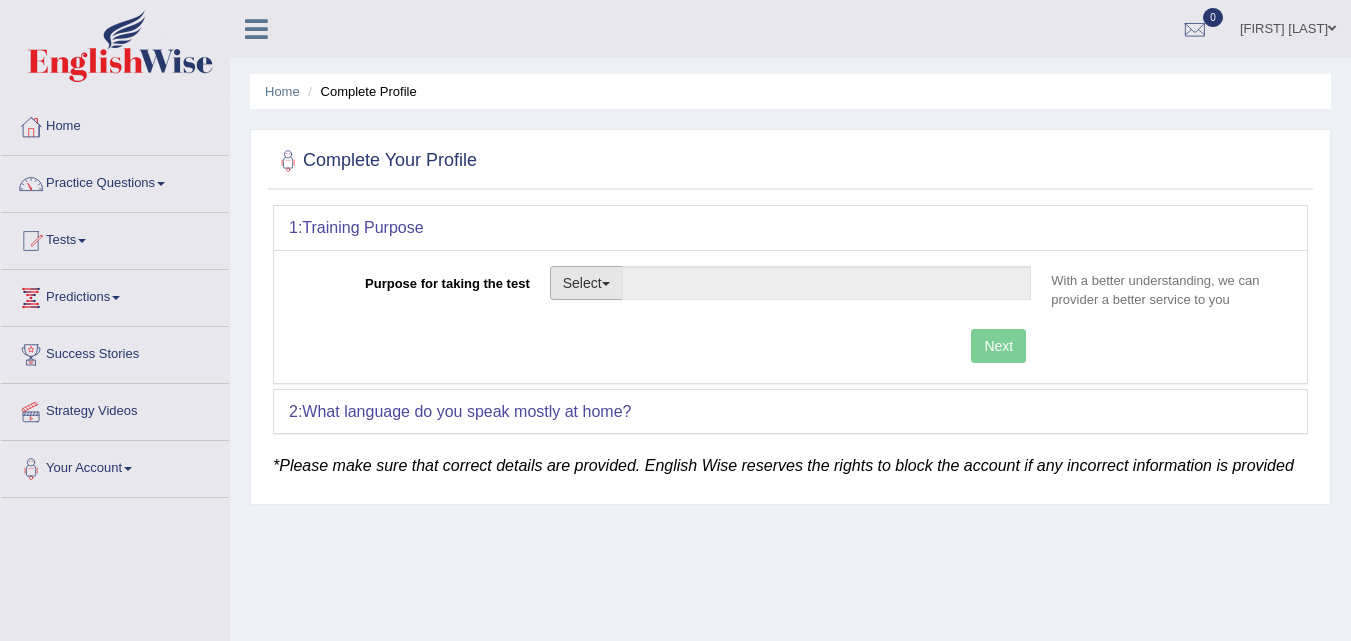 scroll, scrollTop: 0, scrollLeft: 0, axis: both 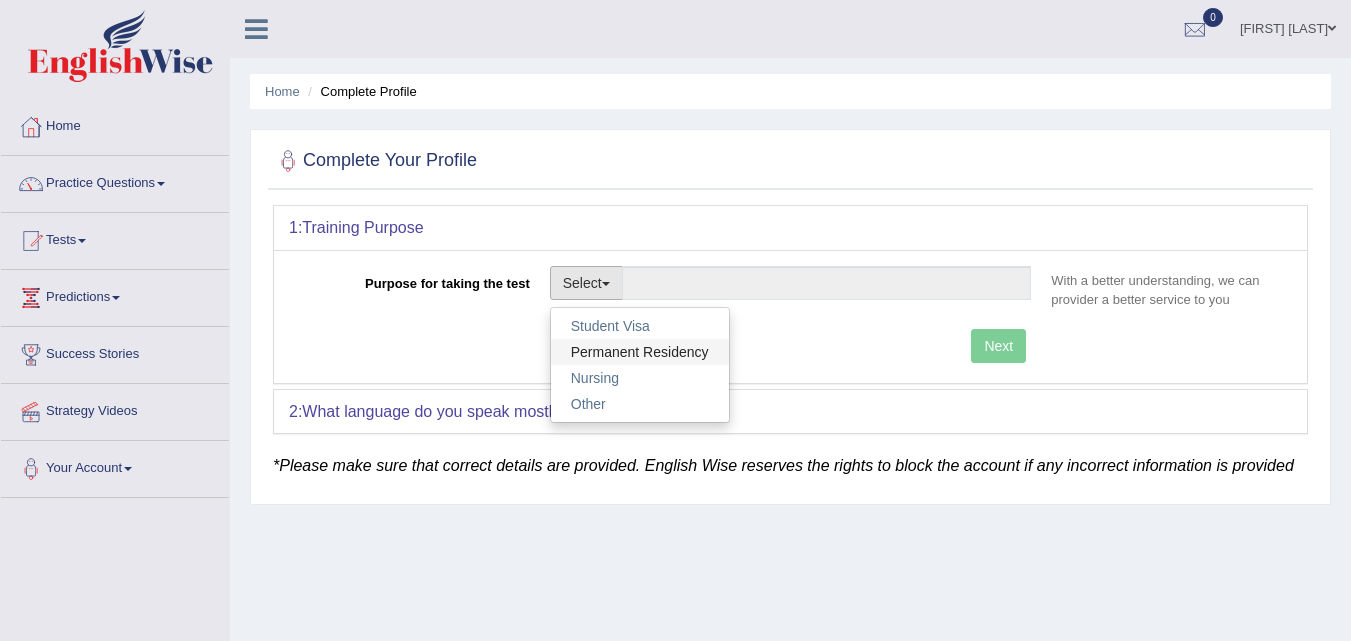 click on "Permanent Residency" at bounding box center (640, 352) 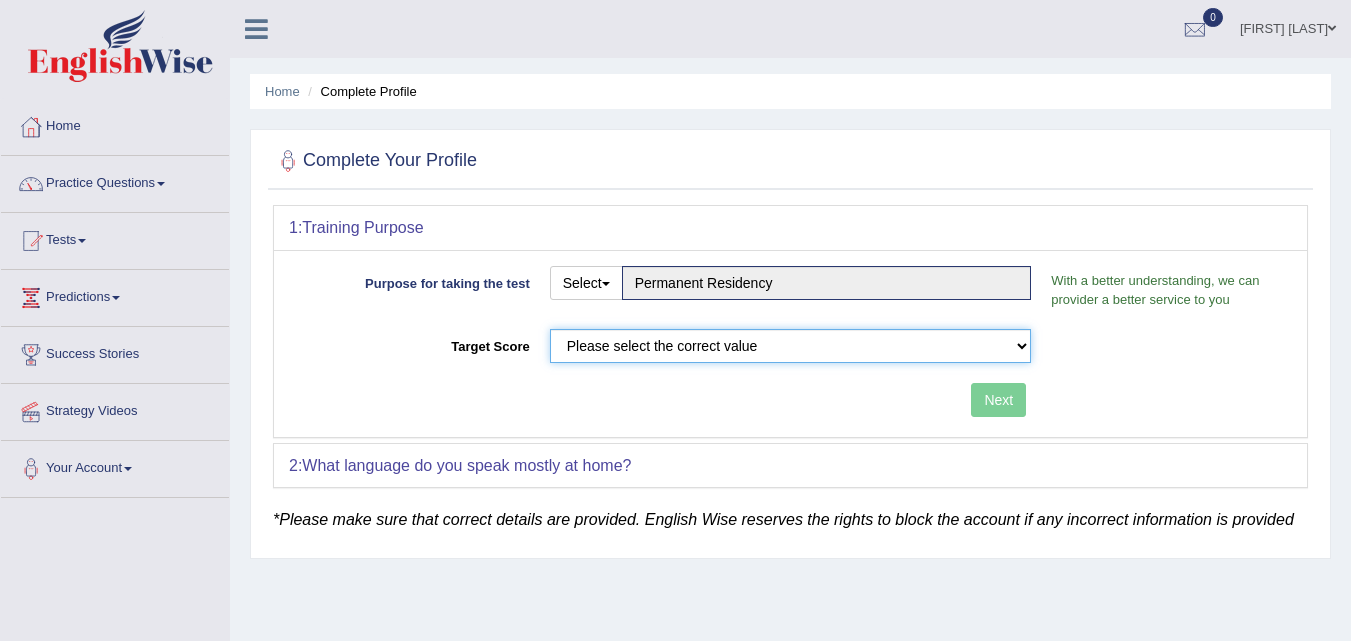 click on "Please select the correct value
50 (6 bands)
58 (6.5 bands)
65 (7 bands)
79 (8 bands)" at bounding box center [791, 346] 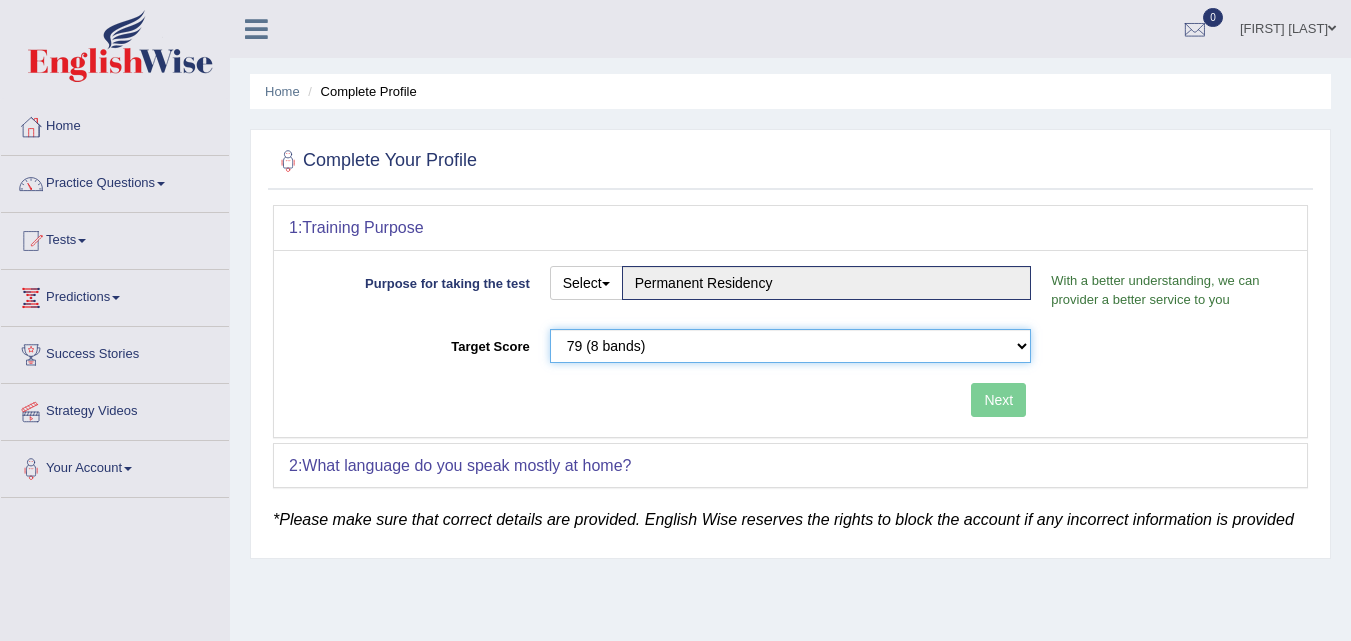 click on "Please select the correct value
50 (6 bands)
58 (6.5 bands)
65 (7 bands)
79 (8 bands)" at bounding box center [791, 346] 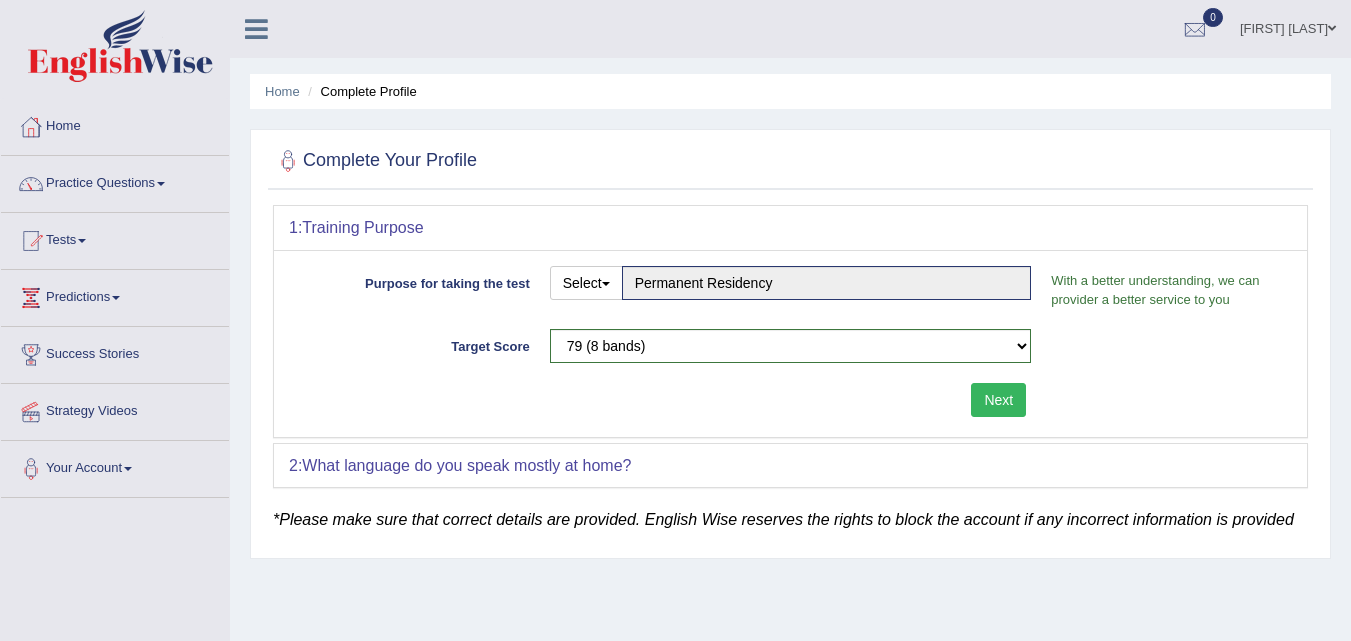 click on "Next" at bounding box center [998, 400] 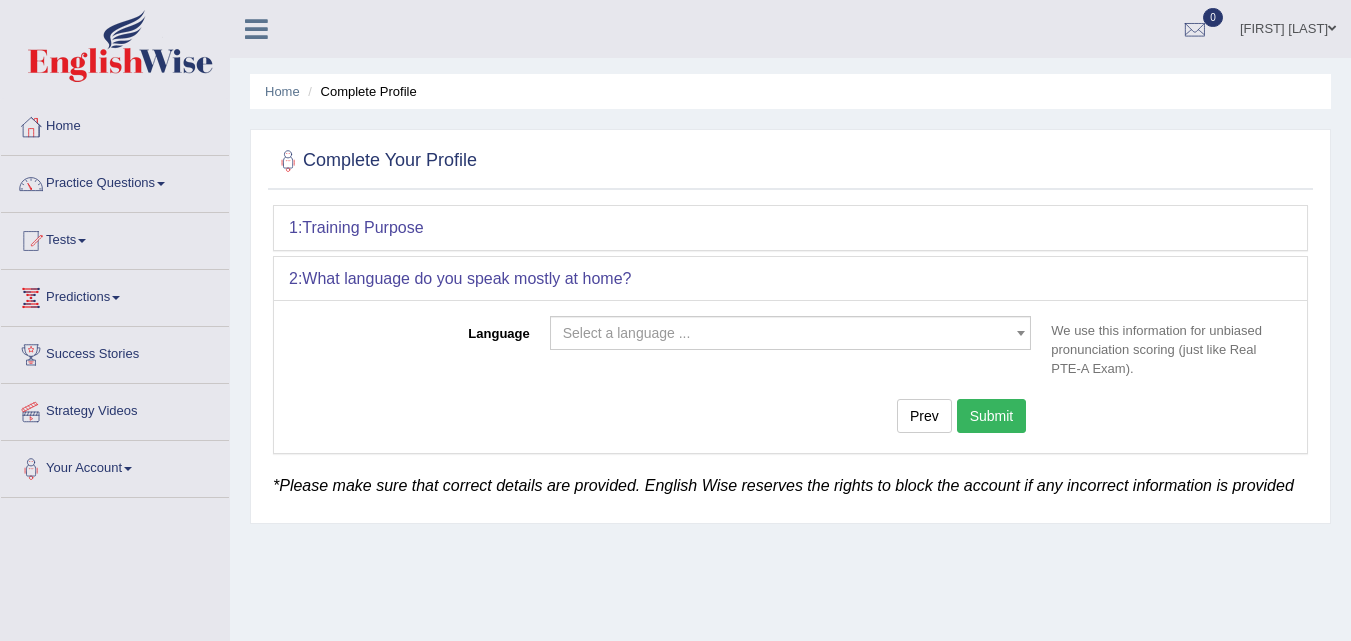 click on "Select a language ..." at bounding box center [791, 333] 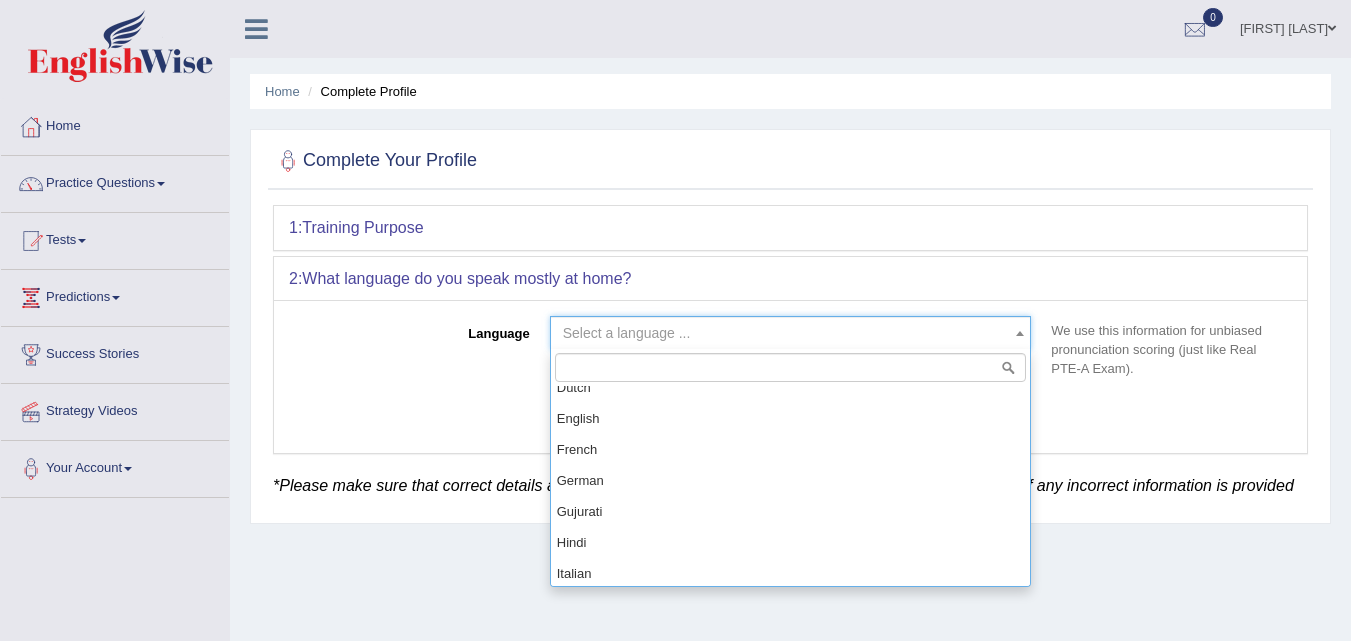 scroll, scrollTop: 700, scrollLeft: 0, axis: vertical 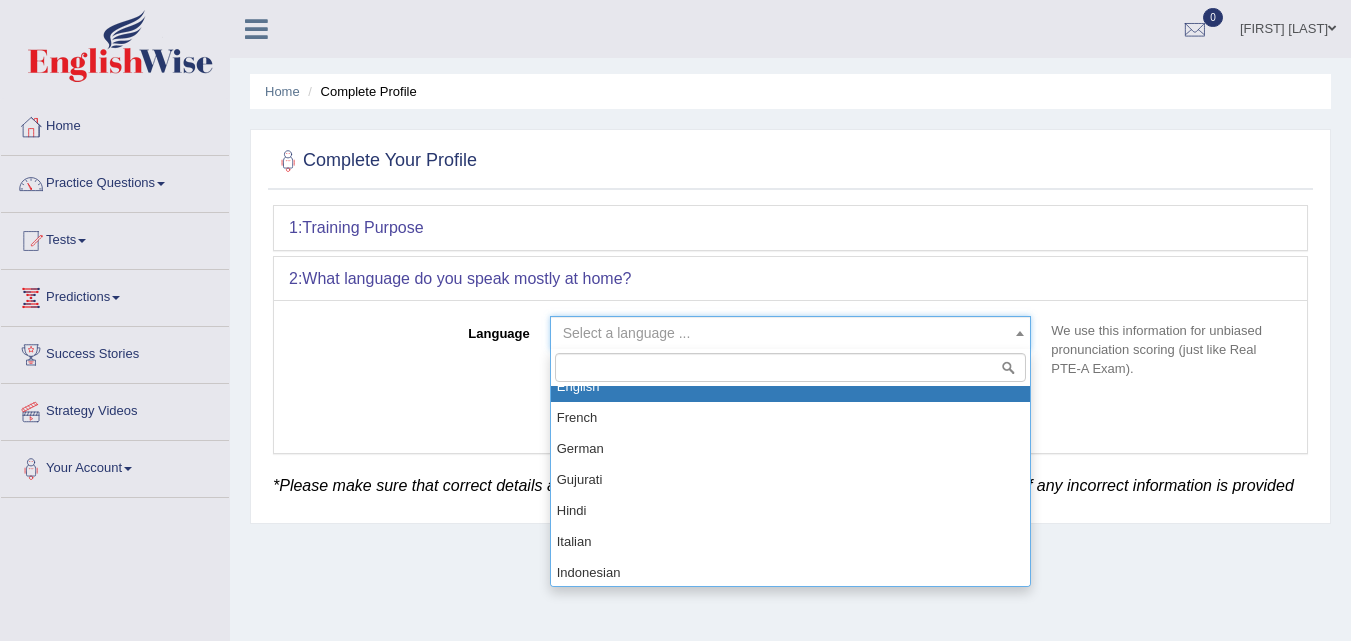 select on "English" 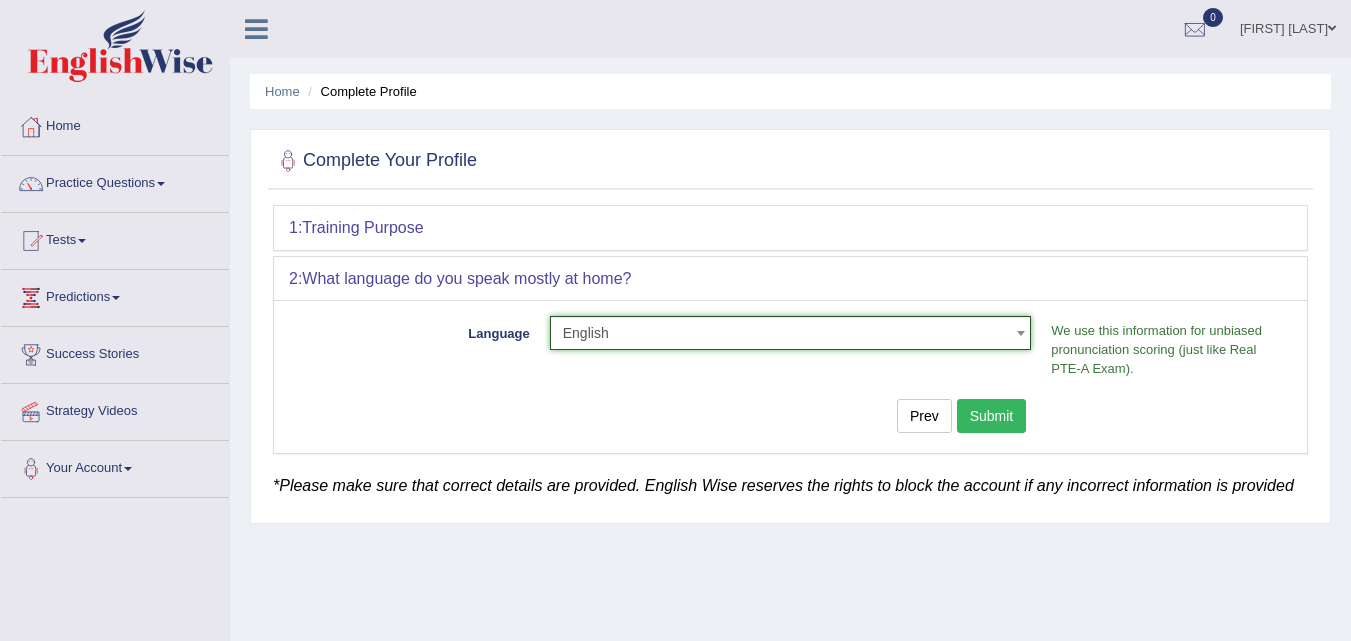 click on "Submit" at bounding box center (992, 416) 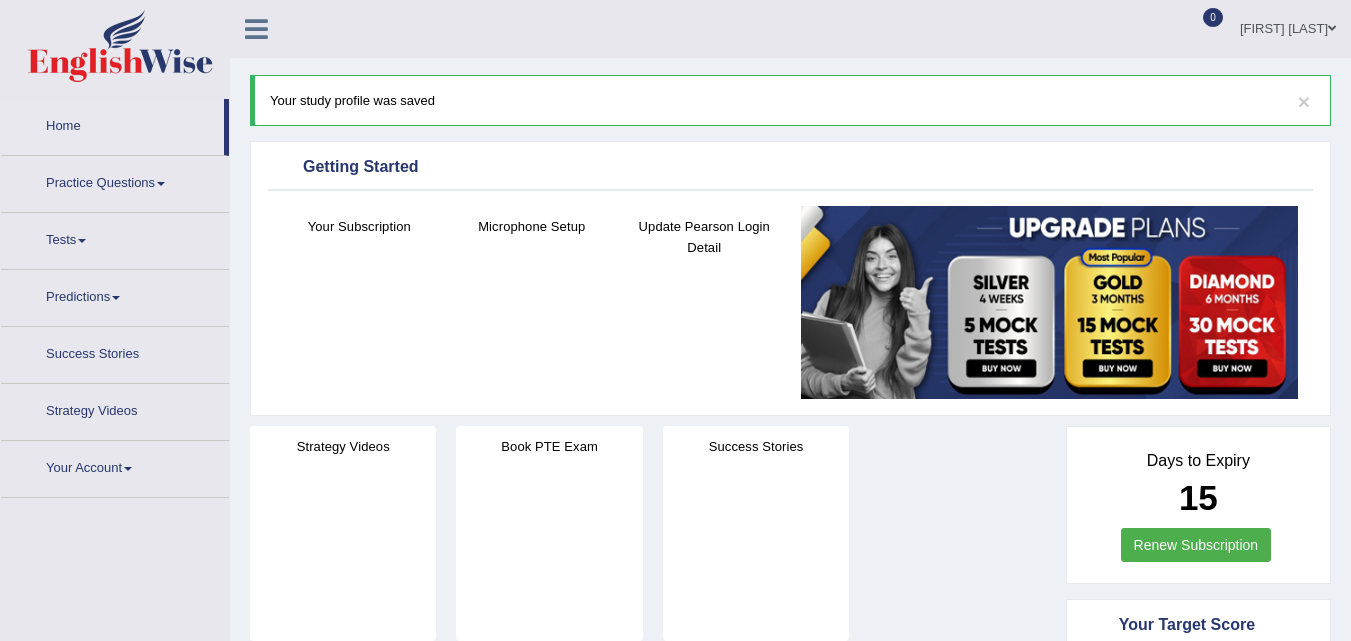 scroll, scrollTop: 0, scrollLeft: 0, axis: both 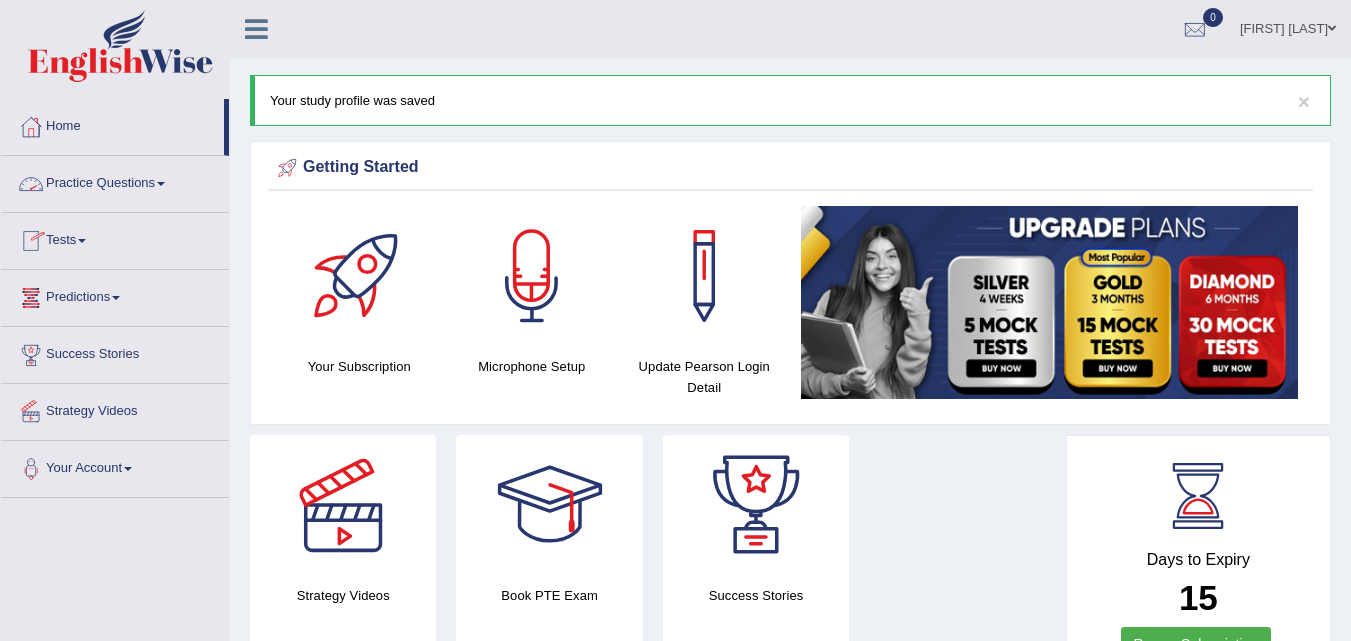 click on "Tests" at bounding box center [115, 238] 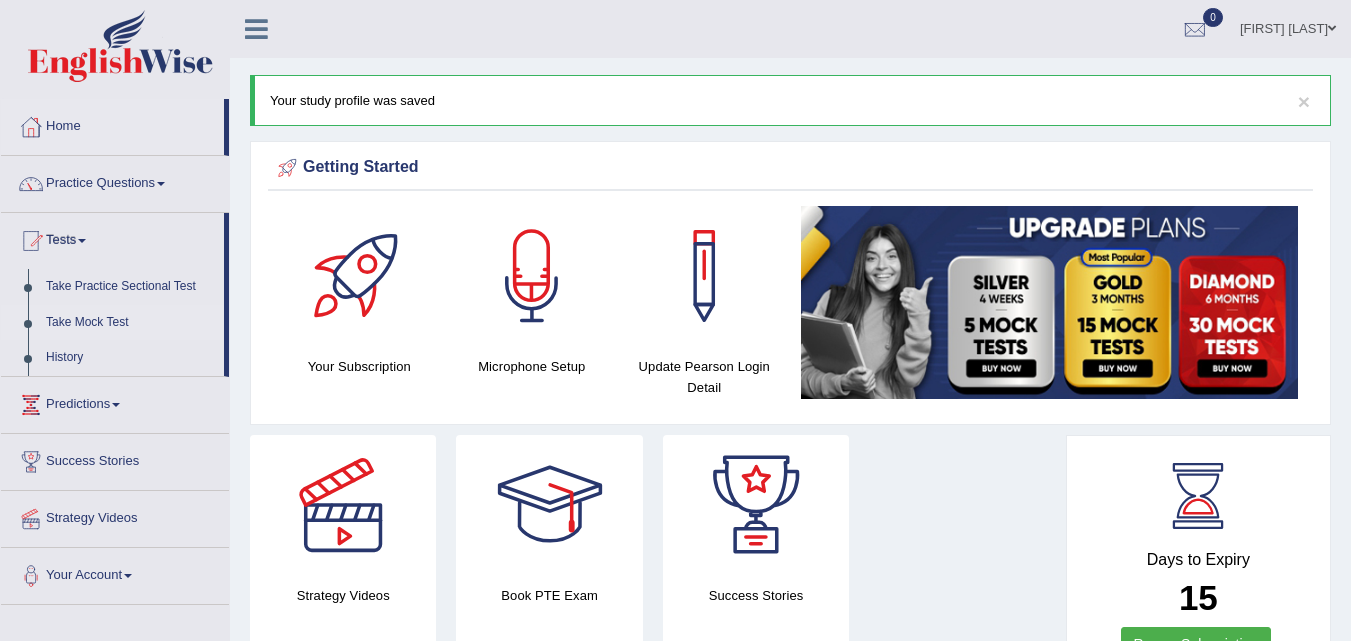 click on "Take Mock Test" at bounding box center (130, 323) 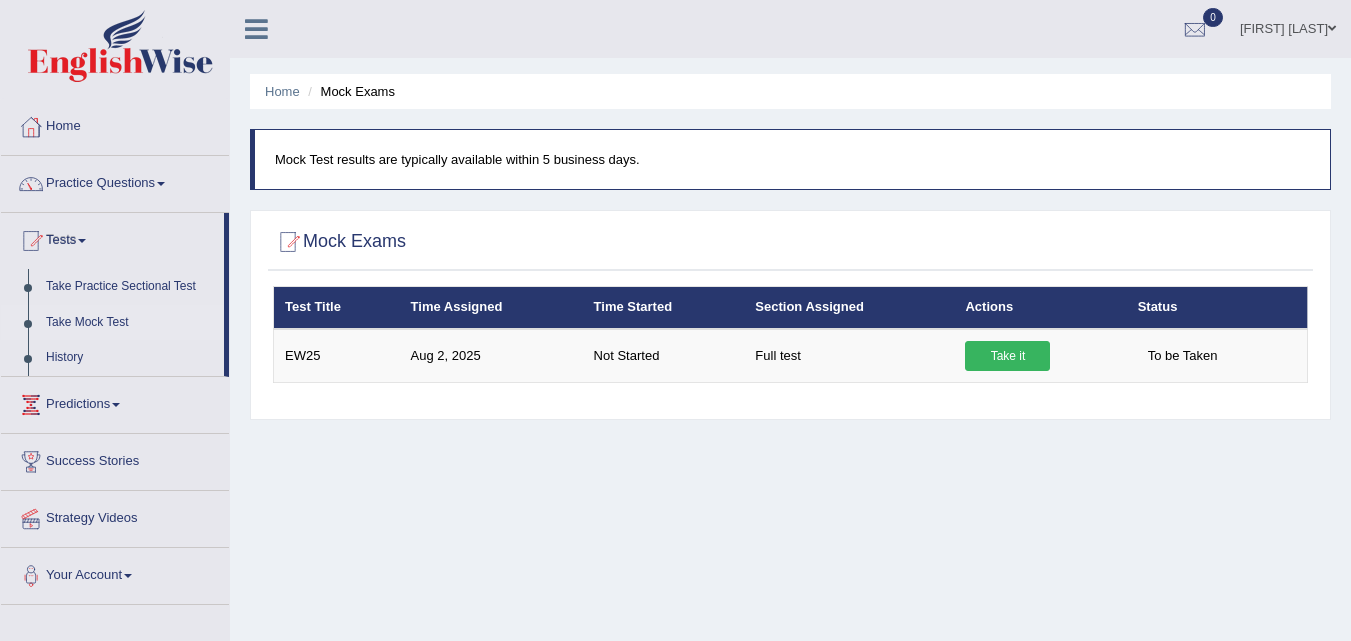 scroll, scrollTop: 0, scrollLeft: 0, axis: both 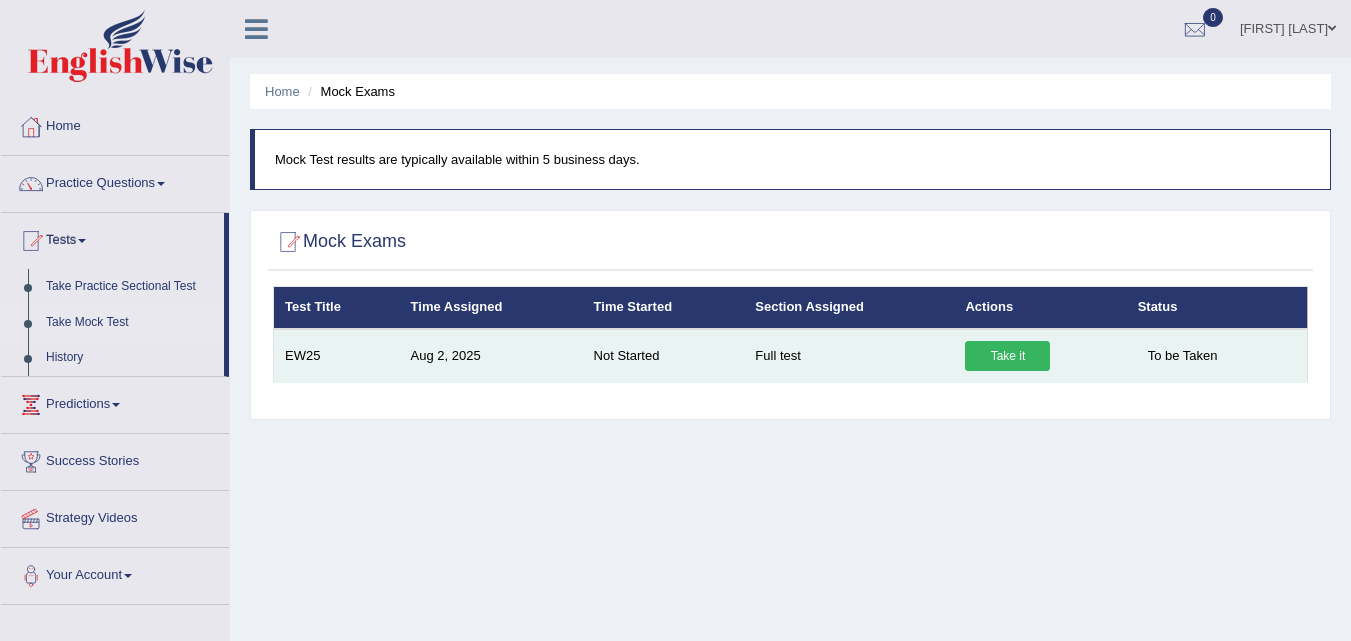 click on "Take it" at bounding box center [1007, 356] 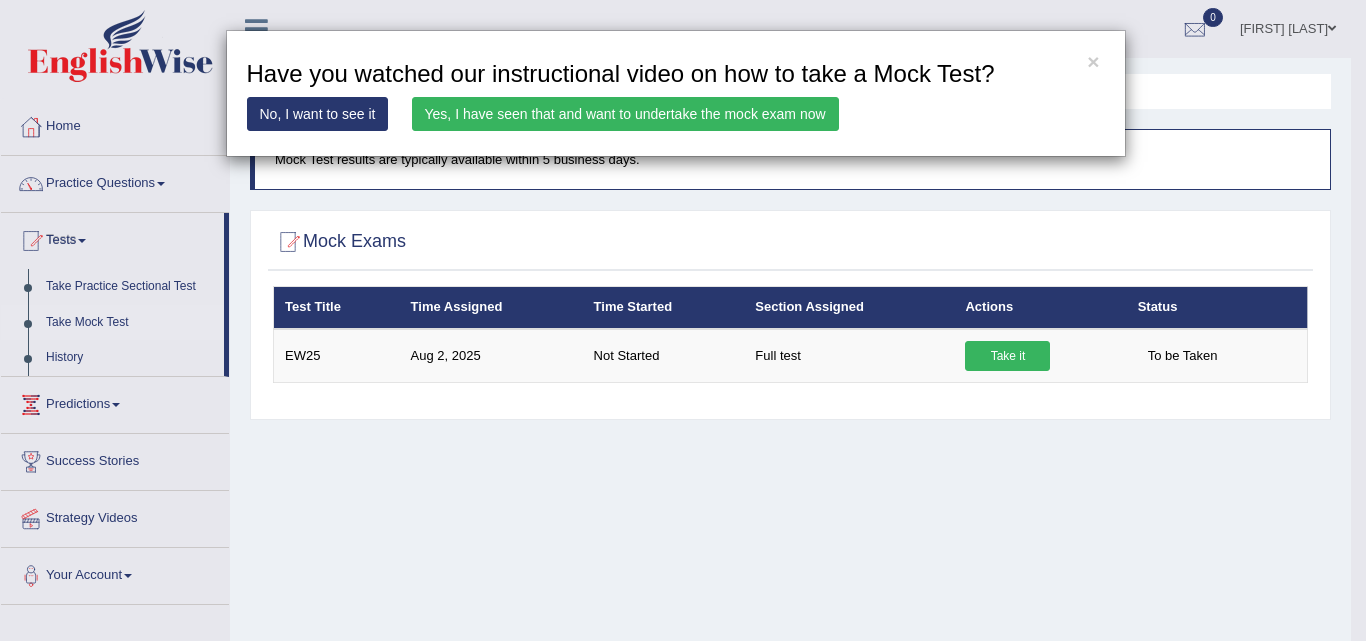 click on "No, I want to see it" at bounding box center (318, 114) 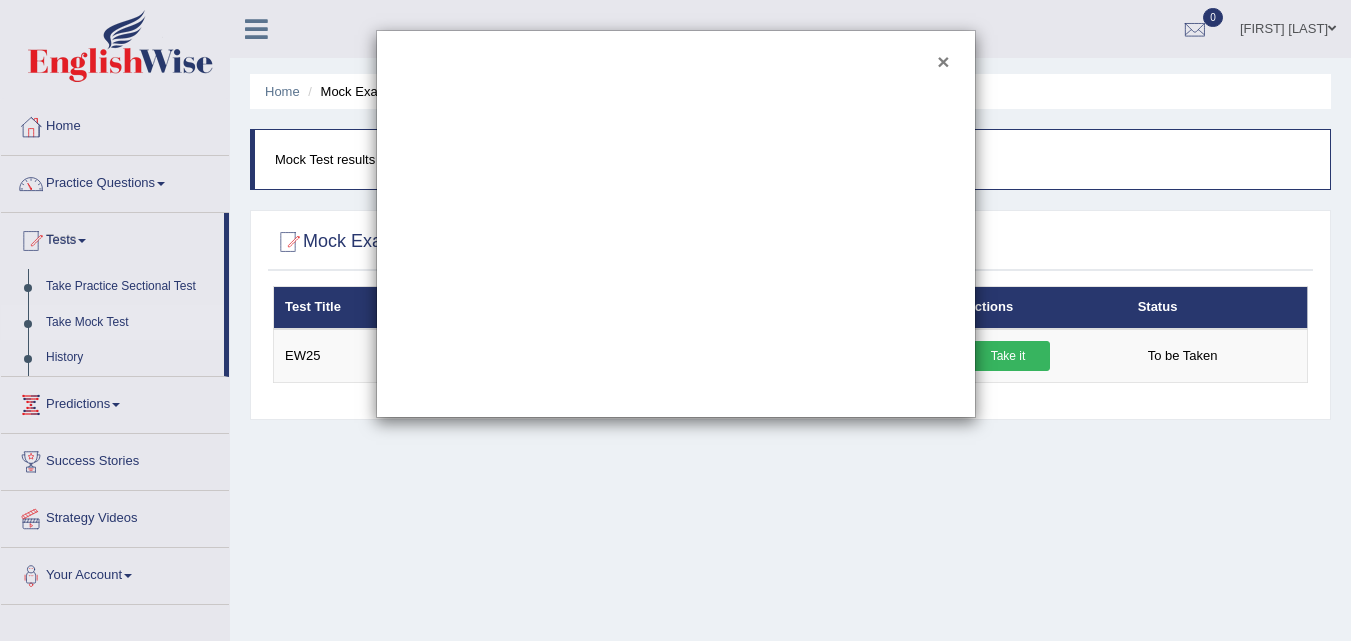 click on "×" at bounding box center (943, 61) 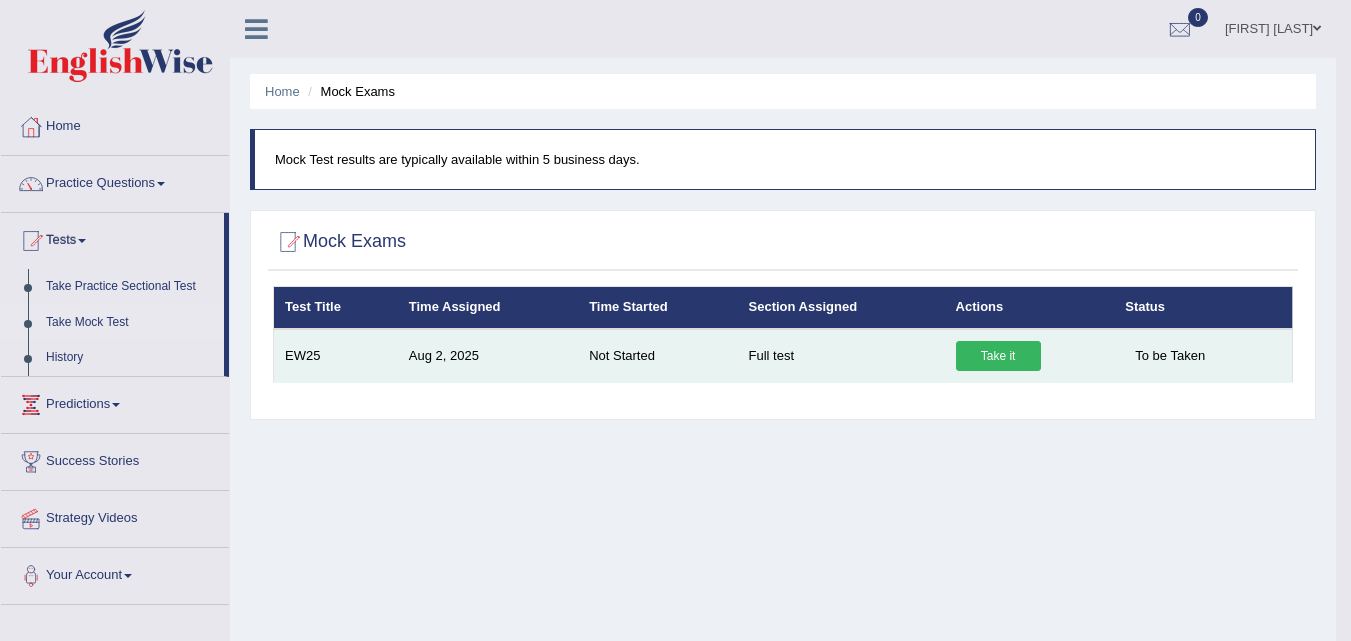 click on "Take it" at bounding box center (998, 356) 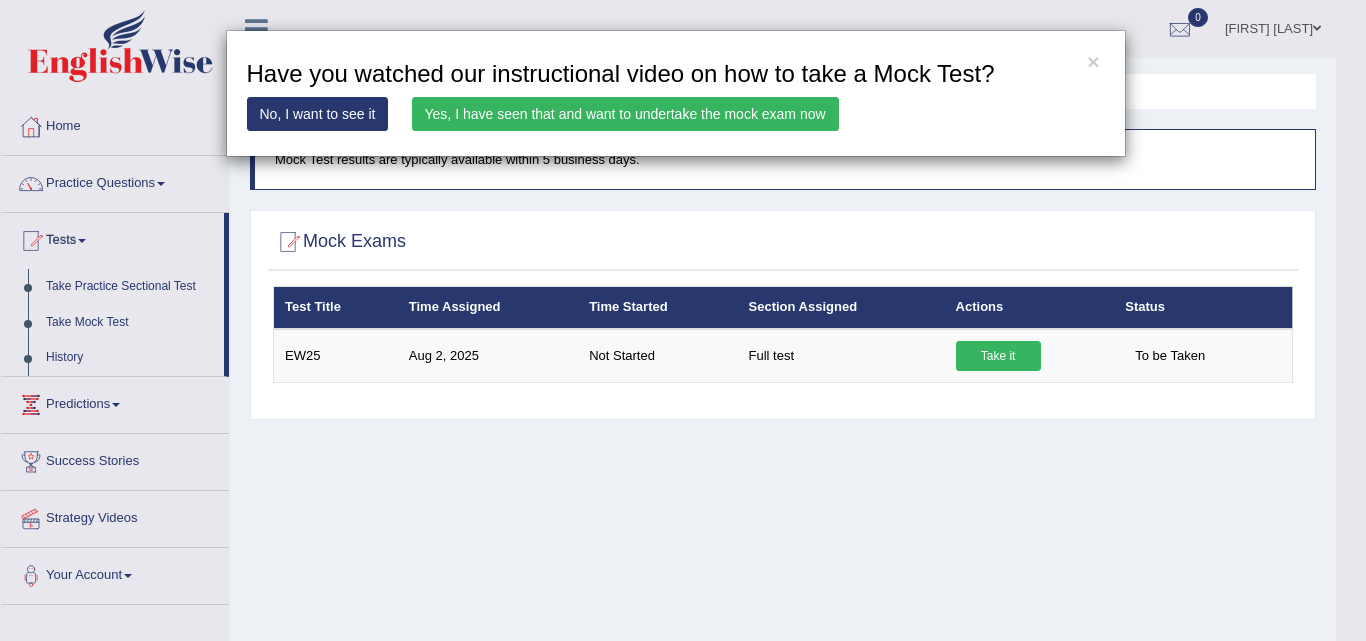 click on "Yes, I have seen that and want to undertake the mock exam now" at bounding box center [625, 114] 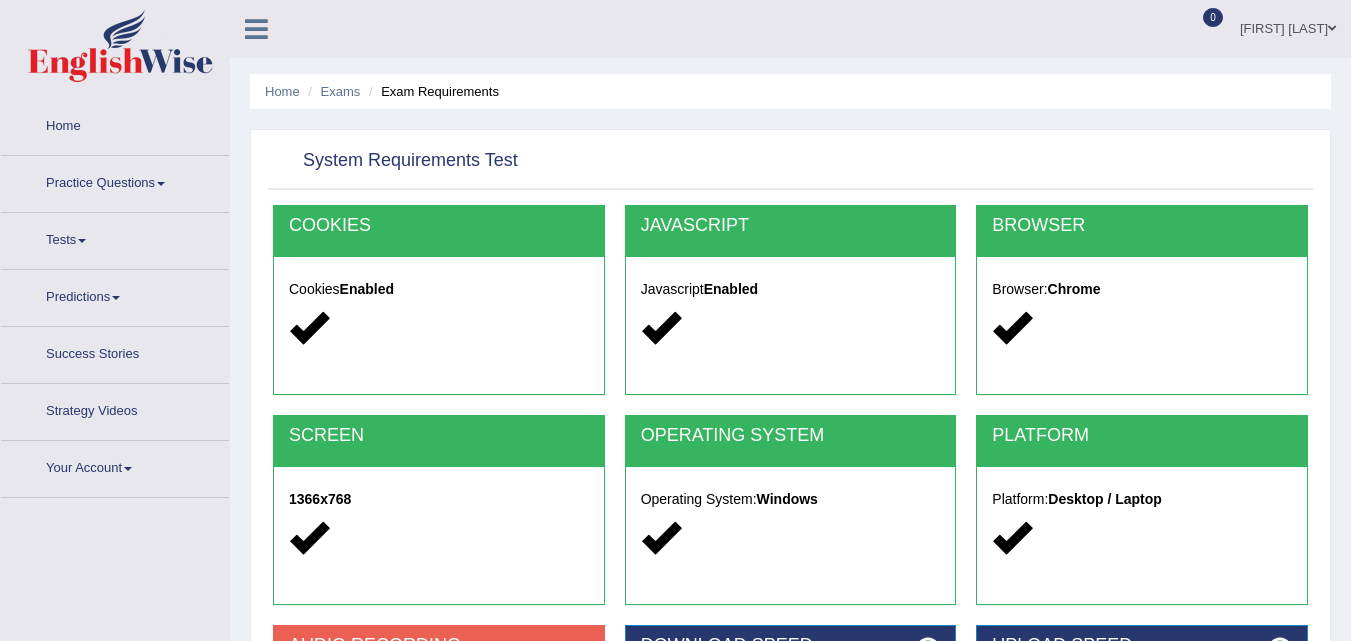 scroll, scrollTop: 0, scrollLeft: 0, axis: both 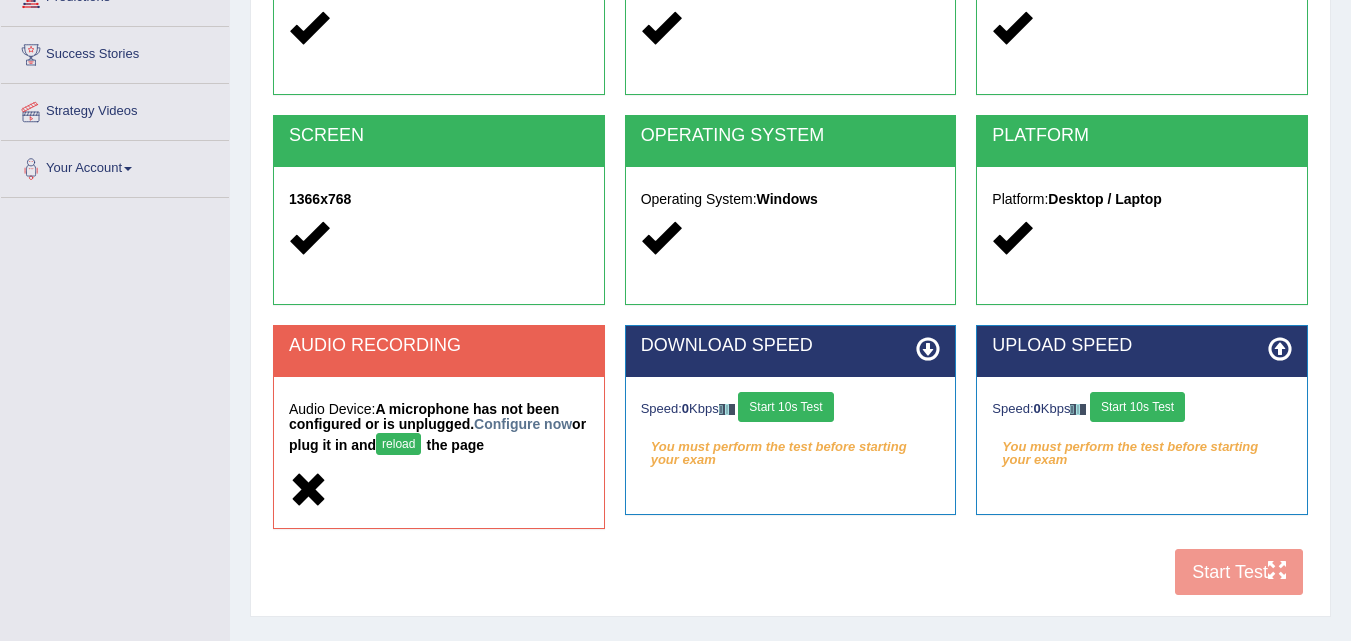 click on "Audio Device:  A microphone has not been configured or is unplugged.  Configure now  or plug it in and  reload  the page" at bounding box center (439, 431) 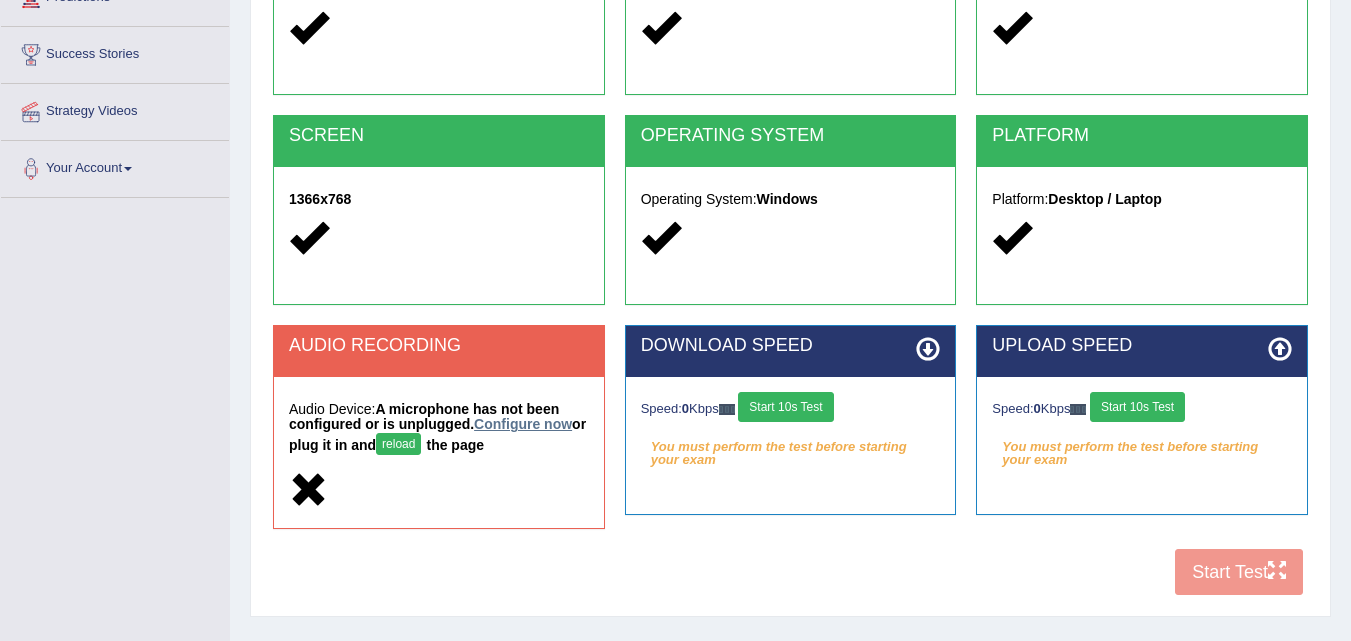 click on "Configure now" at bounding box center (523, 424) 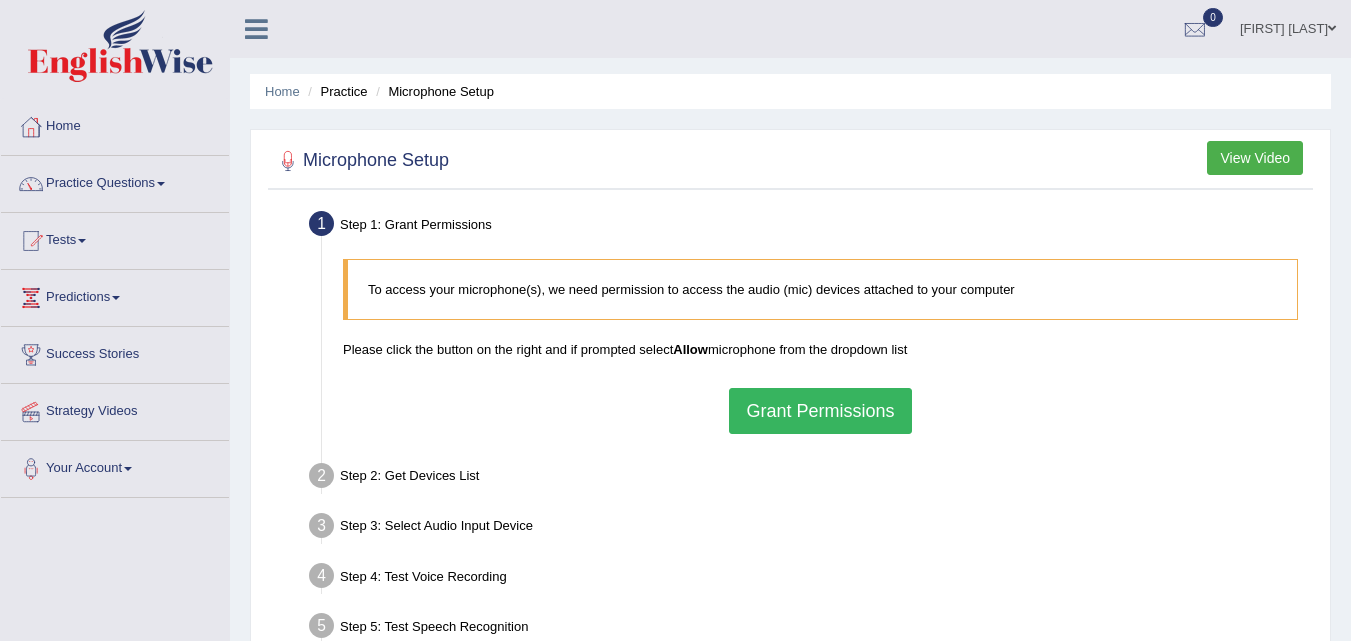 scroll, scrollTop: 0, scrollLeft: 0, axis: both 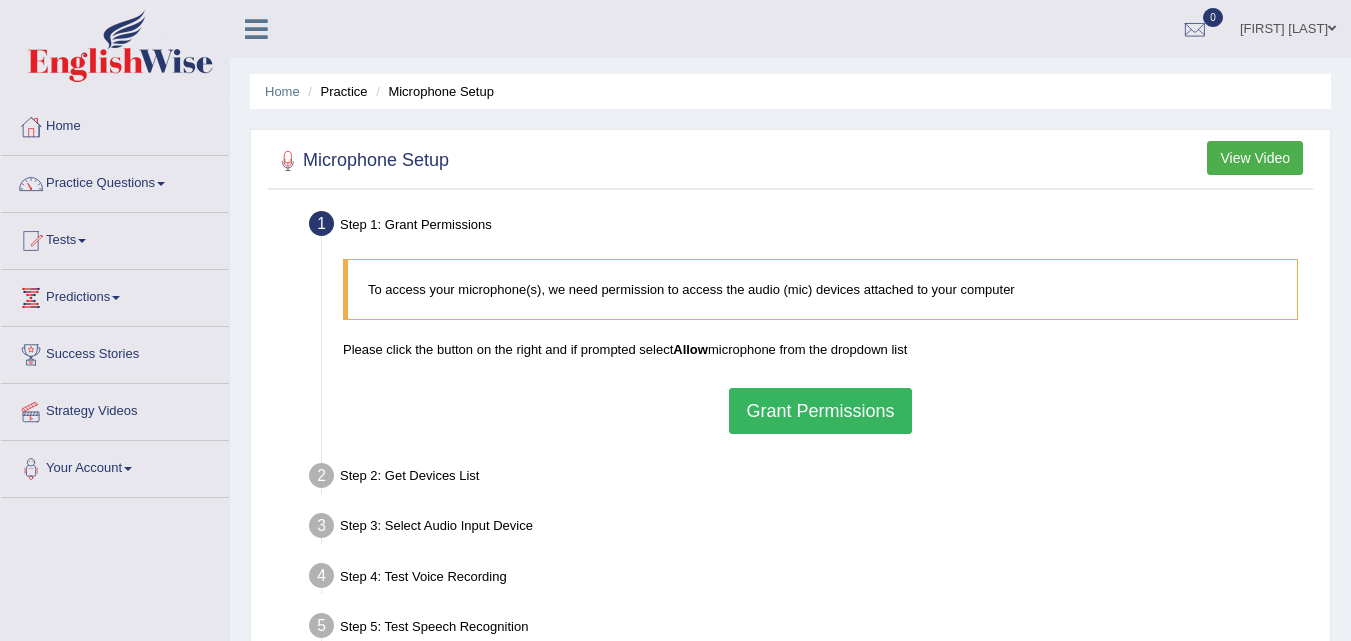 click on "Grant Permissions" at bounding box center [820, 411] 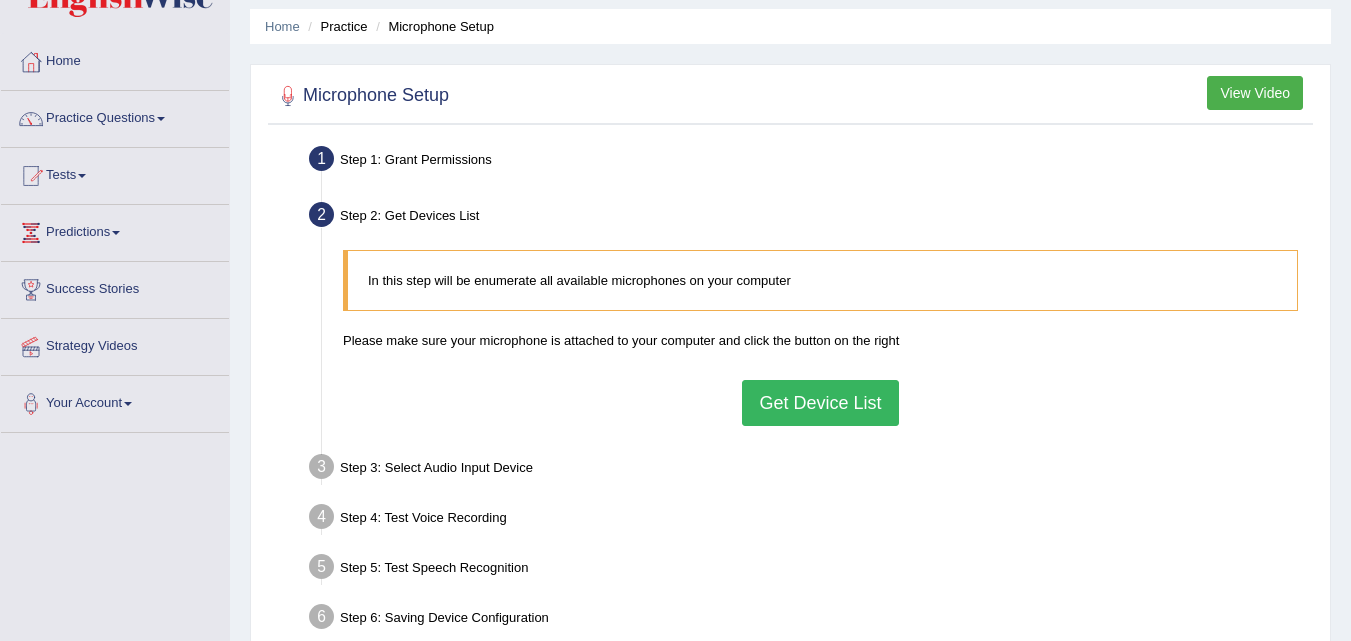 scroll, scrollTop: 100, scrollLeft: 0, axis: vertical 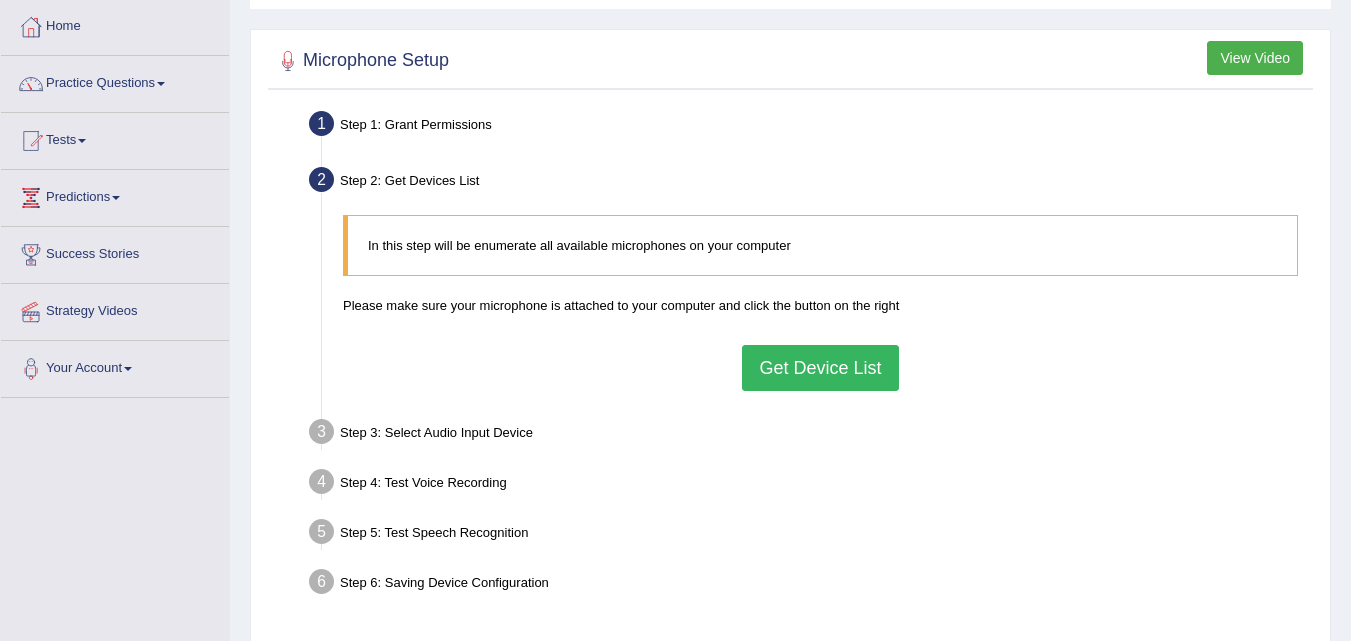 click on "Get Device List" at bounding box center (820, 368) 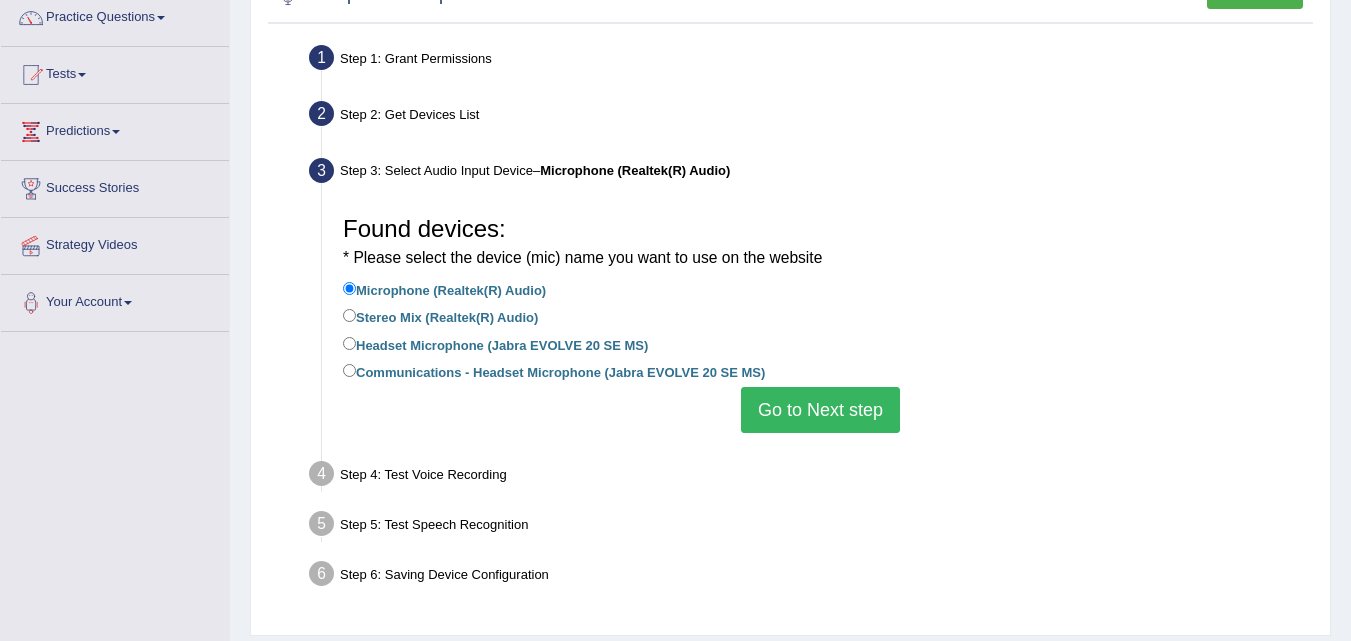 scroll, scrollTop: 200, scrollLeft: 0, axis: vertical 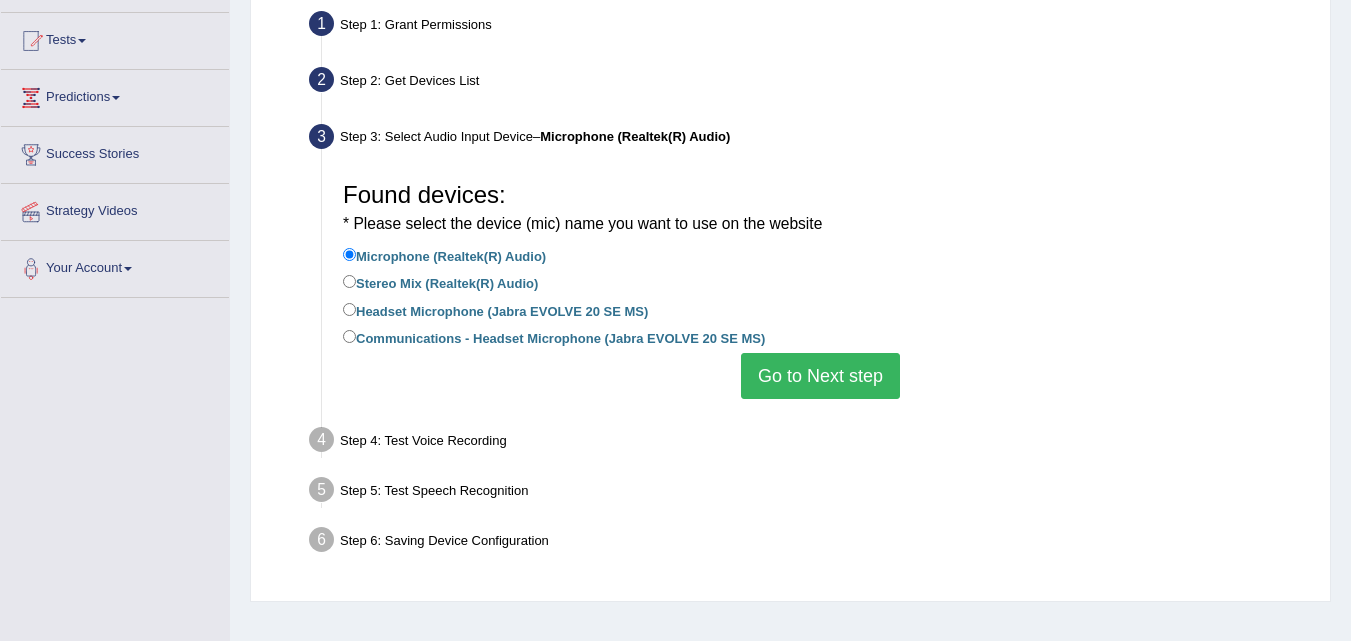 click on "Headset Microphone (Jabra EVOLVE 20 SE MS)" at bounding box center [495, 310] 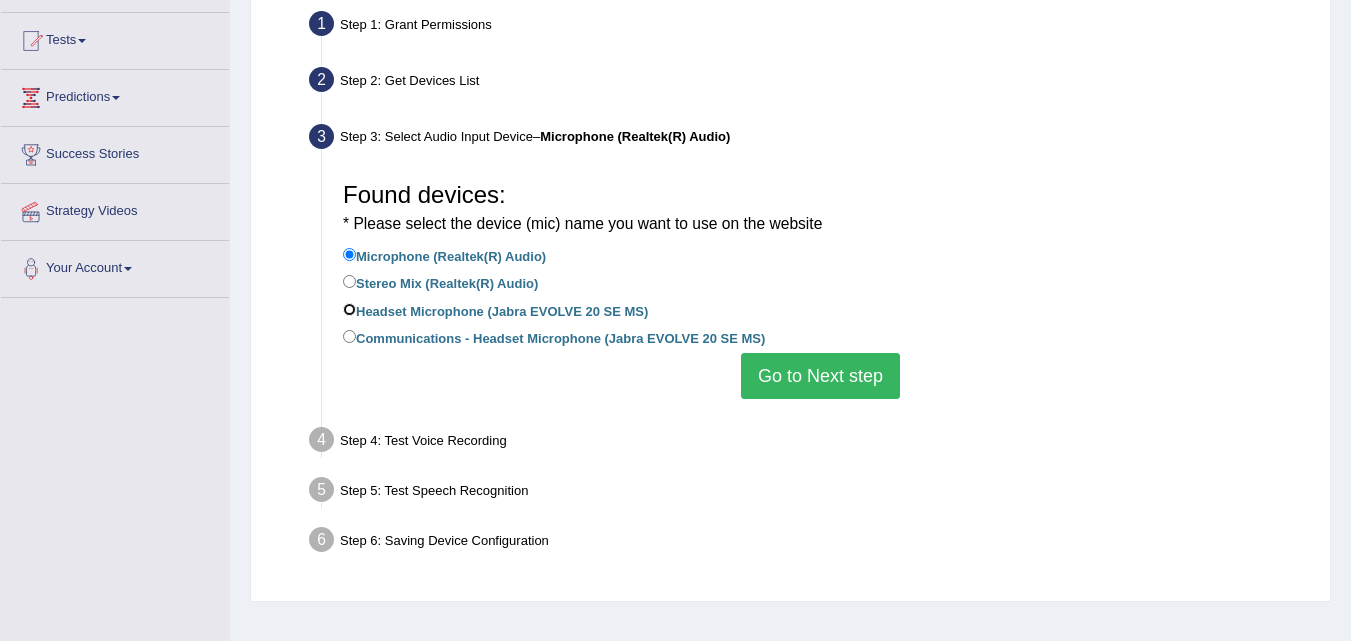 click on "Headset Microphone (Jabra EVOLVE 20 SE MS)" at bounding box center (349, 309) 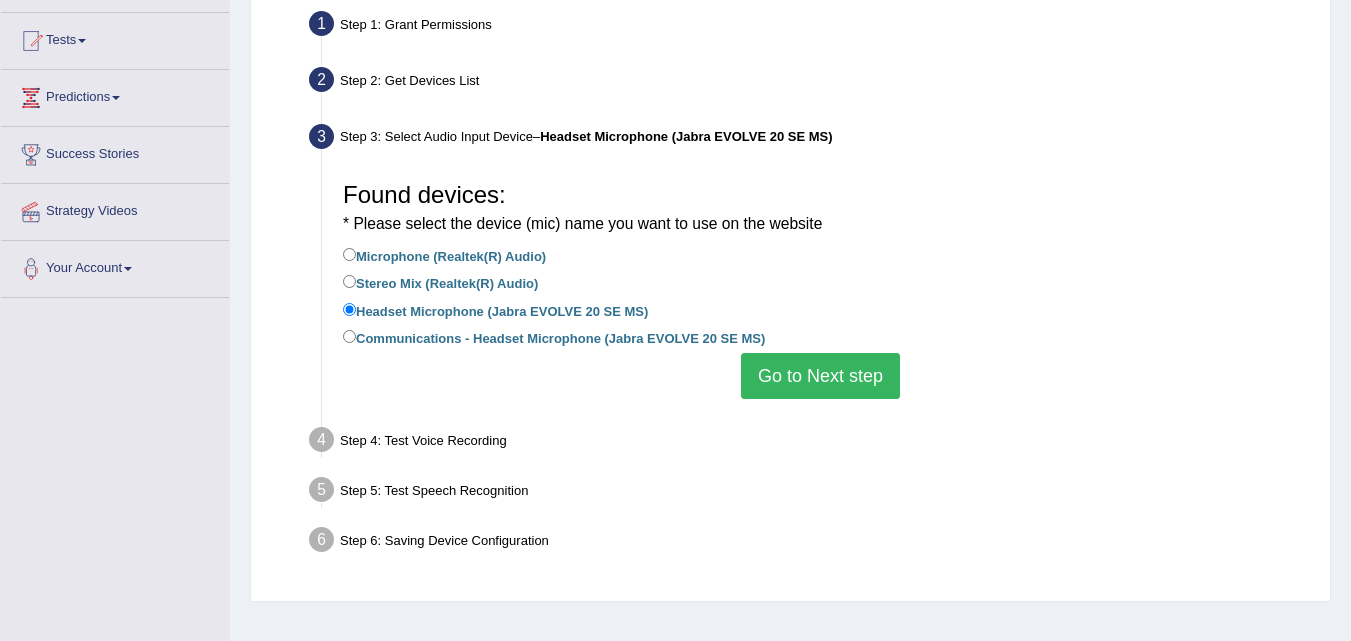 click on "Go to Next step" at bounding box center [820, 376] 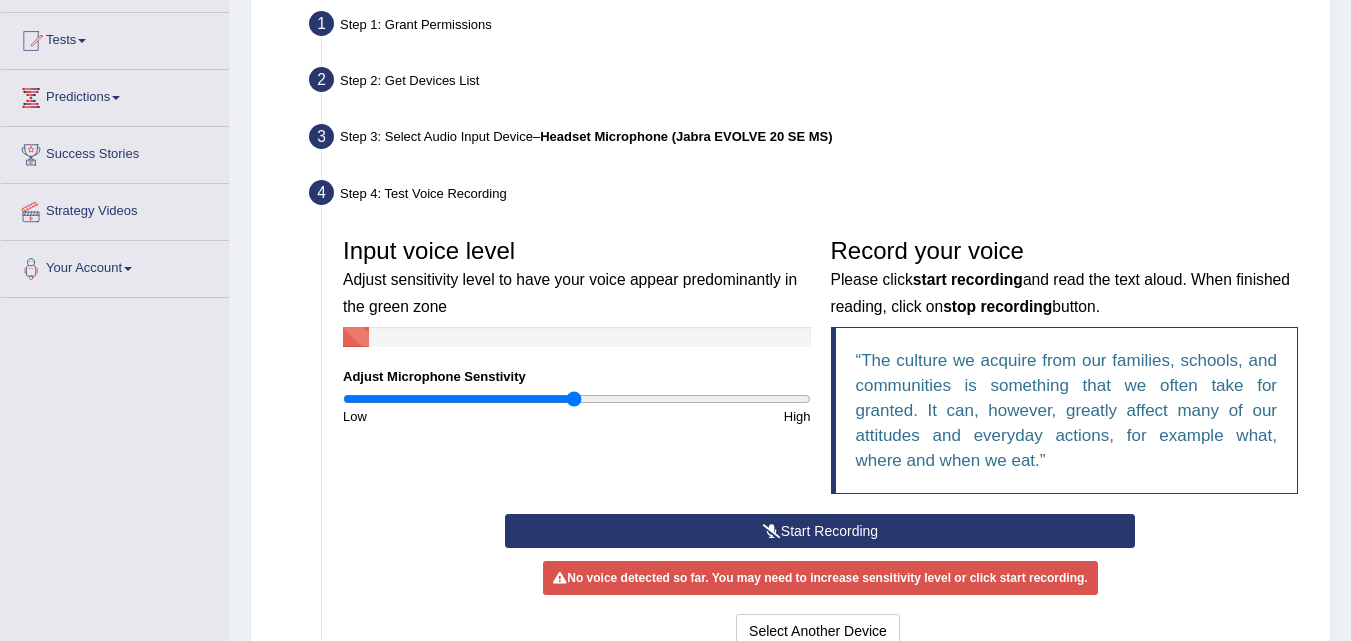 click on "Start Recording" at bounding box center (820, 531) 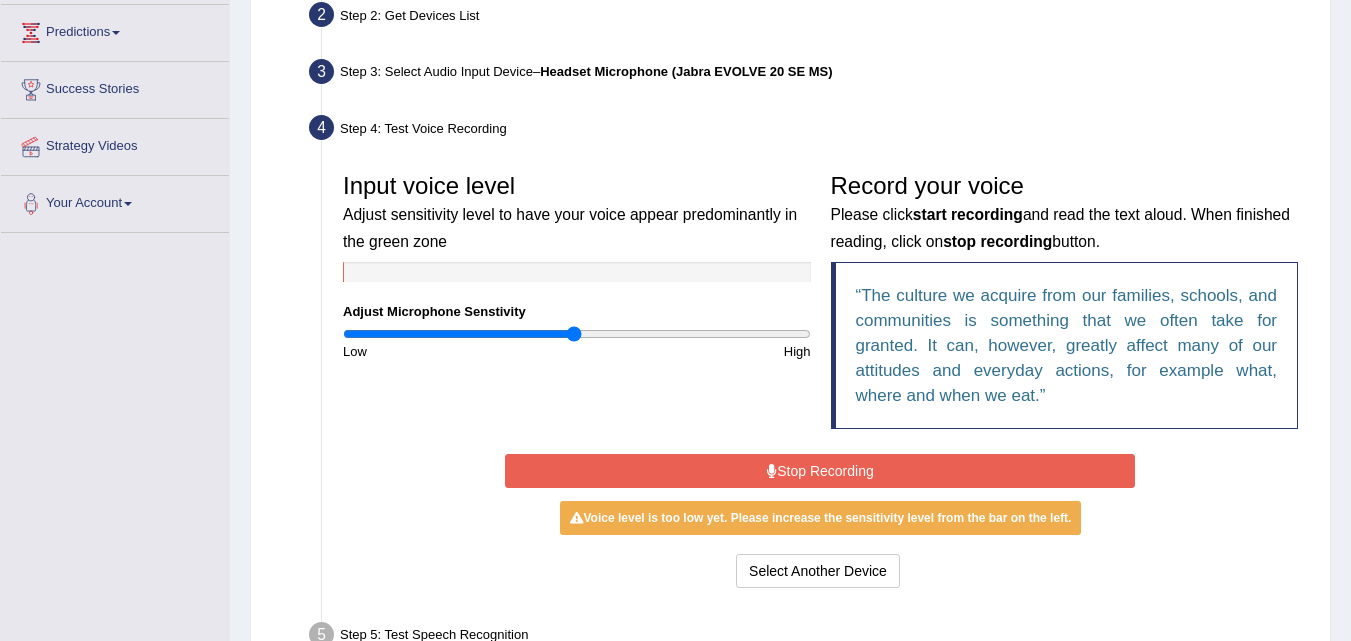 scroll, scrollTop: 300, scrollLeft: 0, axis: vertical 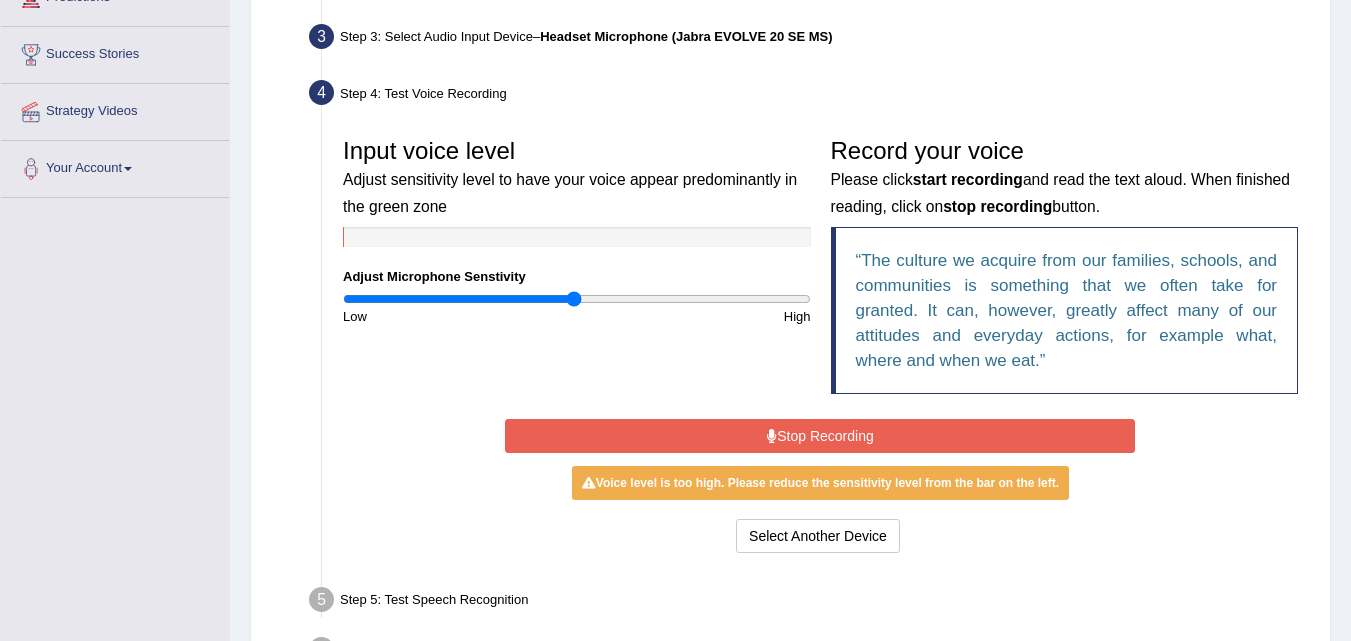 click on "Stop Recording" at bounding box center (820, 436) 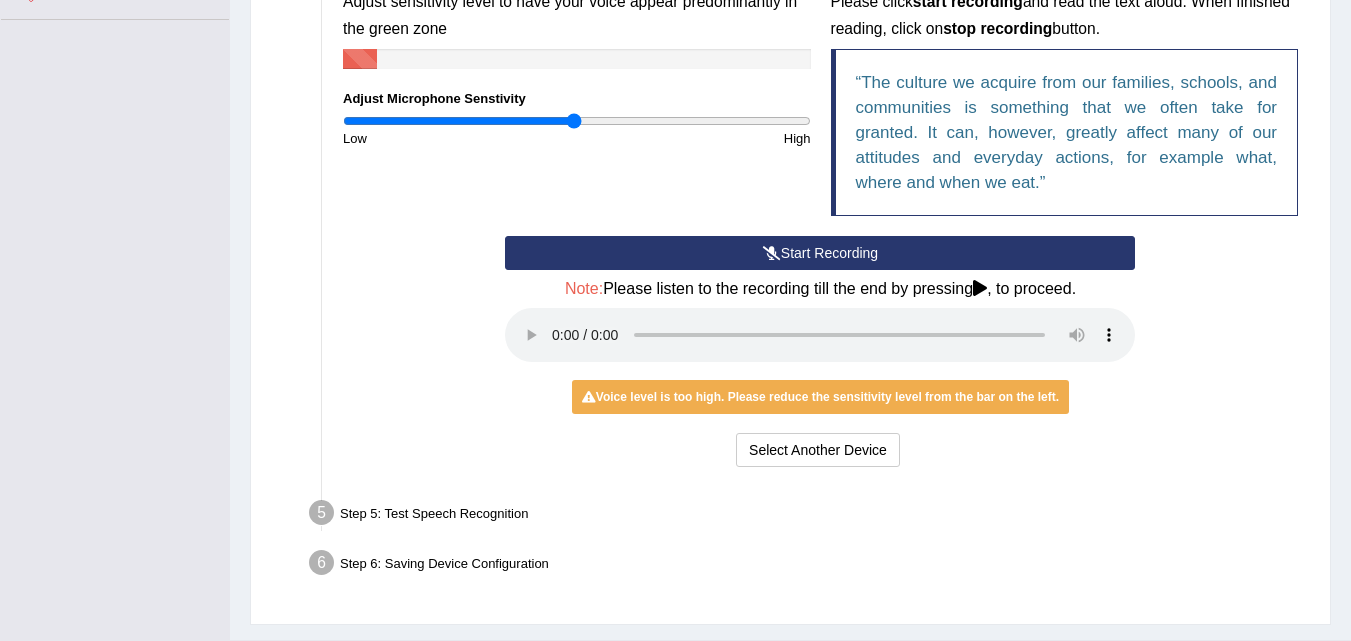 scroll, scrollTop: 500, scrollLeft: 0, axis: vertical 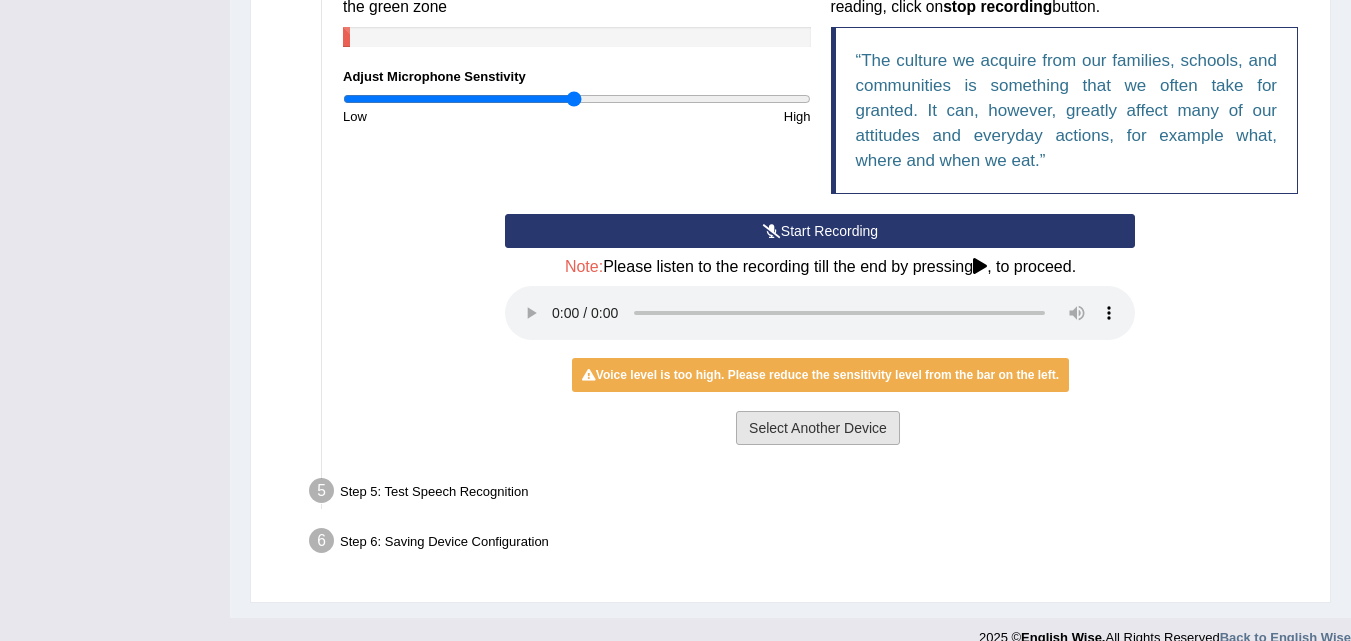 click on "Select Another Device" at bounding box center [818, 428] 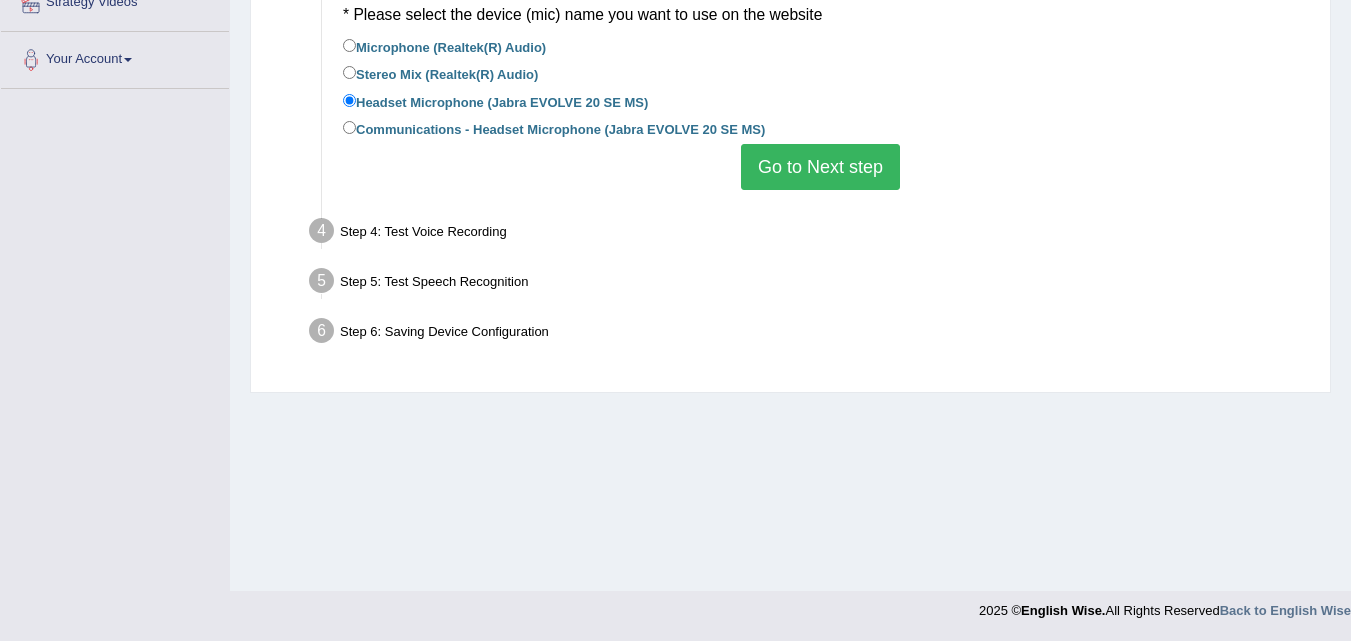 click on "Go to Next step" at bounding box center [820, 167] 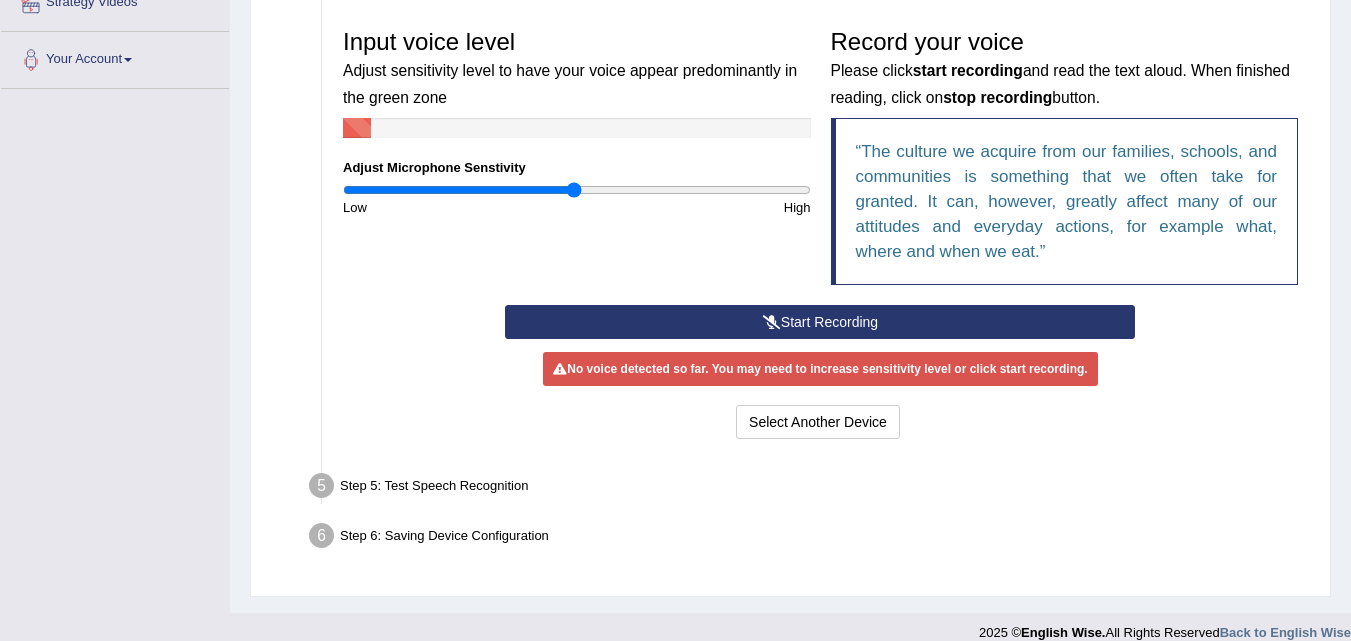 click on "Start Recording" at bounding box center [820, 322] 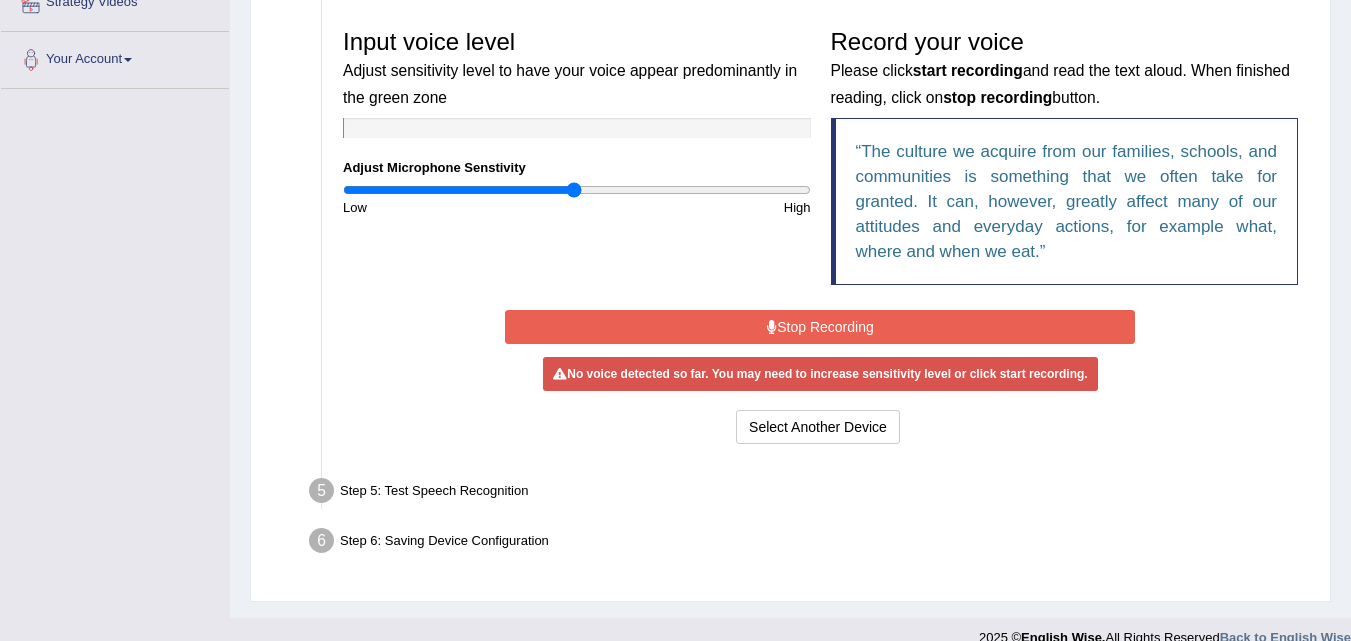 click on "Stop Recording" at bounding box center (820, 327) 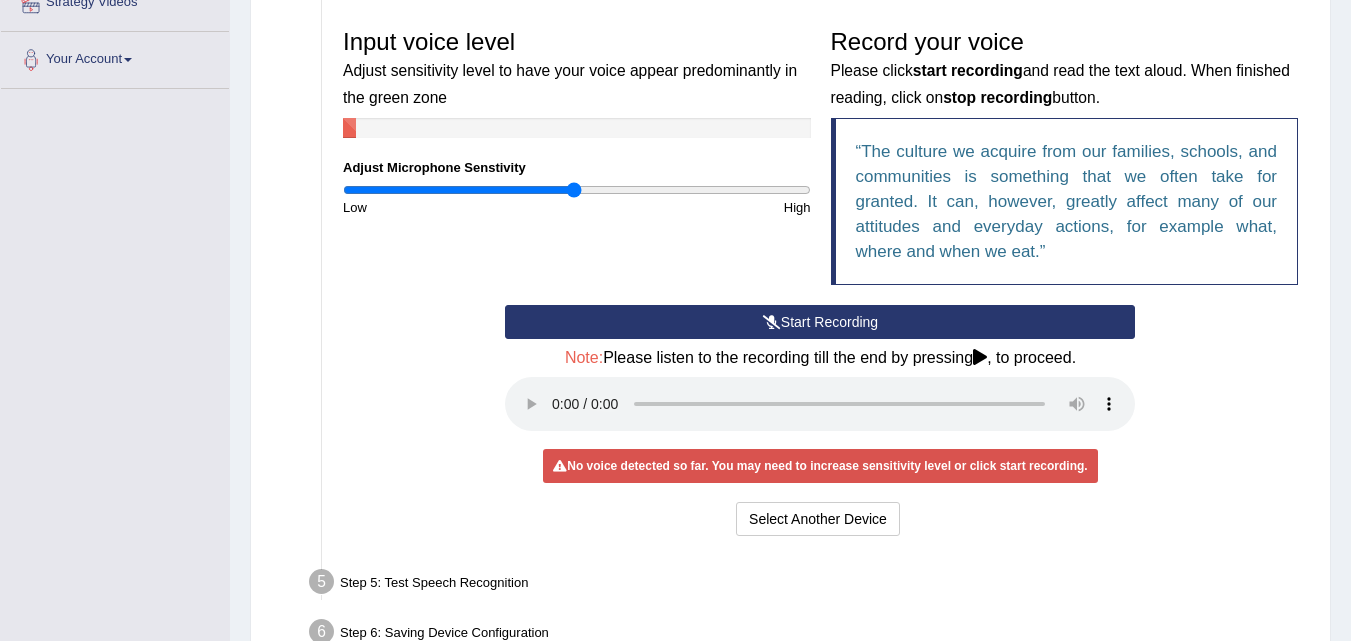 click on "Start Recording" at bounding box center (820, 322) 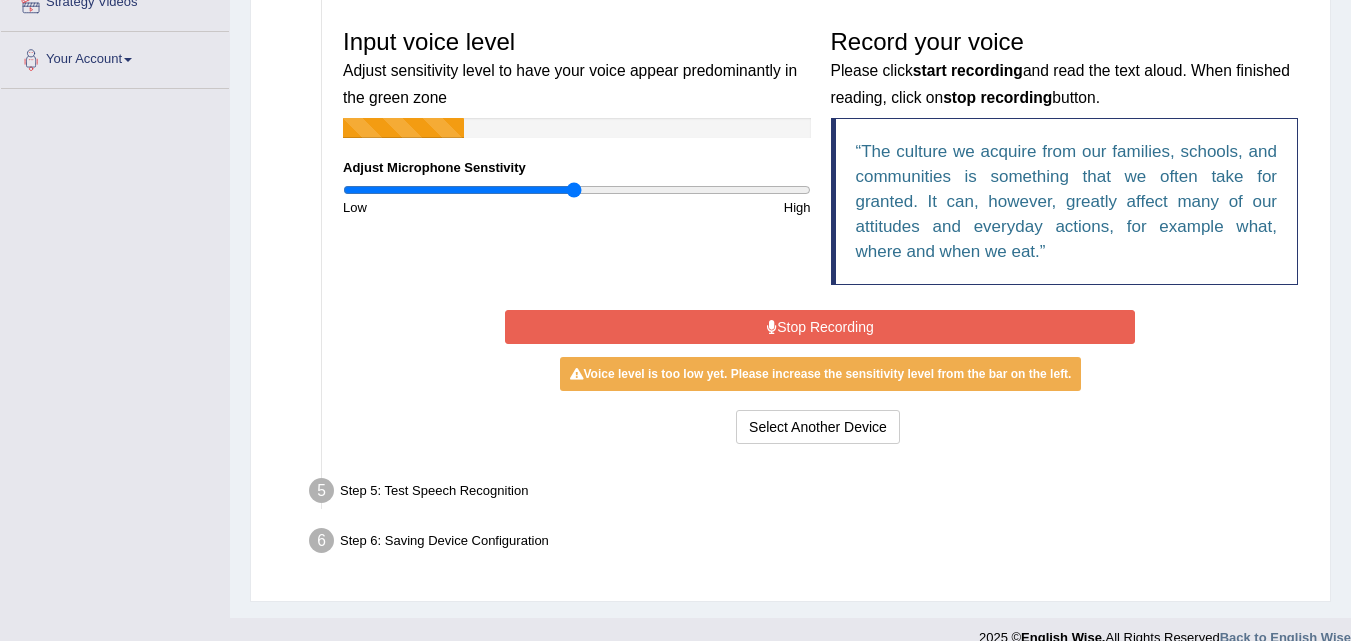 click on "Stop Recording" at bounding box center (820, 327) 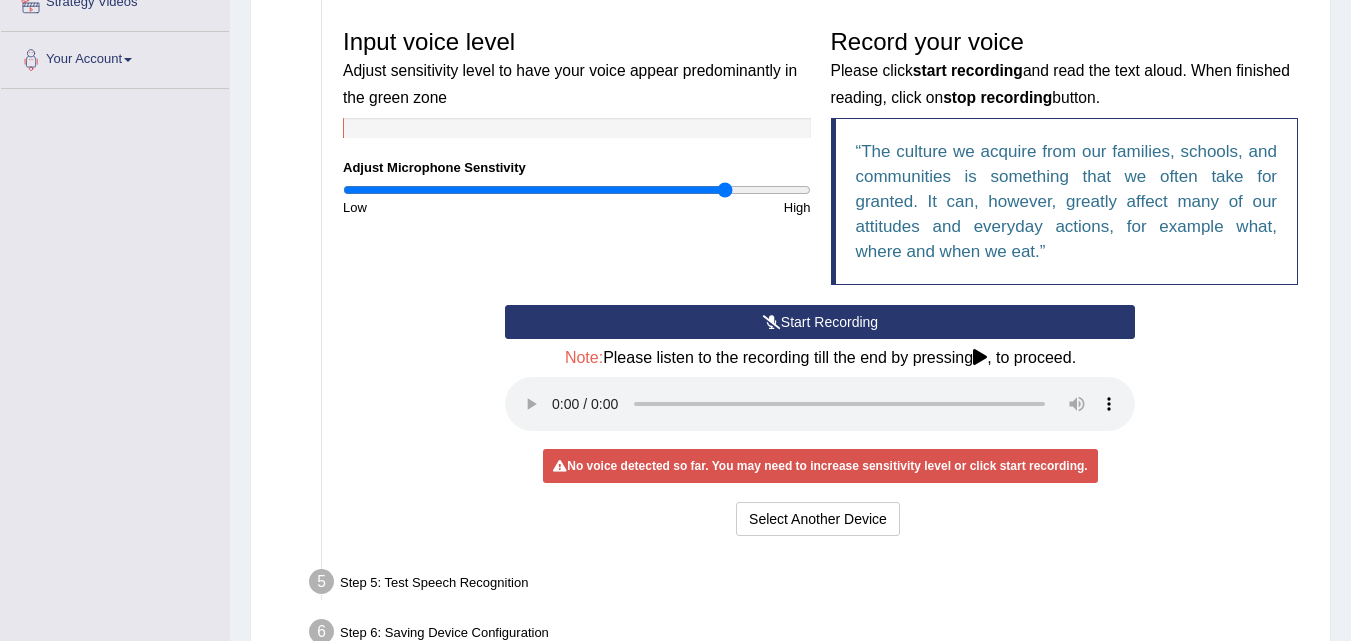 drag, startPoint x: 573, startPoint y: 190, endPoint x: 723, endPoint y: 202, distance: 150.47923 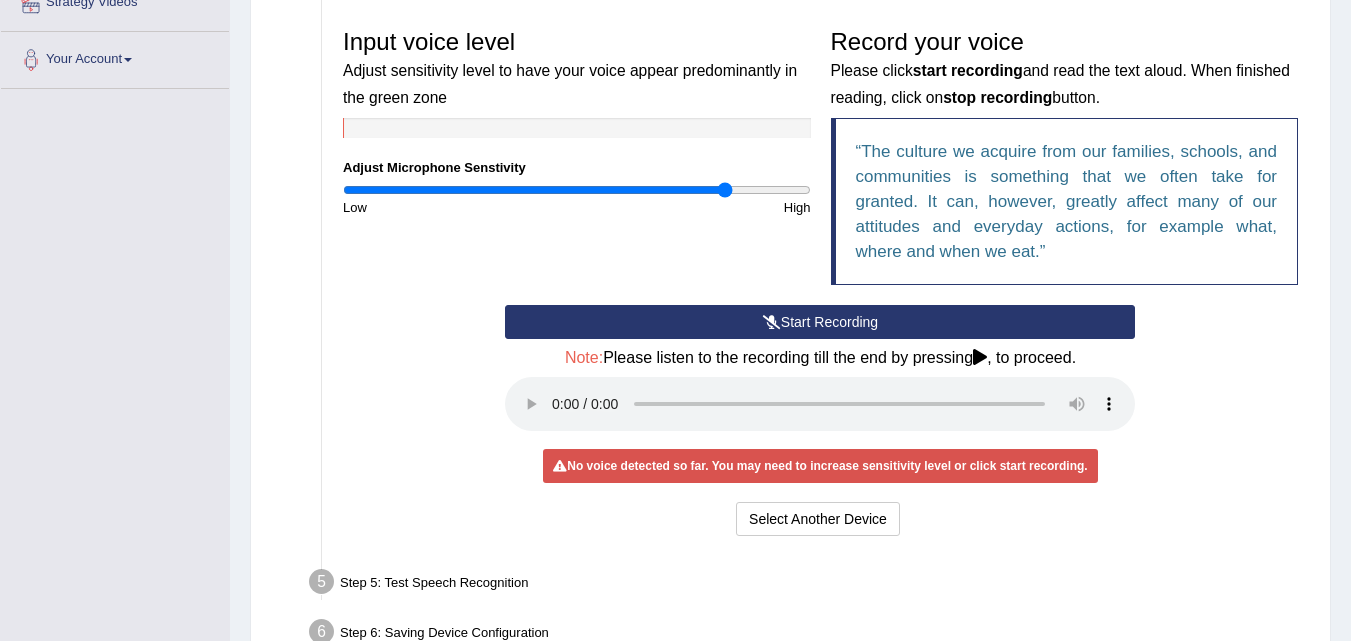 click at bounding box center (772, 322) 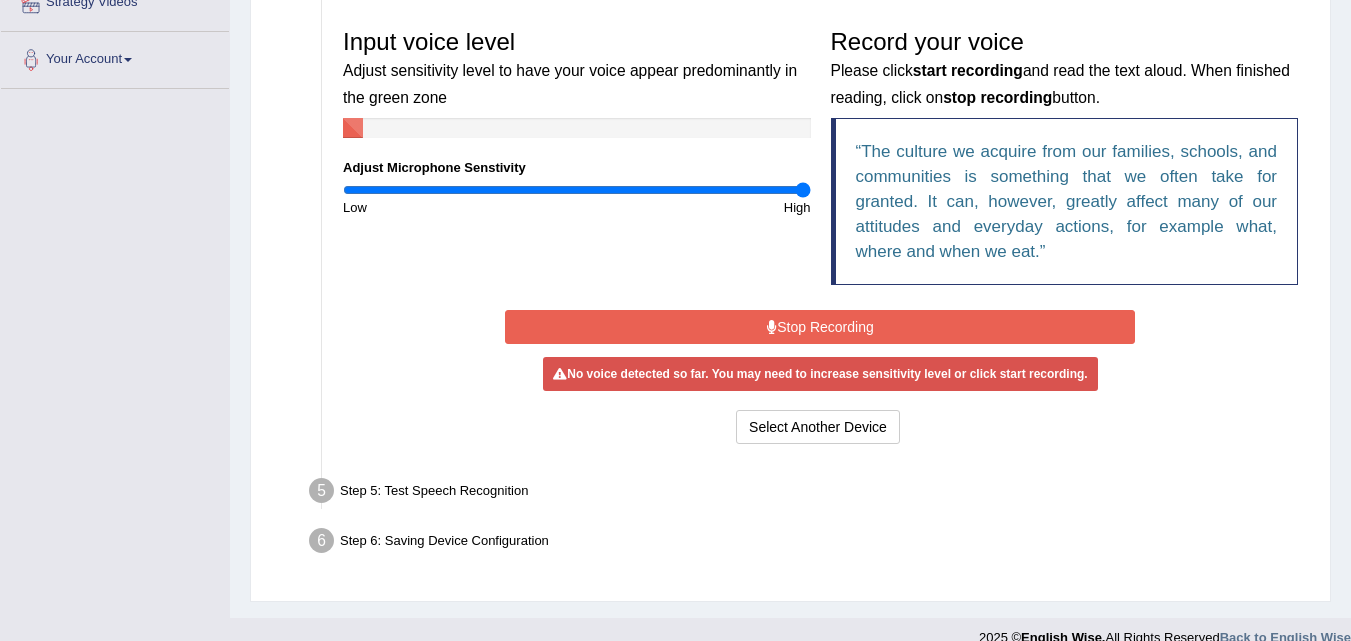 drag, startPoint x: 727, startPoint y: 194, endPoint x: 807, endPoint y: 186, distance: 80.399 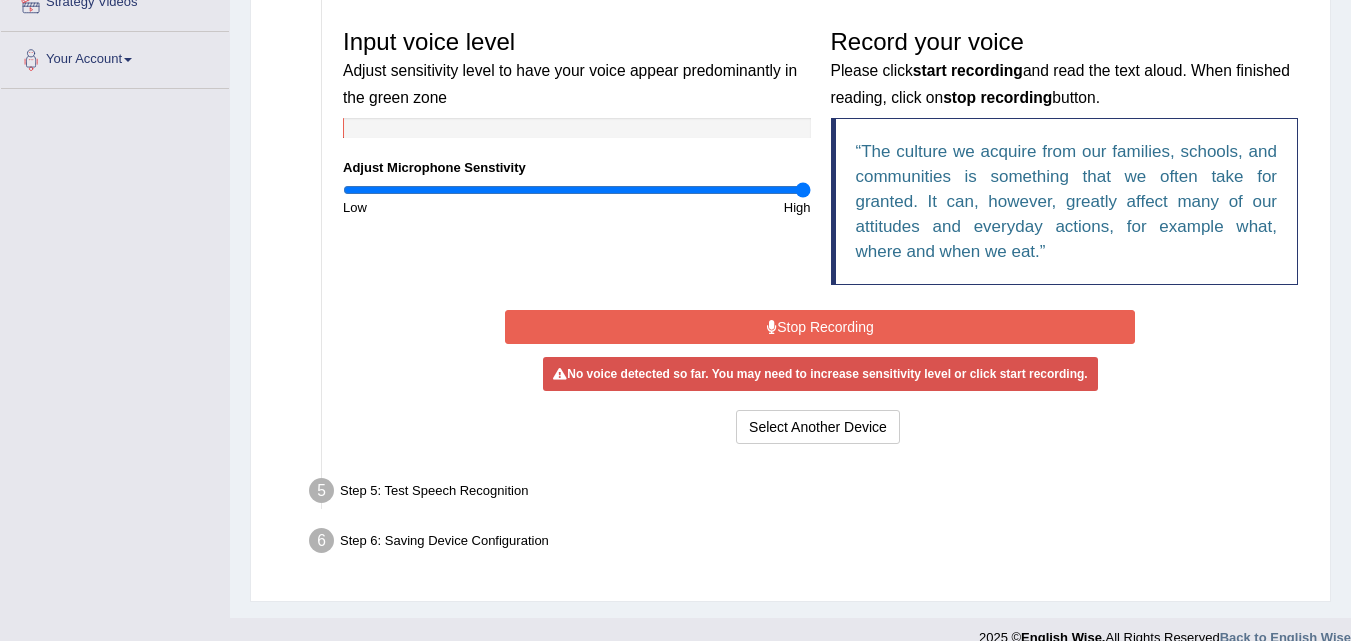 click on "Stop Recording" at bounding box center [820, 327] 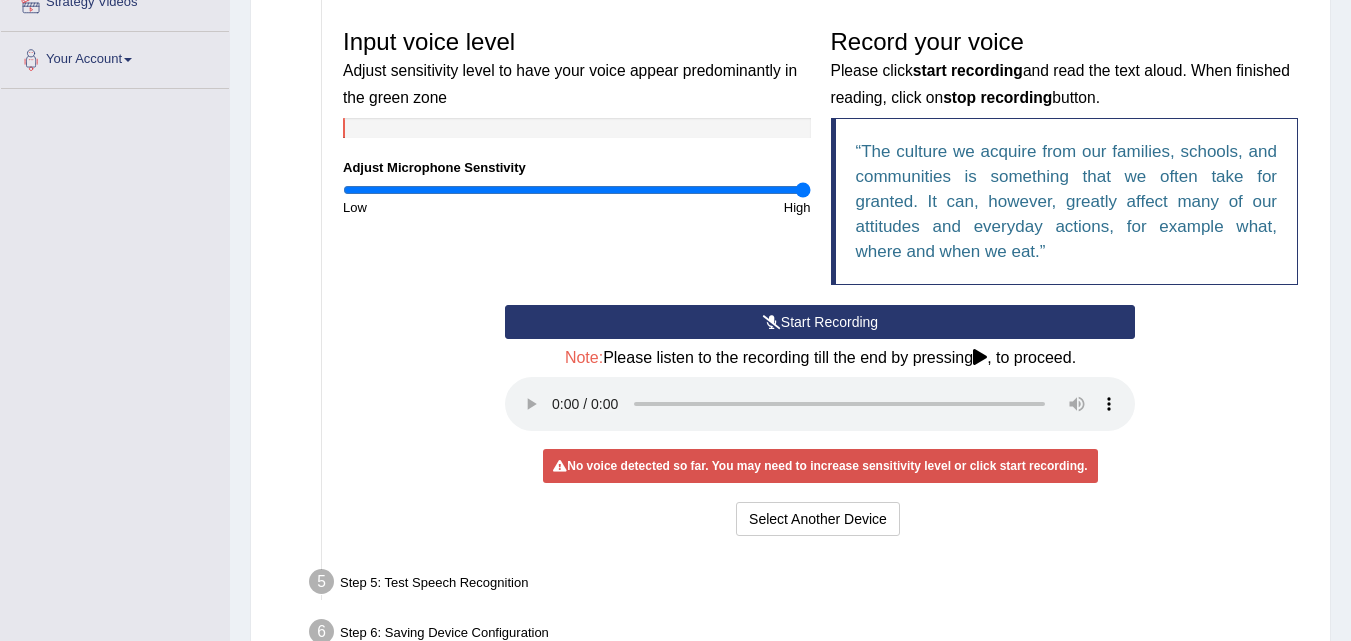 click on "Start Recording" at bounding box center (820, 322) 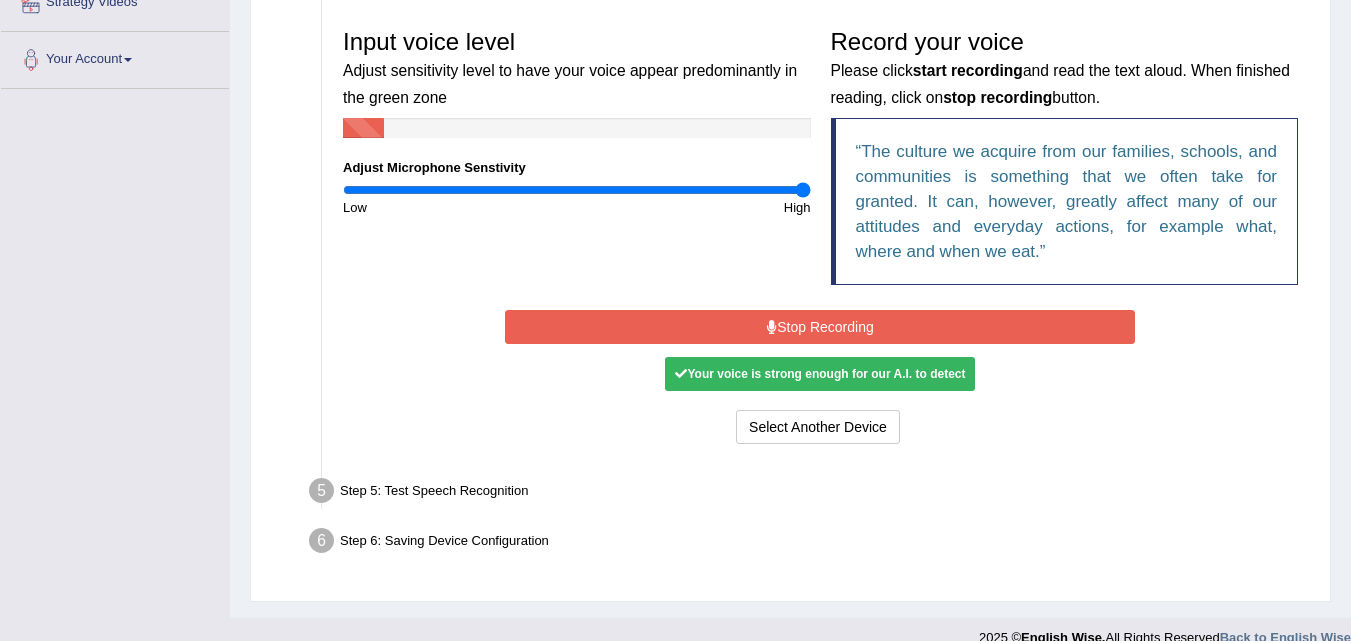 click on "Stop Recording" at bounding box center (820, 327) 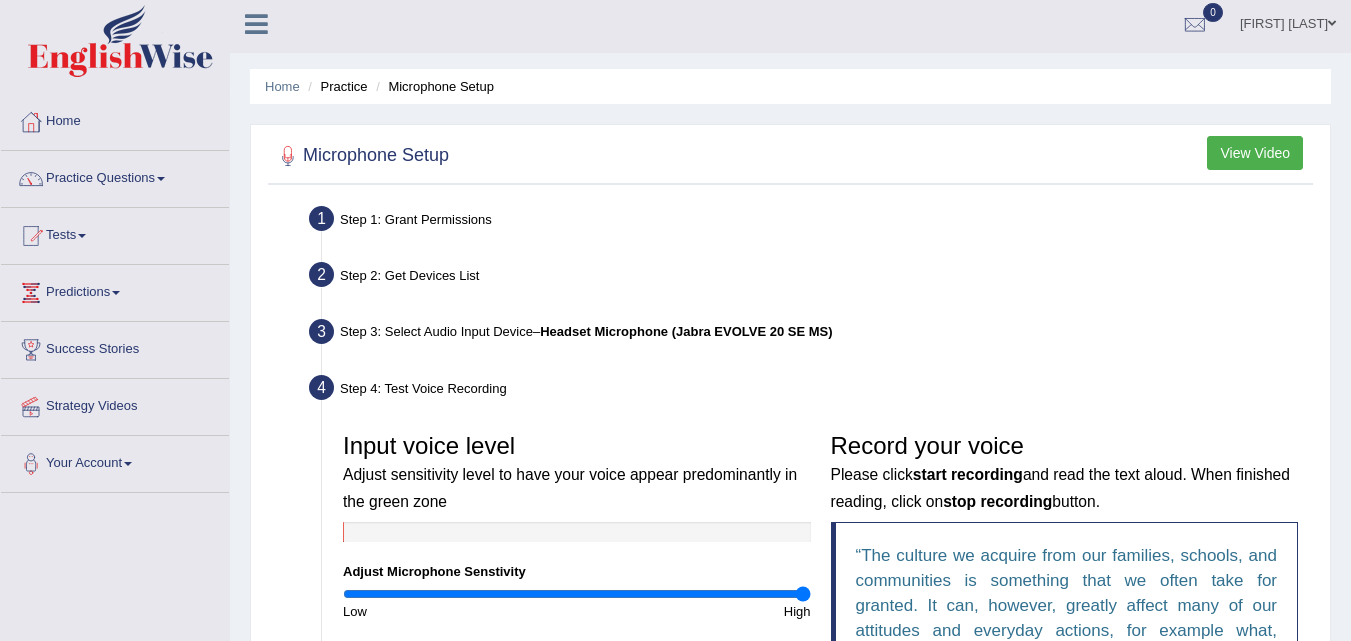 scroll, scrollTop: 0, scrollLeft: 0, axis: both 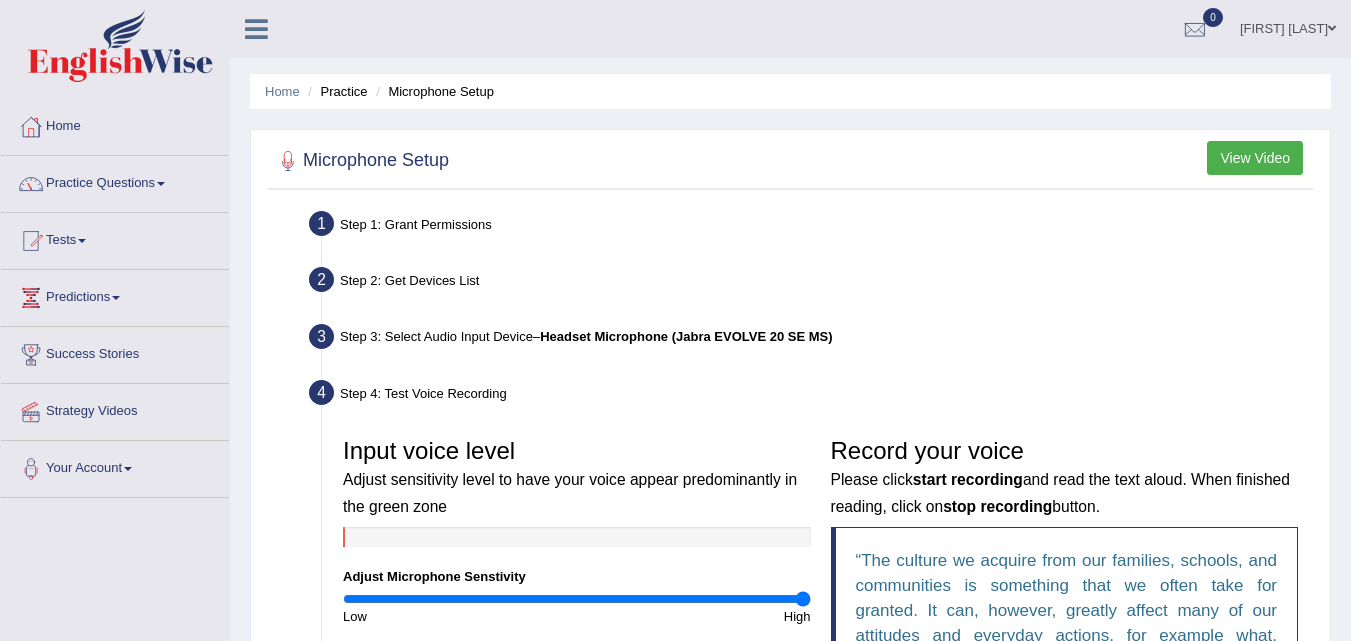 click on "View Video" at bounding box center [1255, 158] 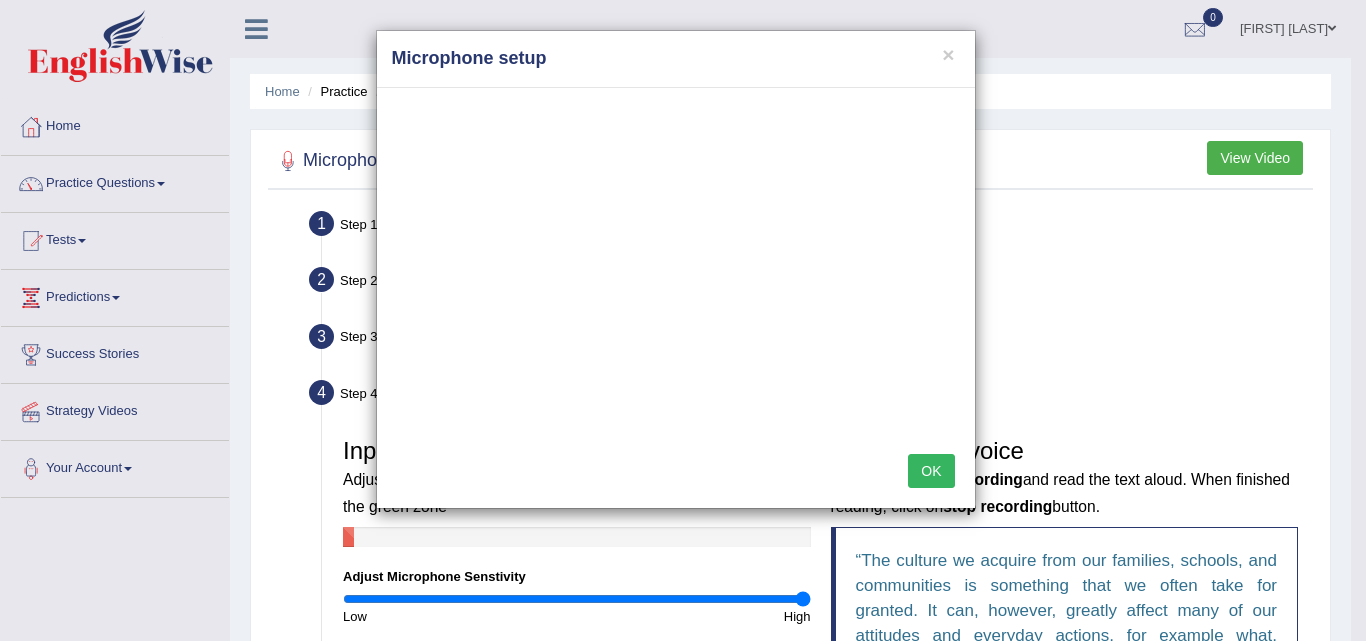 click on "OK" at bounding box center (931, 471) 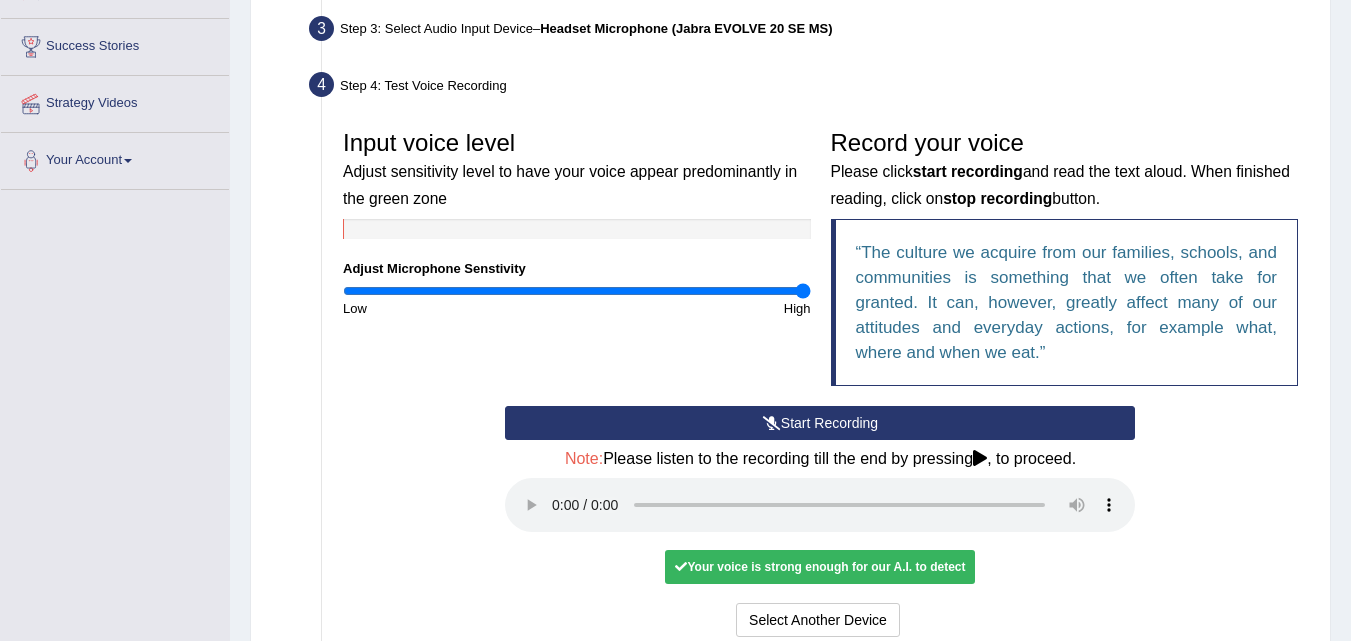 scroll, scrollTop: 400, scrollLeft: 0, axis: vertical 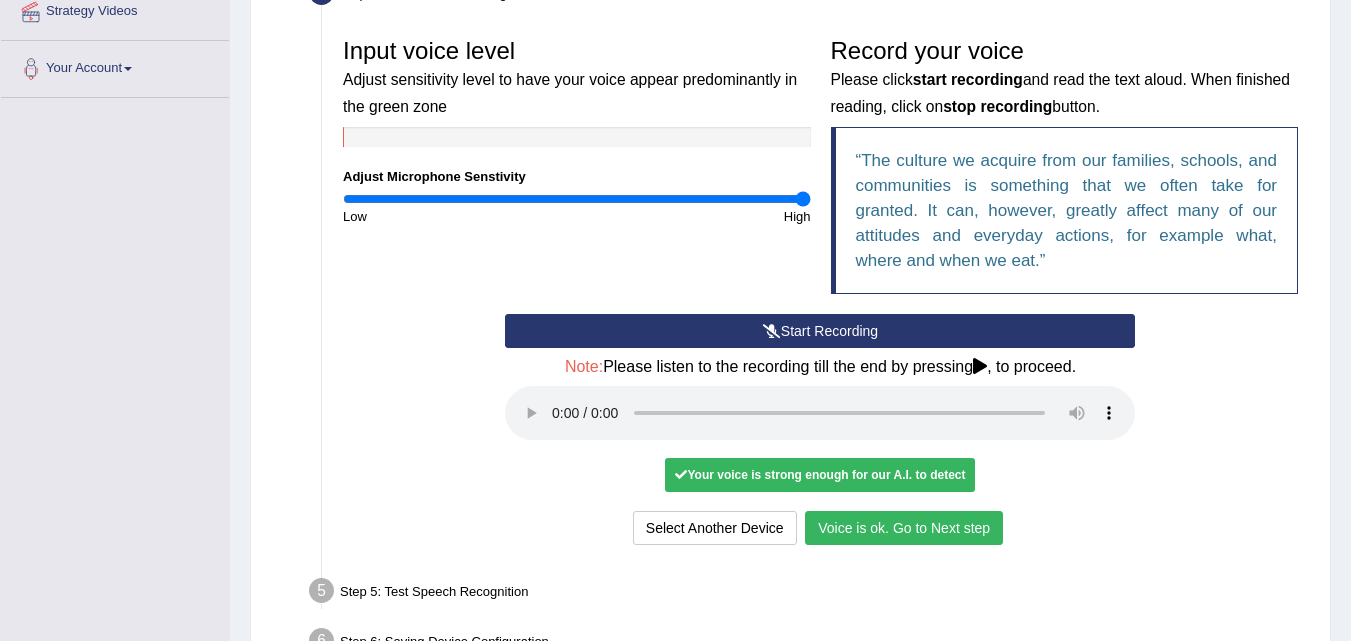 click on "Voice is ok. Go to Next step" at bounding box center (904, 528) 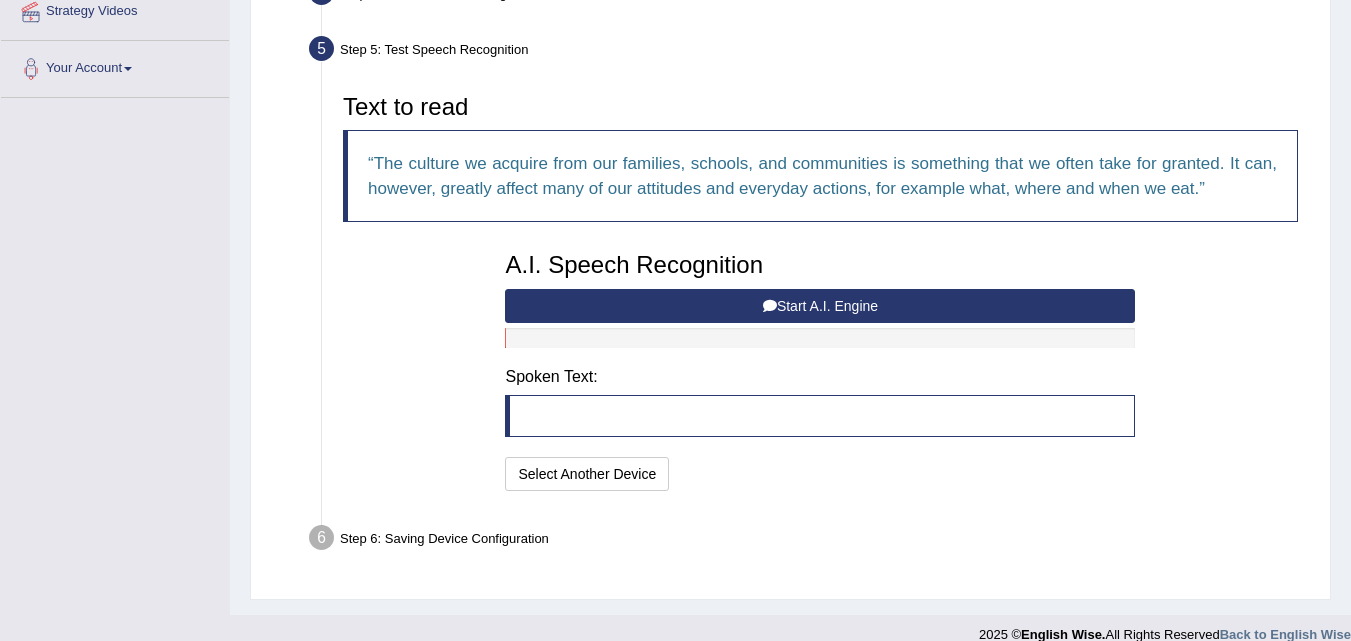 click on "Start A.I. Engine" at bounding box center (820, 306) 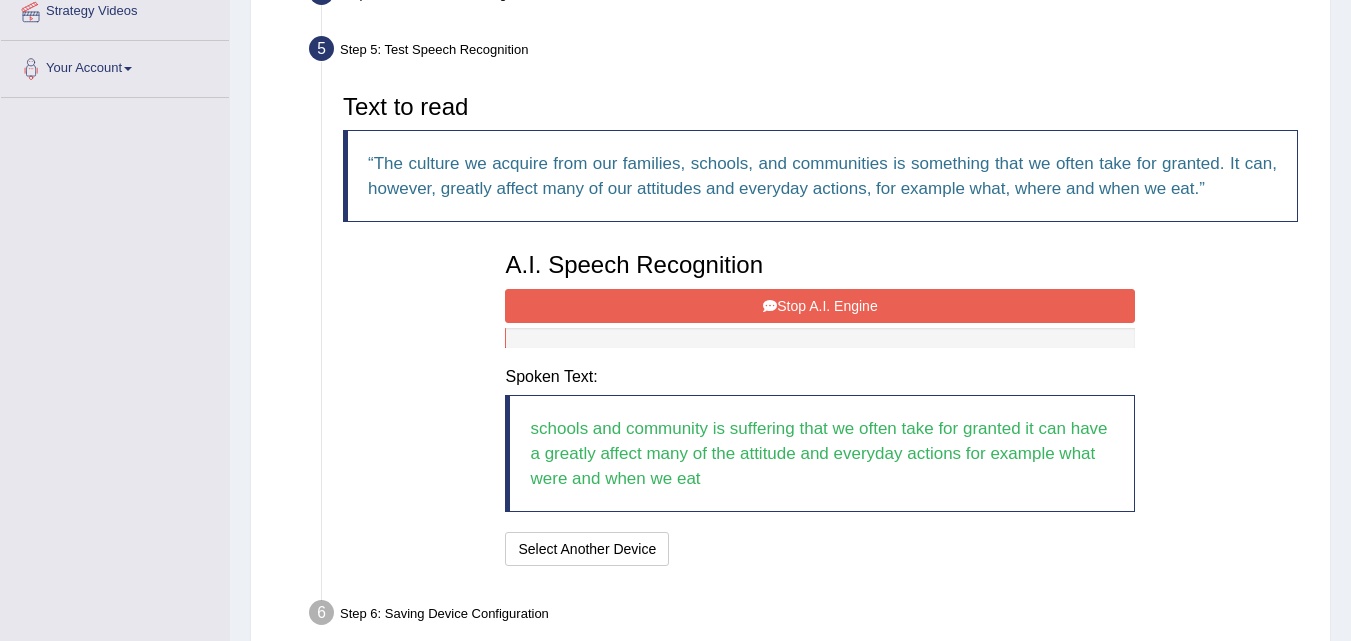 click on "Stop A.I. Engine" at bounding box center (820, 306) 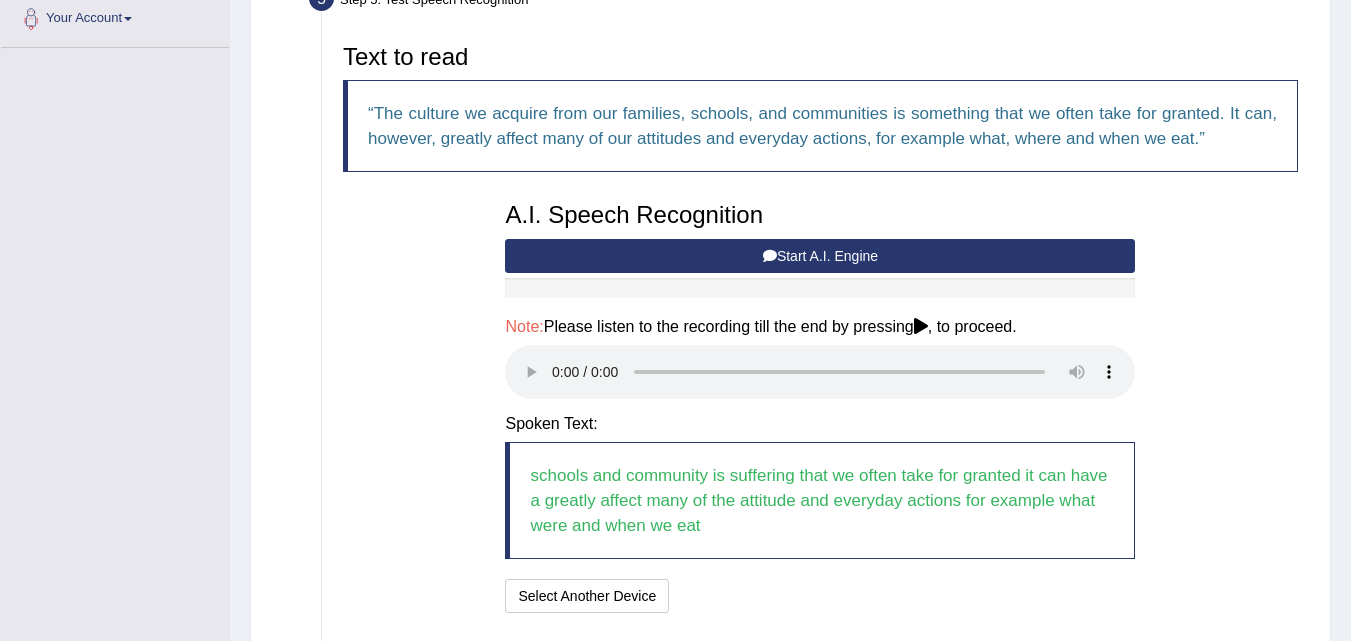 scroll, scrollTop: 496, scrollLeft: 0, axis: vertical 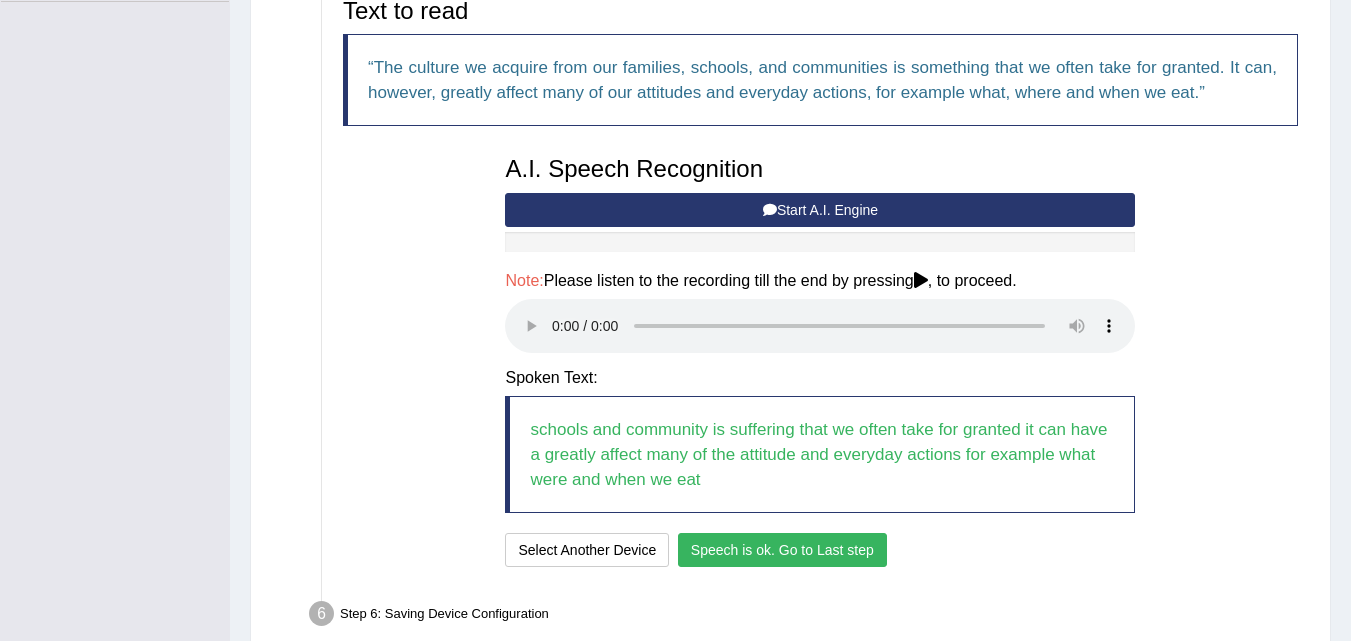 click on "Speech is ok. Go to Last step" at bounding box center (782, 550) 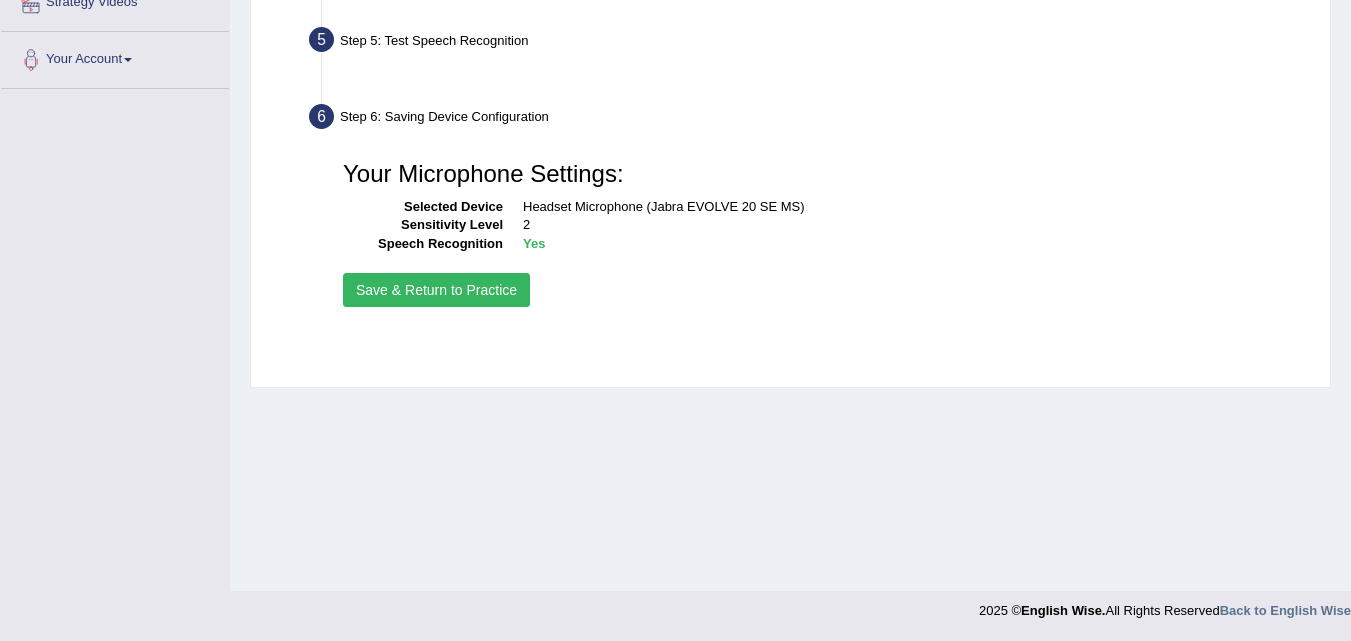 scroll, scrollTop: 409, scrollLeft: 0, axis: vertical 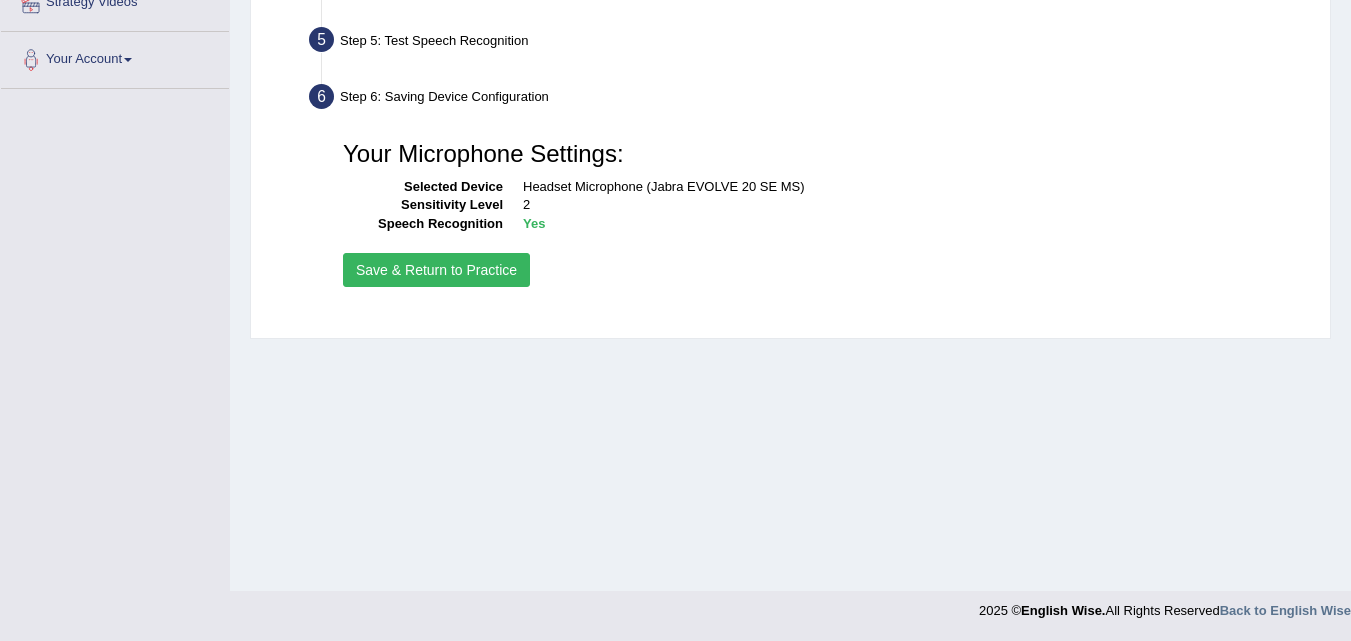 click on "Save & Return to Practice" at bounding box center (436, 270) 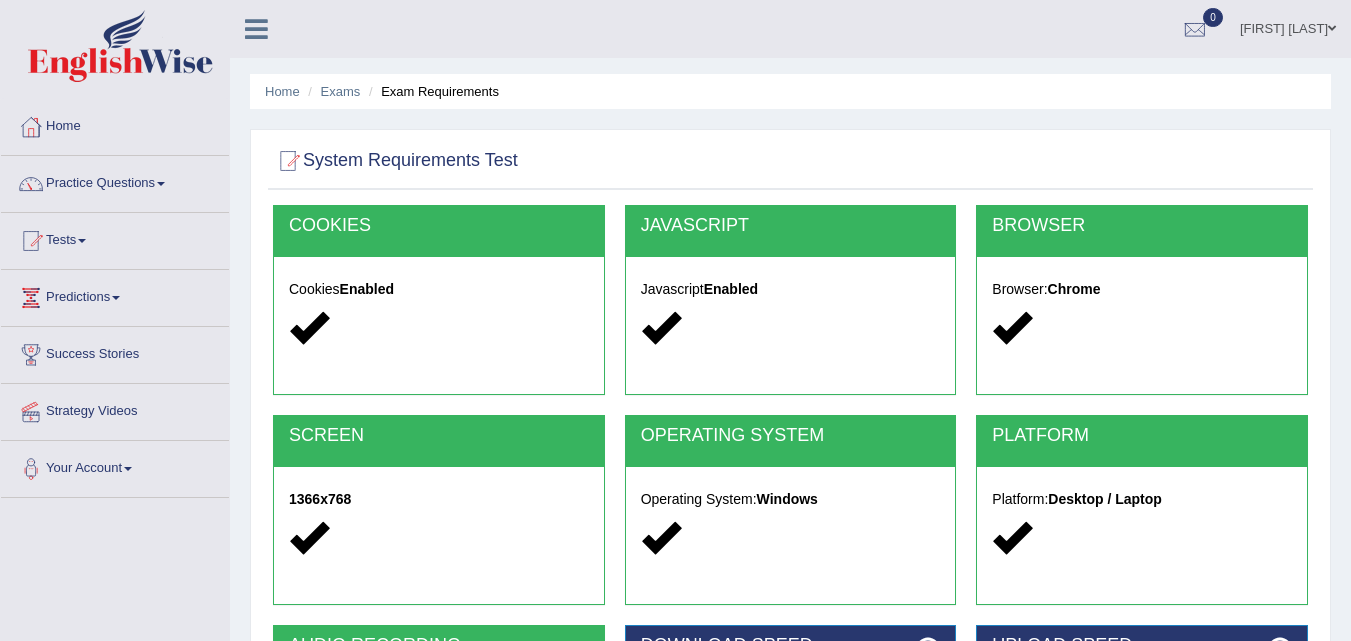 scroll, scrollTop: 400, scrollLeft: 0, axis: vertical 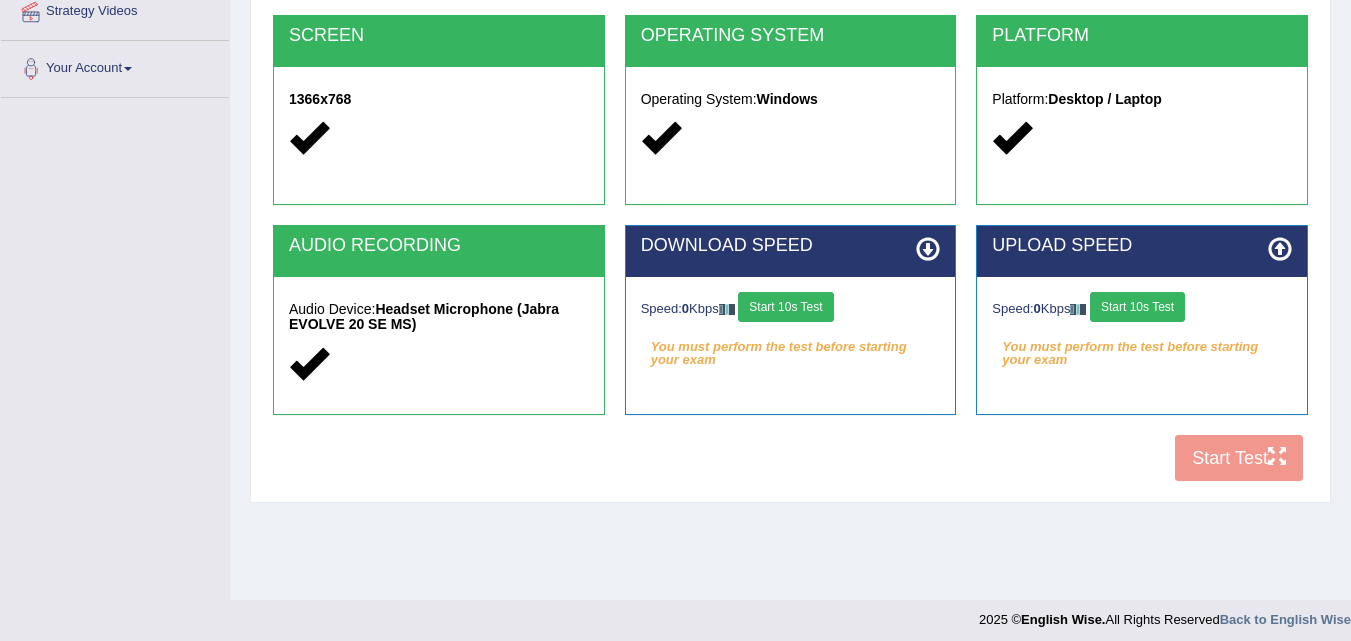 click on "Start 10s Test" at bounding box center (785, 307) 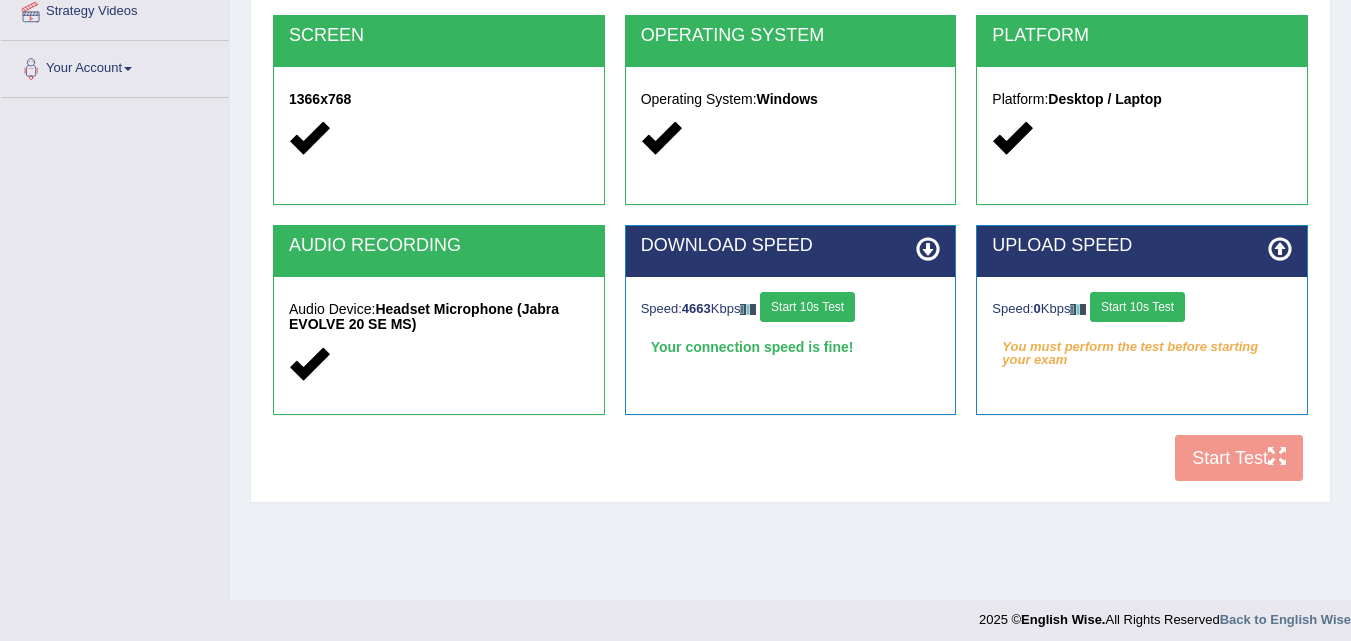 click on "Start 10s Test" at bounding box center (1137, 307) 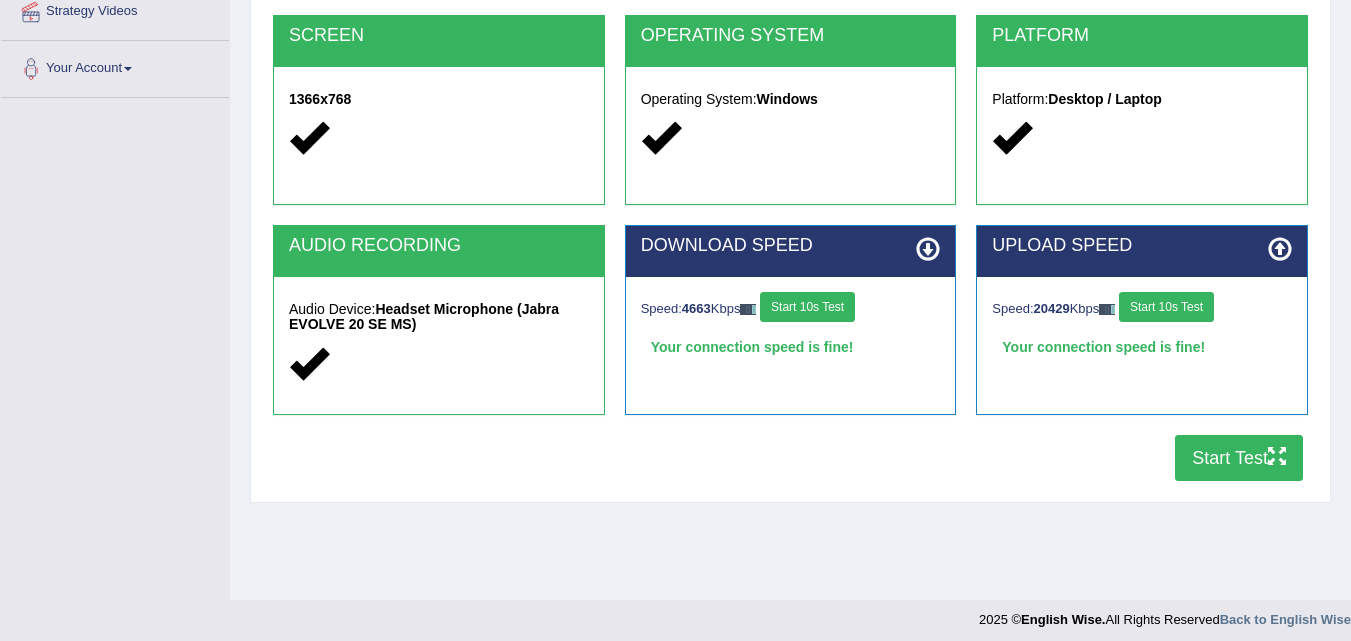 click on "Start Test" at bounding box center [1239, 458] 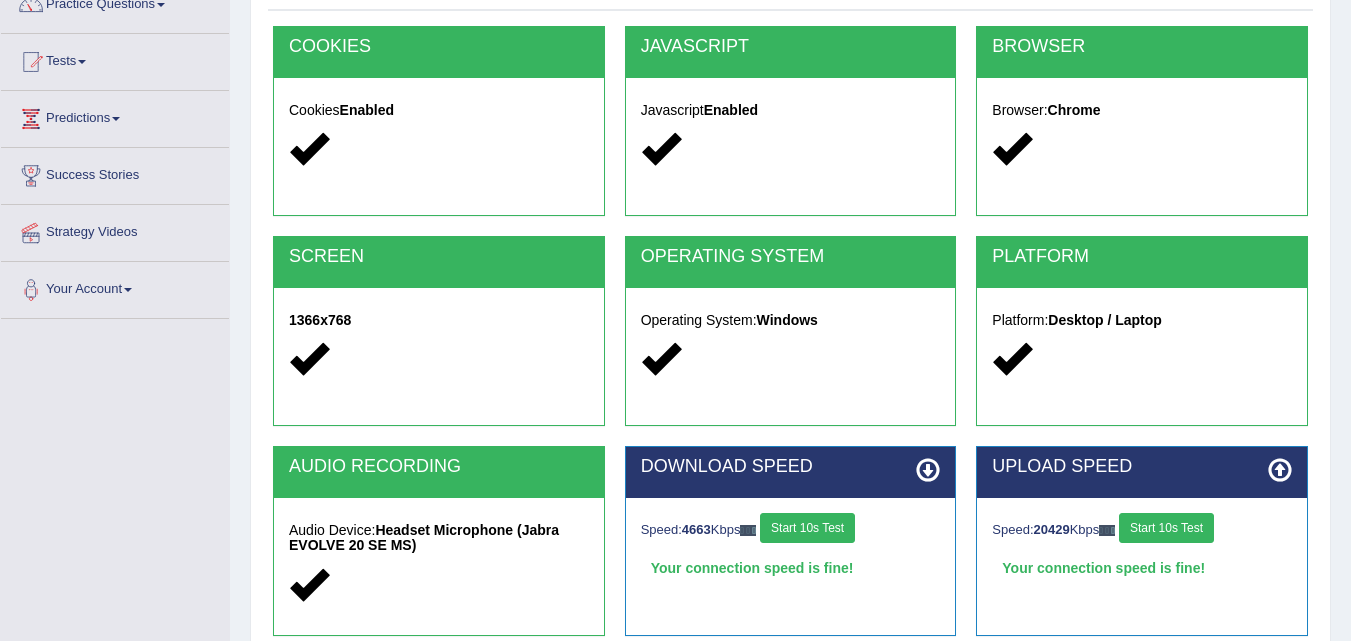 scroll, scrollTop: 100, scrollLeft: 0, axis: vertical 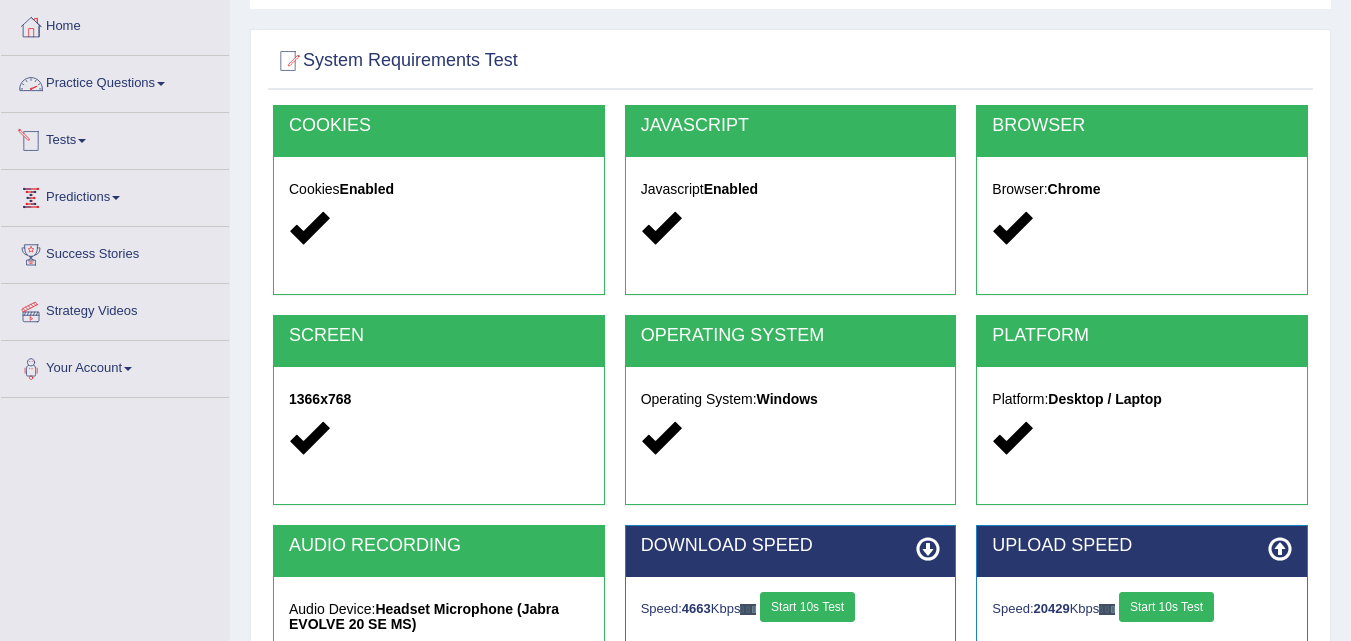 click on "Practice Questions" at bounding box center (115, 81) 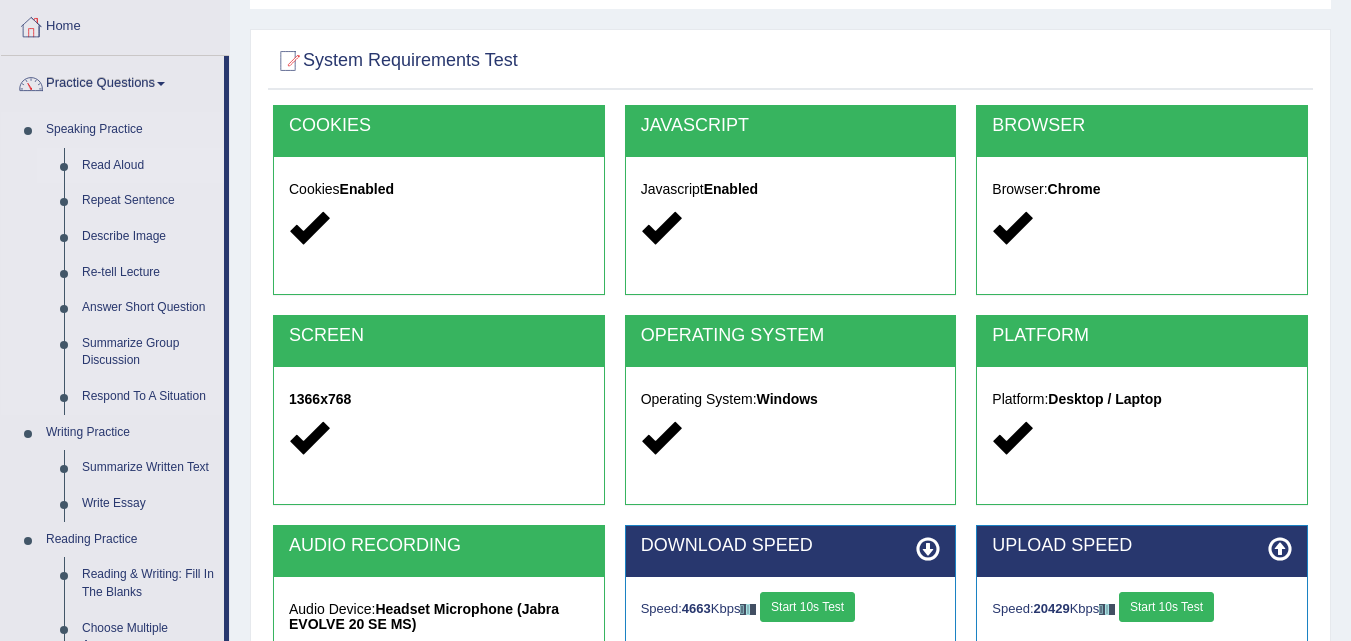 click on "Read Aloud" at bounding box center [148, 166] 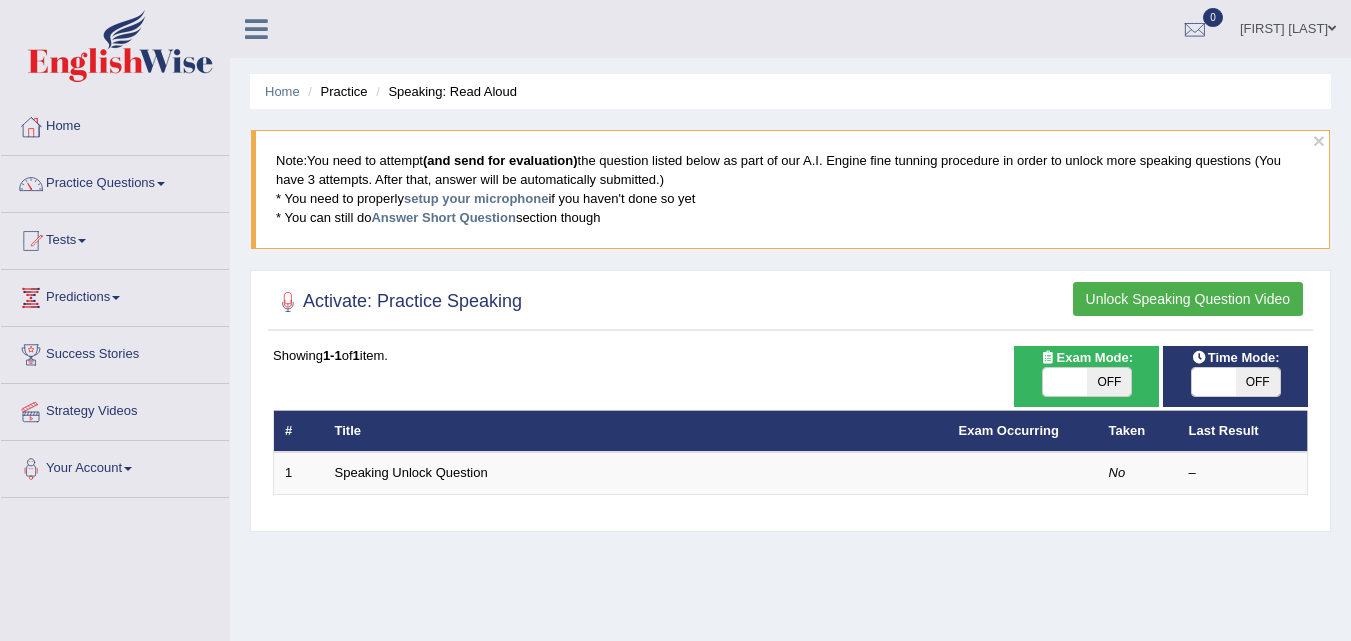 scroll, scrollTop: 0, scrollLeft: 0, axis: both 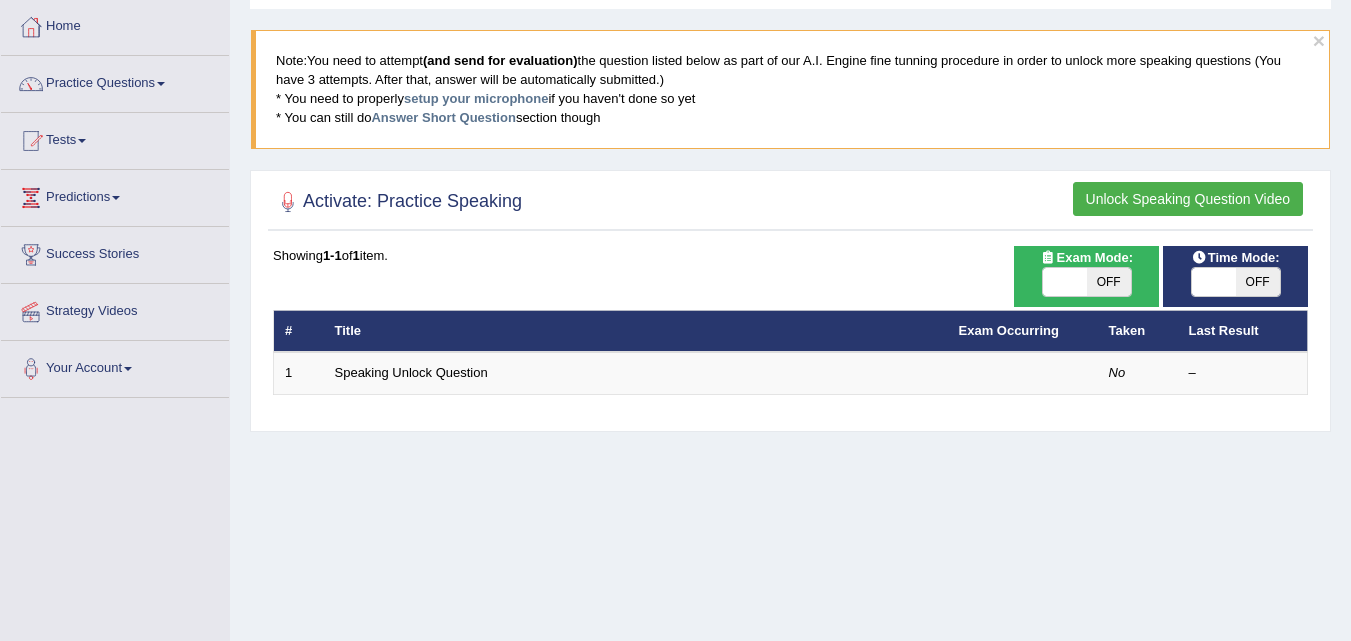 click on "Unlock Speaking Question Video" at bounding box center [1188, 199] 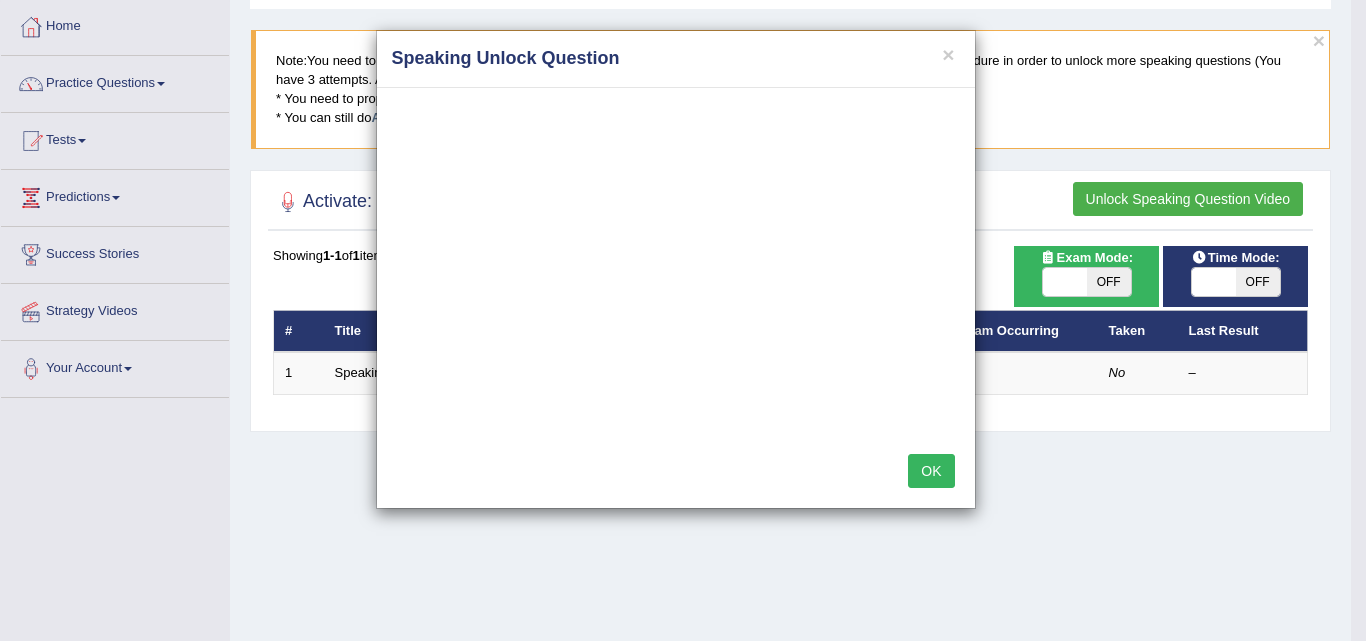 click on "× Speaking Unlock Question OK" at bounding box center (683, 320) 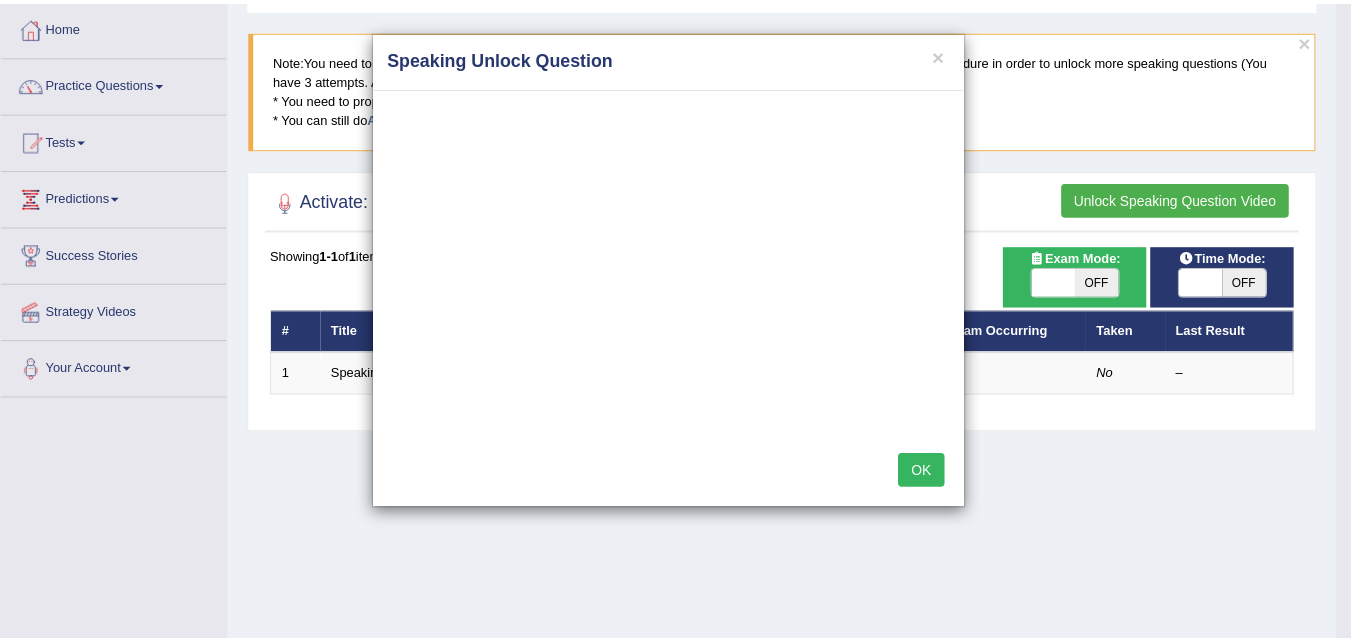 scroll, scrollTop: 0, scrollLeft: 0, axis: both 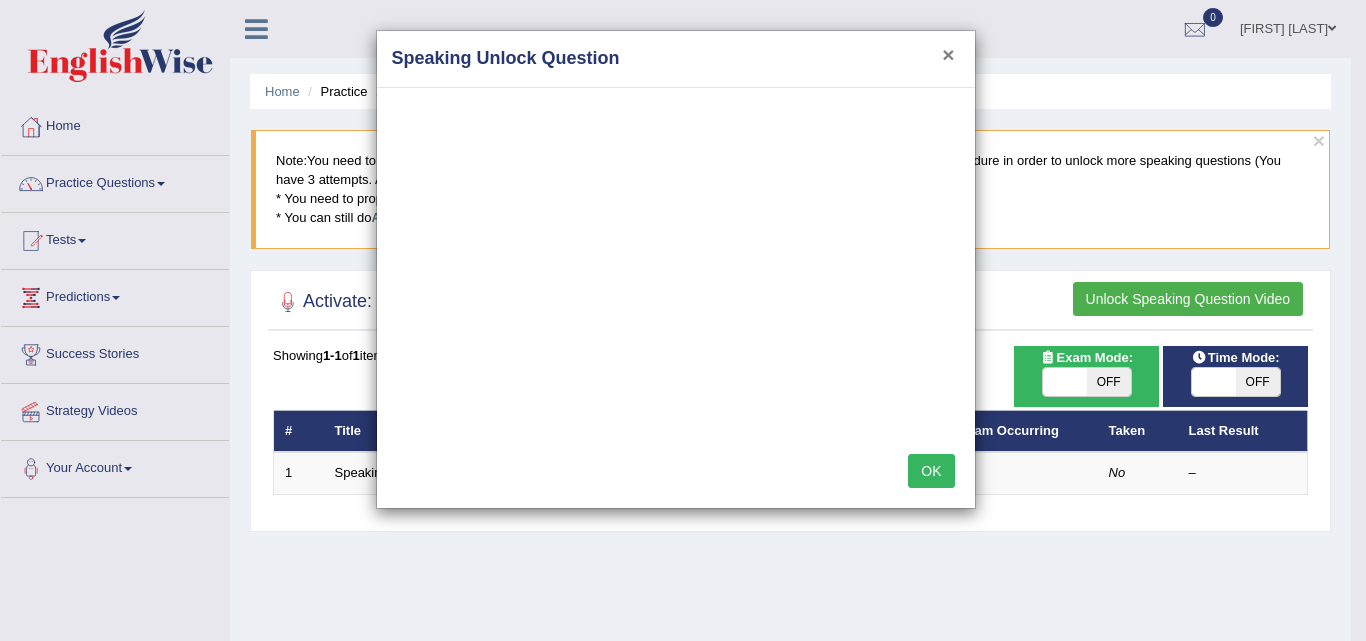 click on "×" at bounding box center (948, 54) 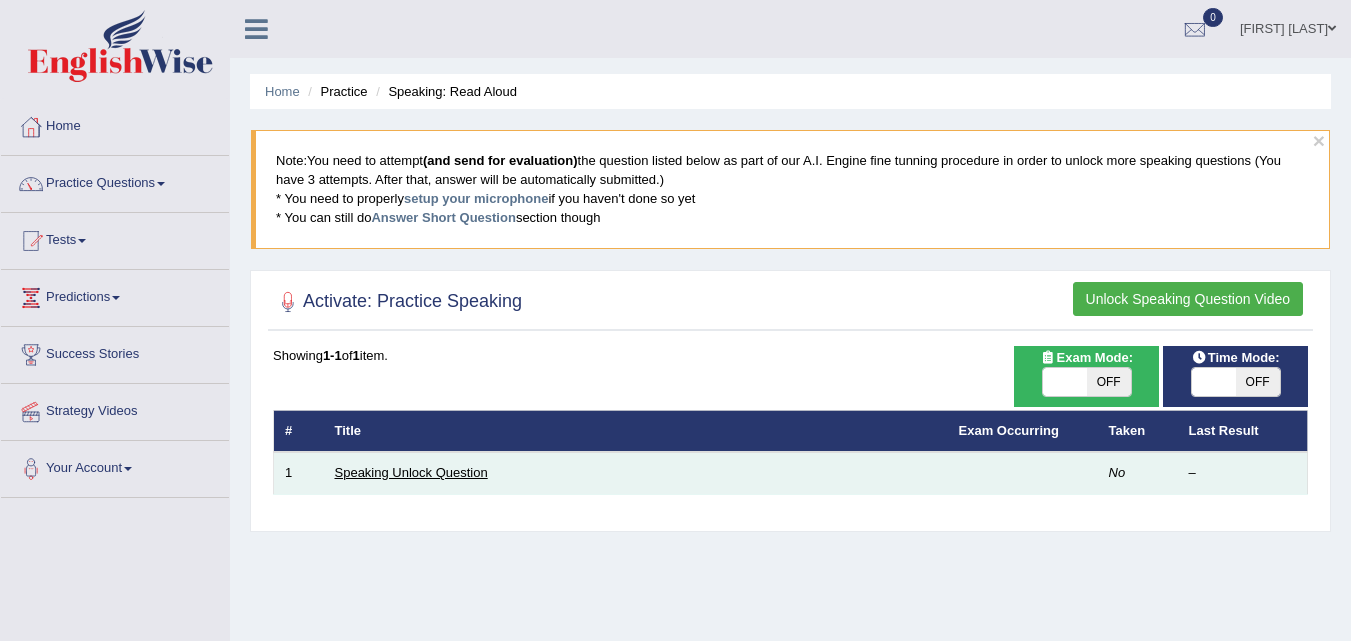 click on "Speaking Unlock Question" at bounding box center [411, 472] 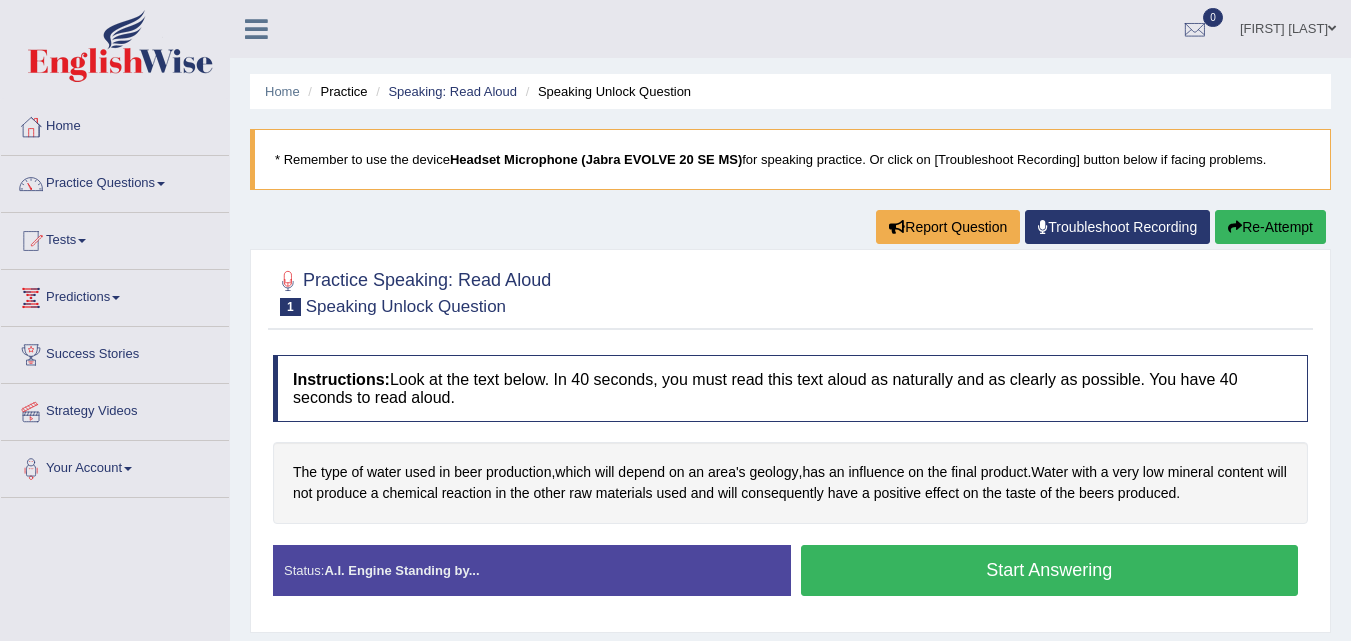 scroll, scrollTop: 0, scrollLeft: 0, axis: both 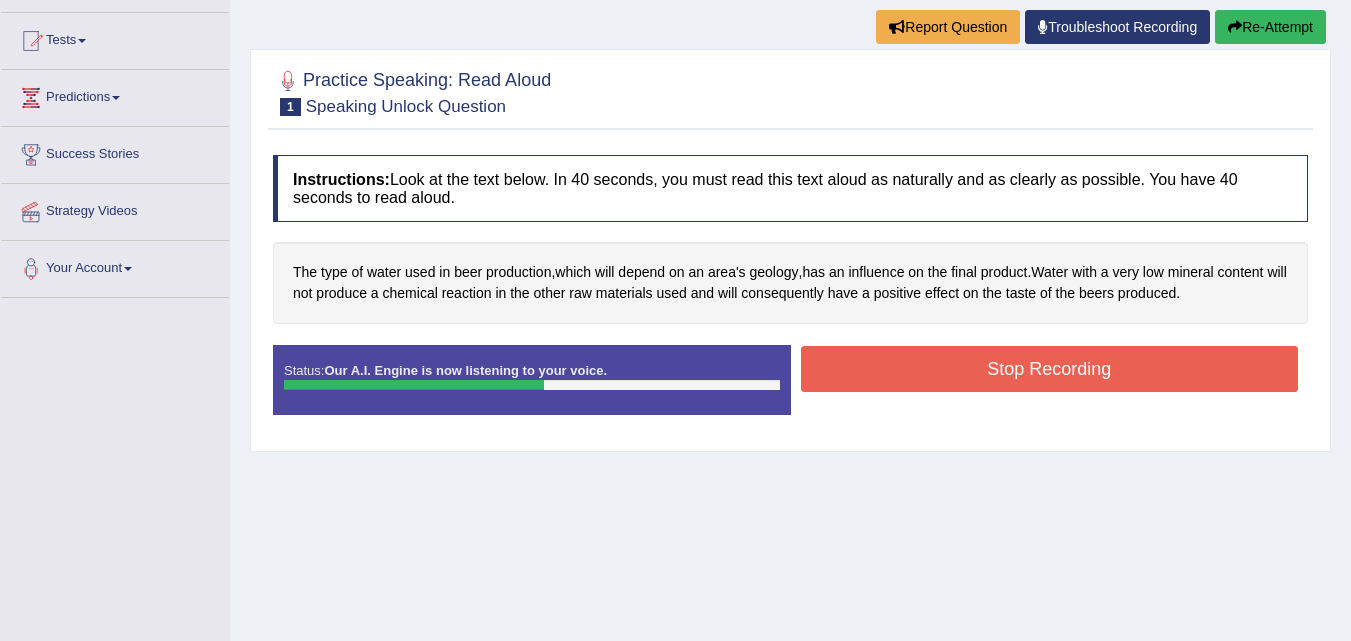 click on "Stop Recording" at bounding box center (1050, 369) 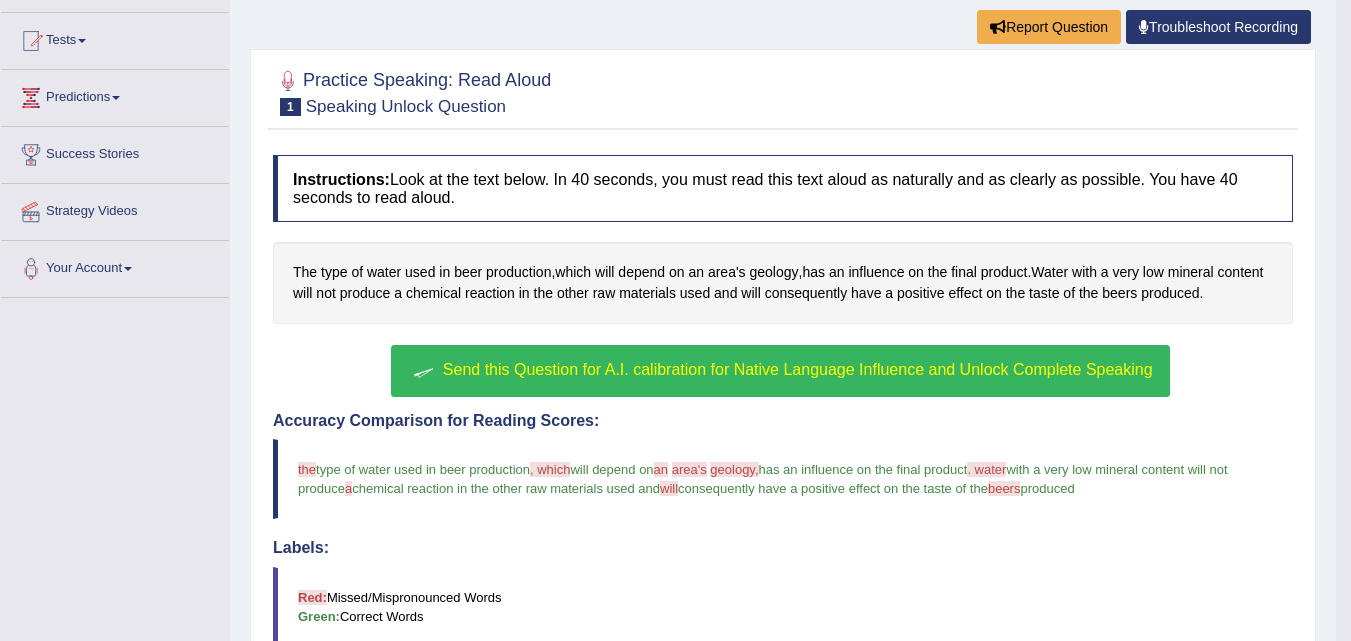 click on "Send this Question for A.I. calibration for Native Language Influence and Unlock Complete Speaking" at bounding box center [798, 369] 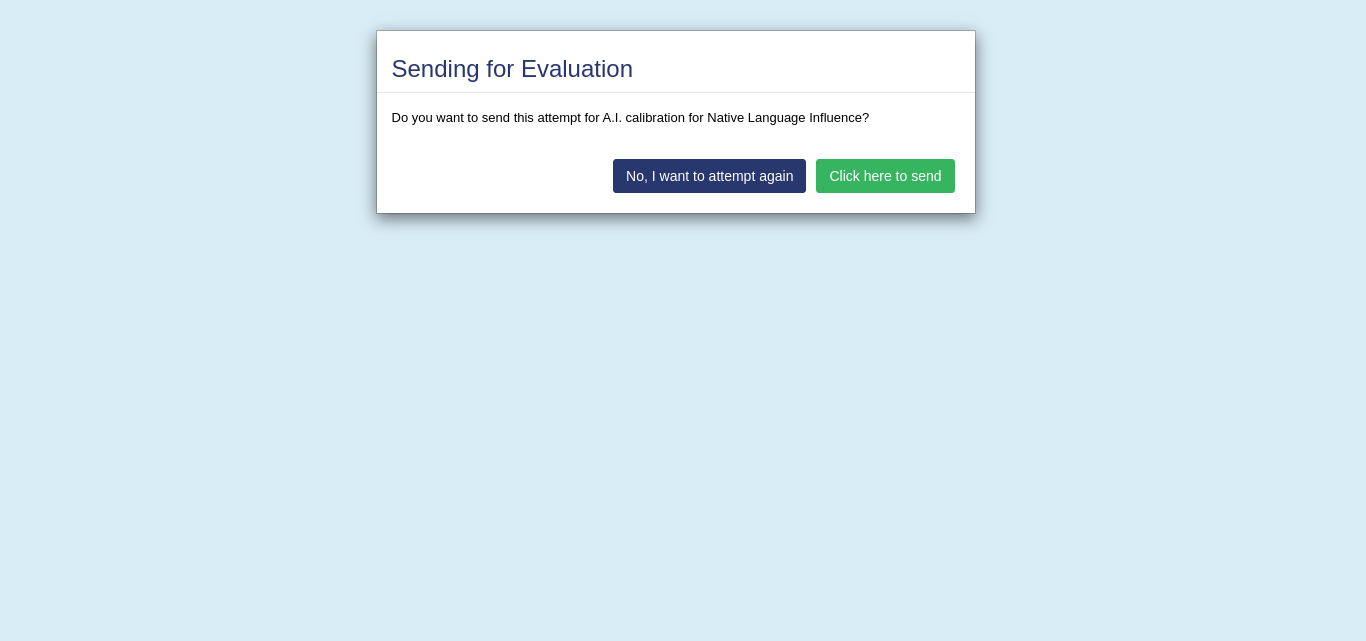 click on "Click here to send" at bounding box center [885, 176] 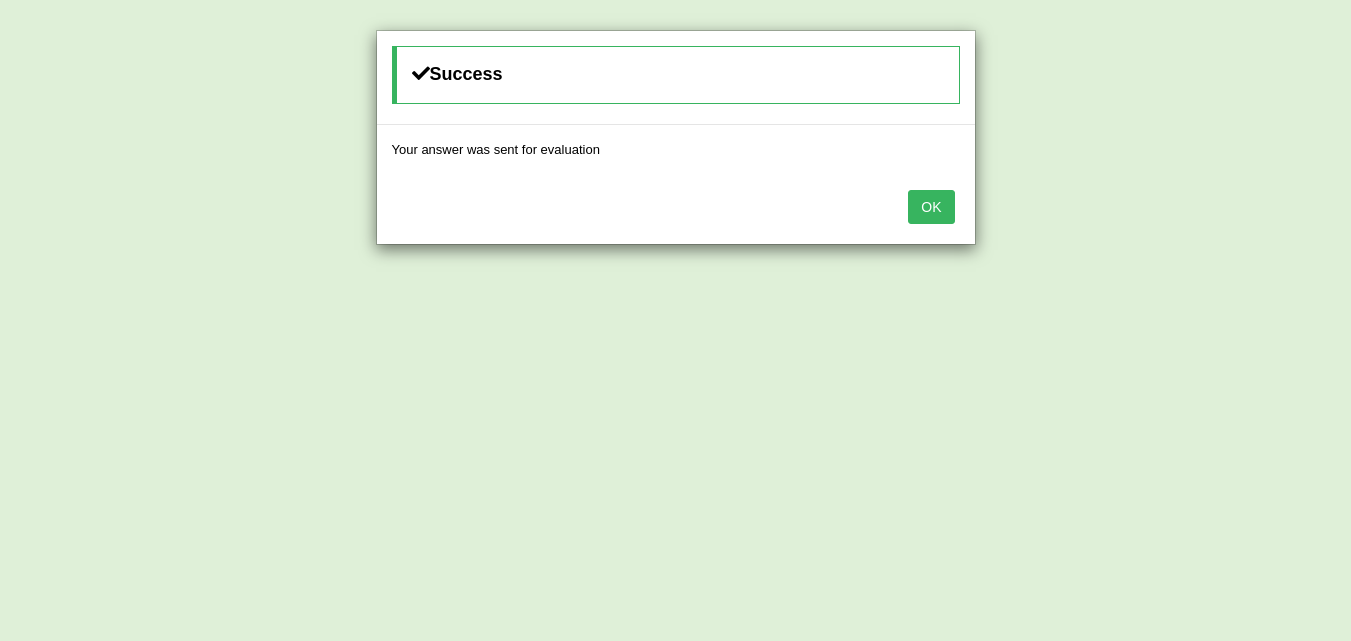 click on "OK" at bounding box center (931, 207) 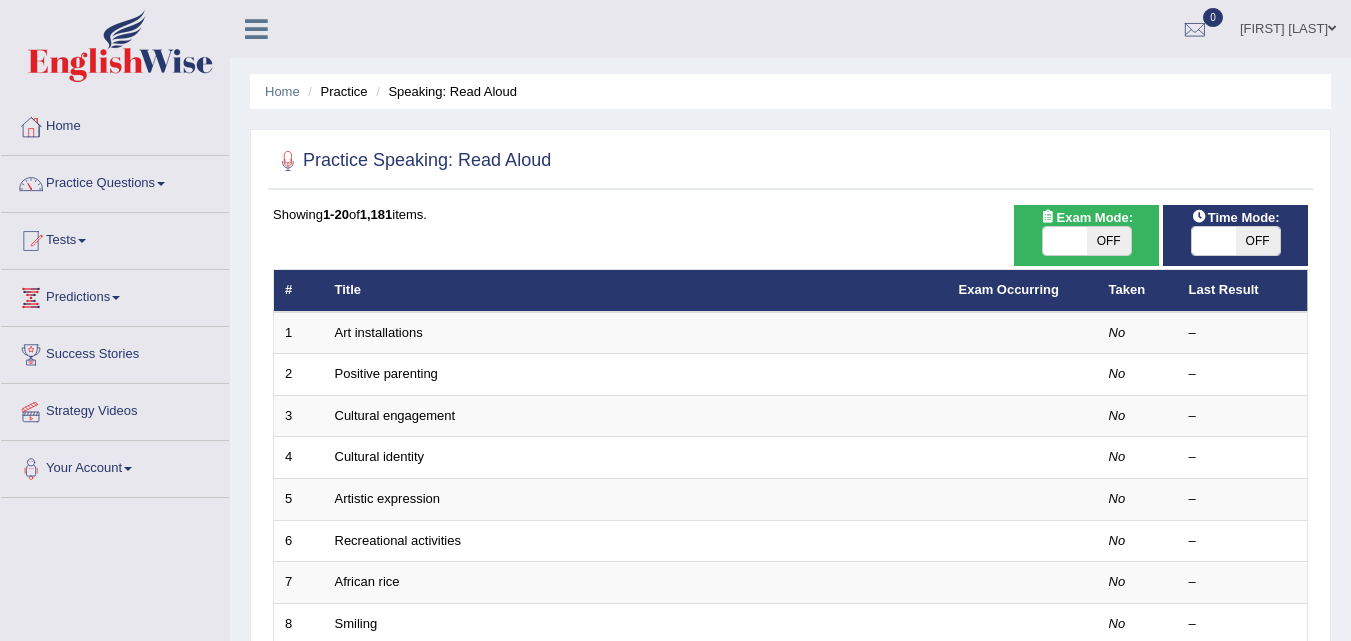 scroll, scrollTop: 0, scrollLeft: 0, axis: both 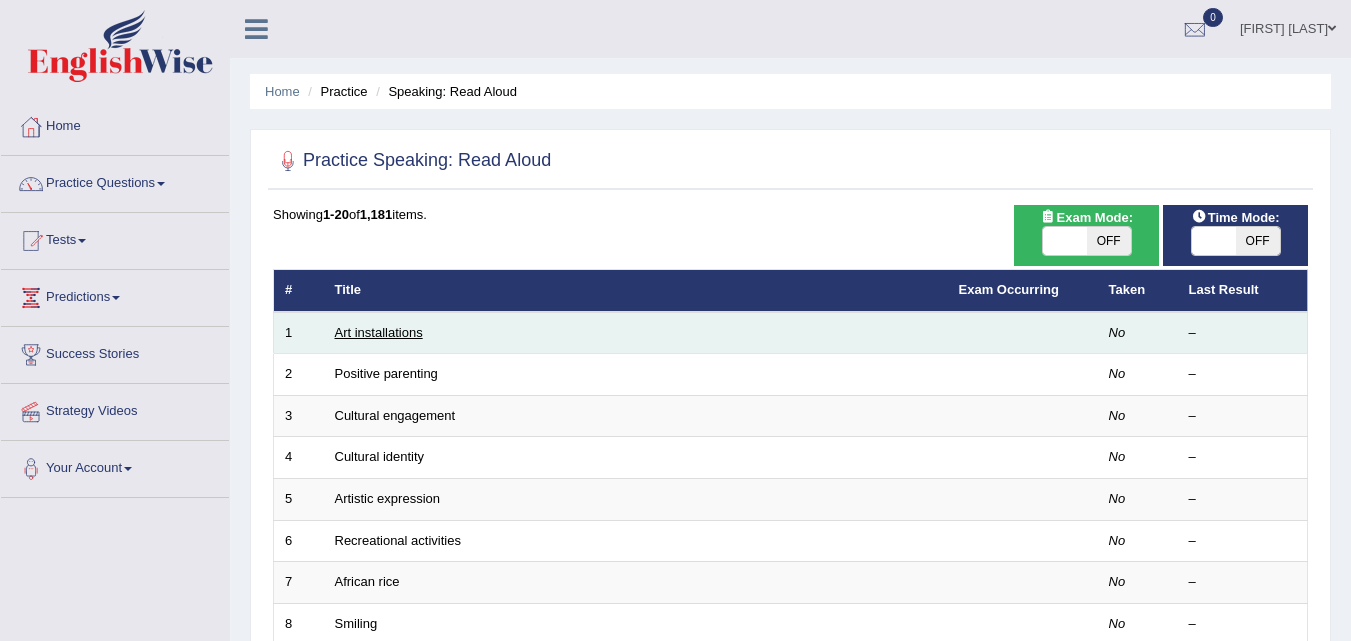 click on "Art installations" at bounding box center [379, 332] 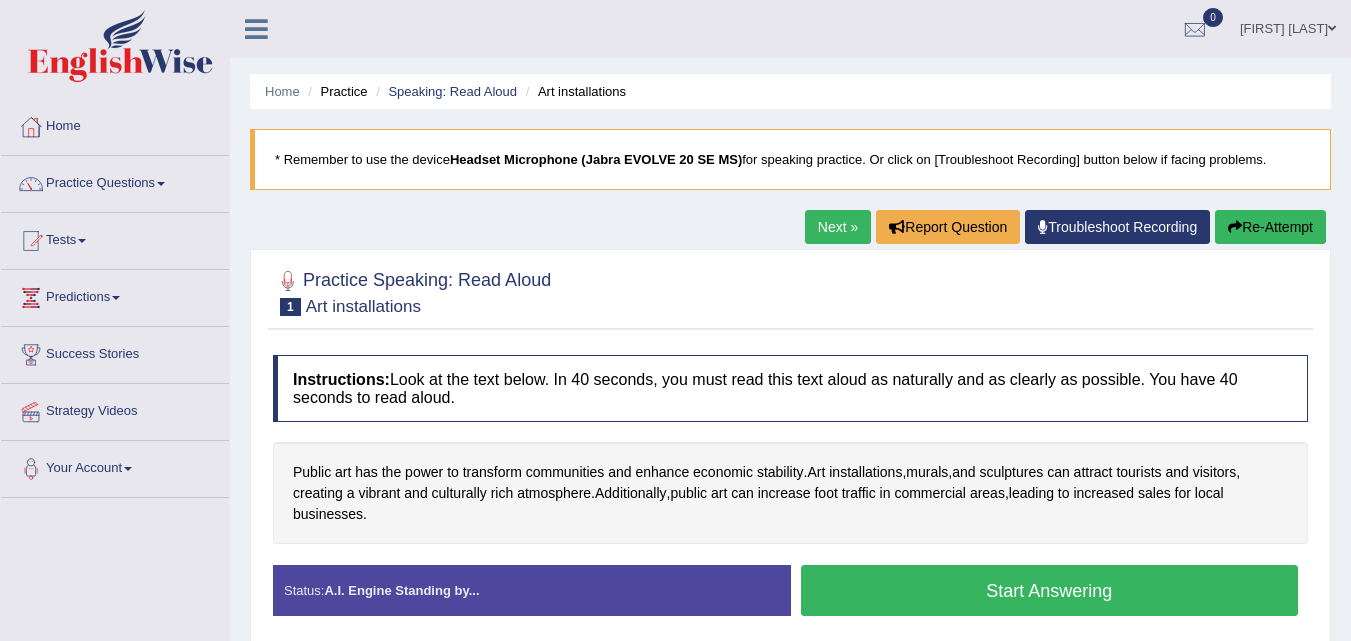 scroll, scrollTop: 0, scrollLeft: 0, axis: both 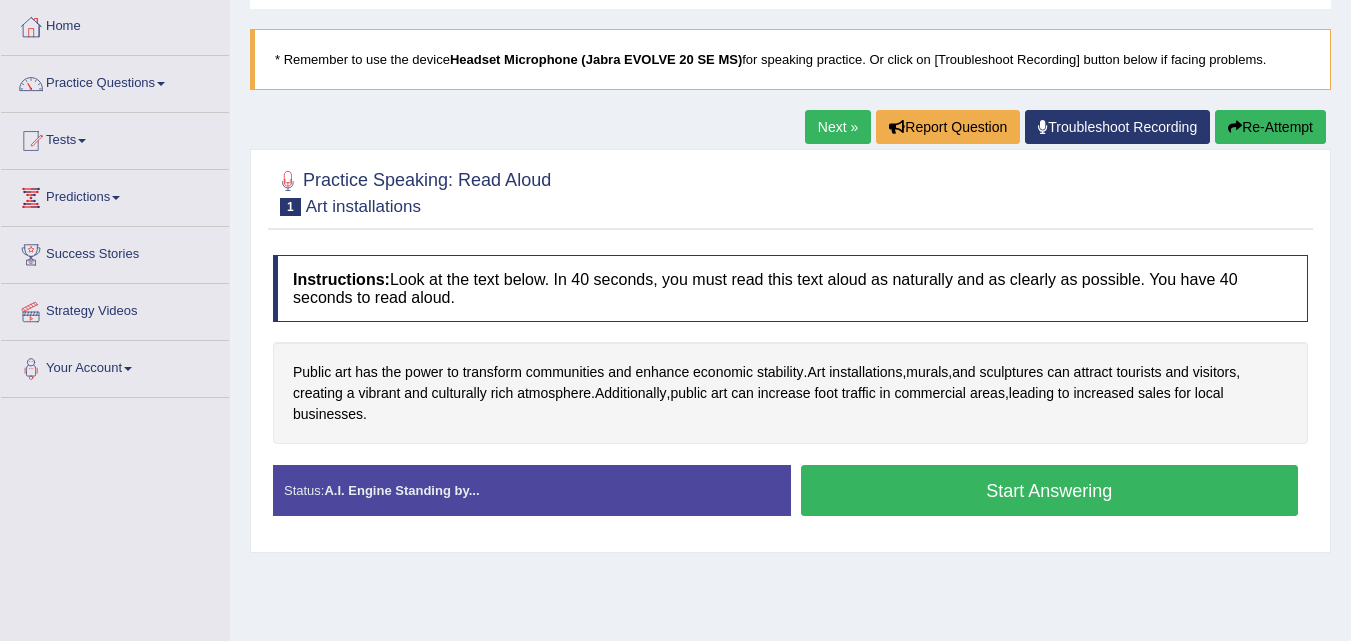 click on "Start Answering" at bounding box center [1050, 490] 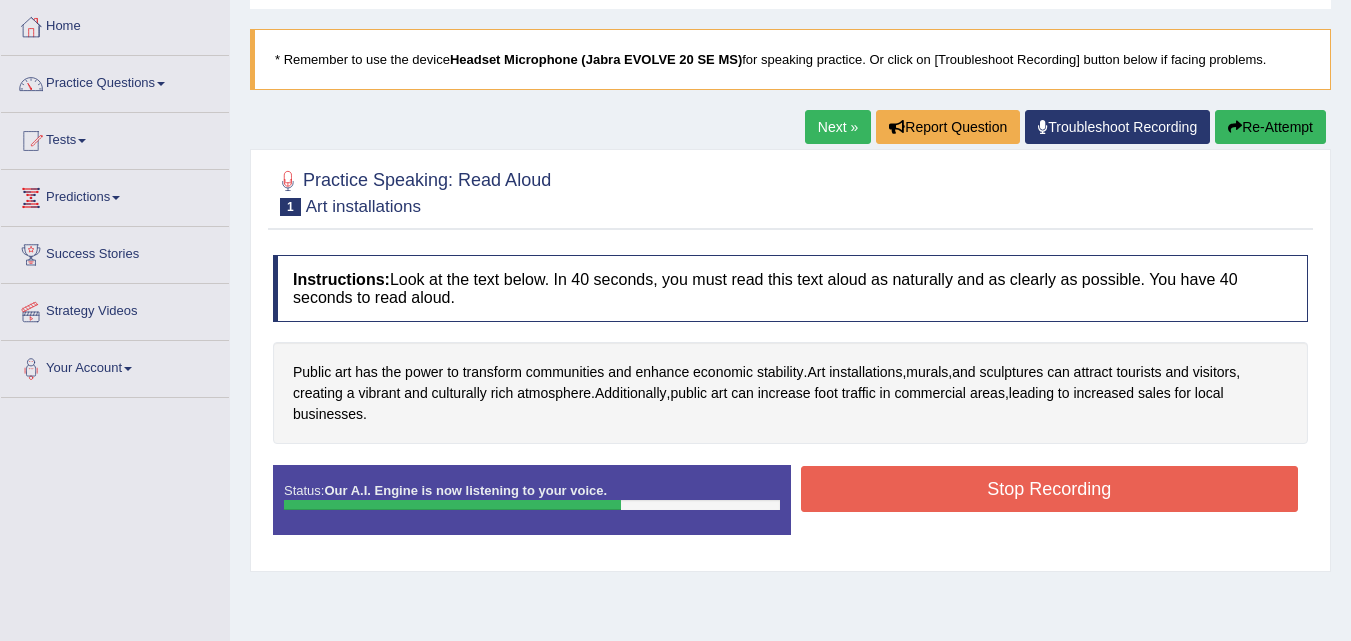 click on "Stop Recording" at bounding box center [1050, 489] 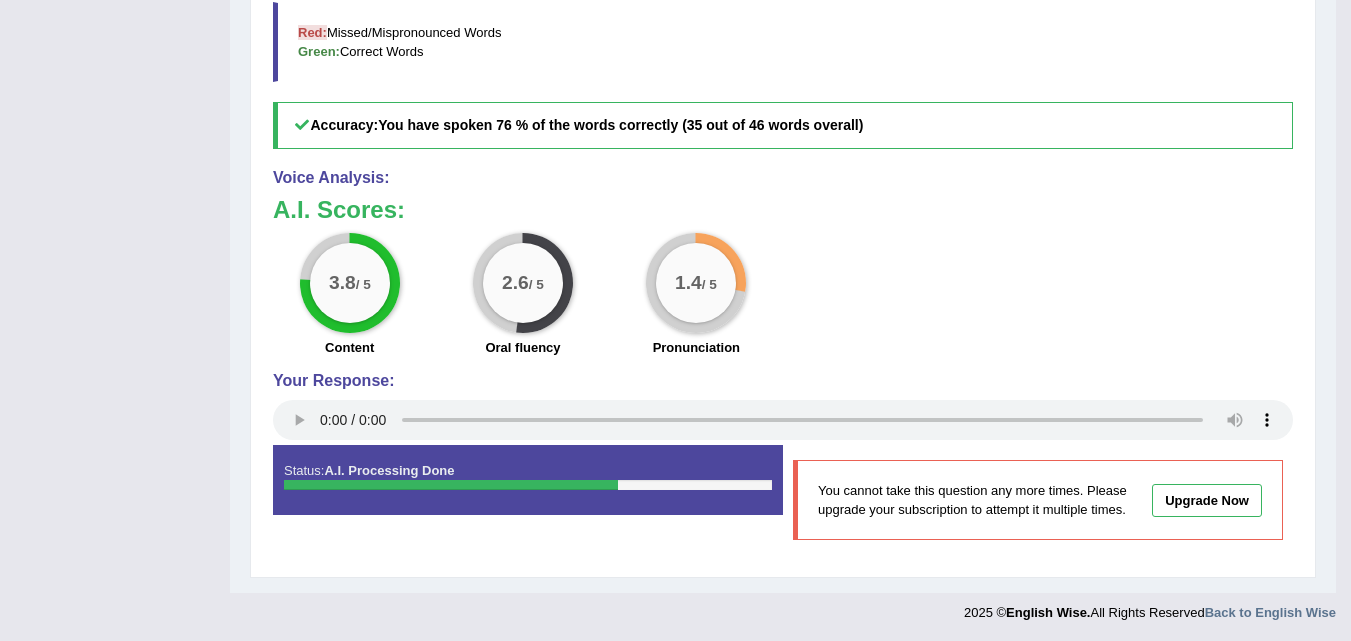 scroll, scrollTop: 731, scrollLeft: 0, axis: vertical 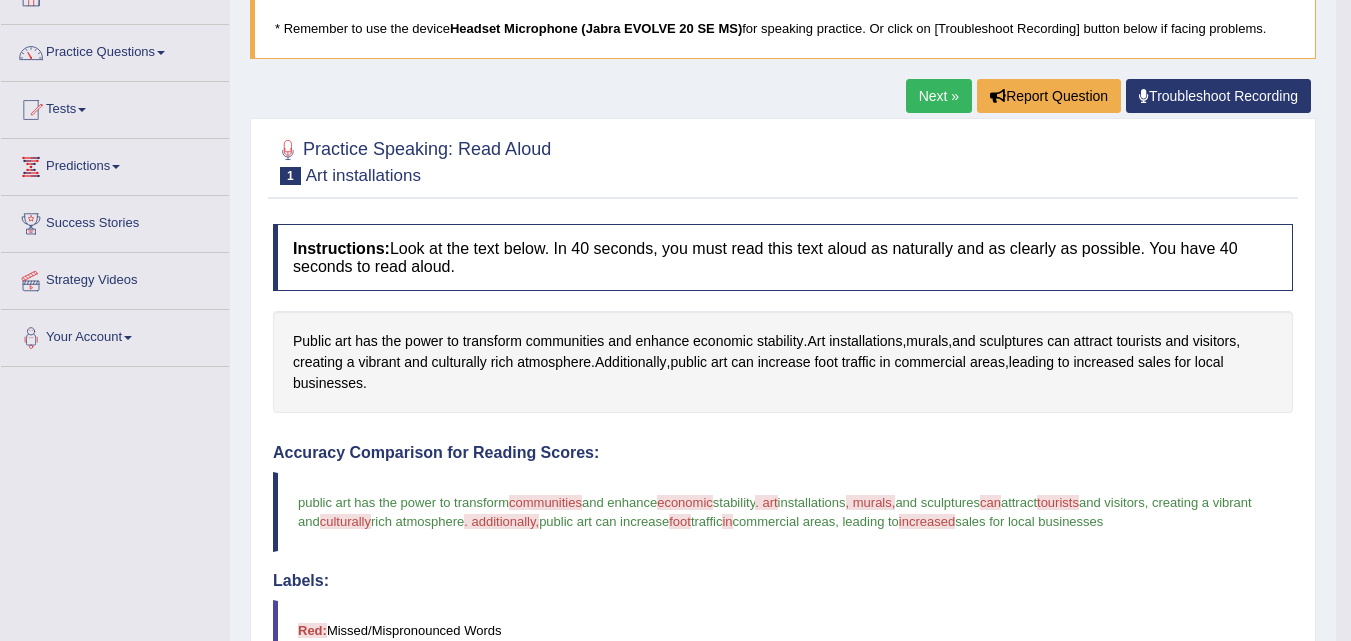 click on "Next »" at bounding box center [939, 96] 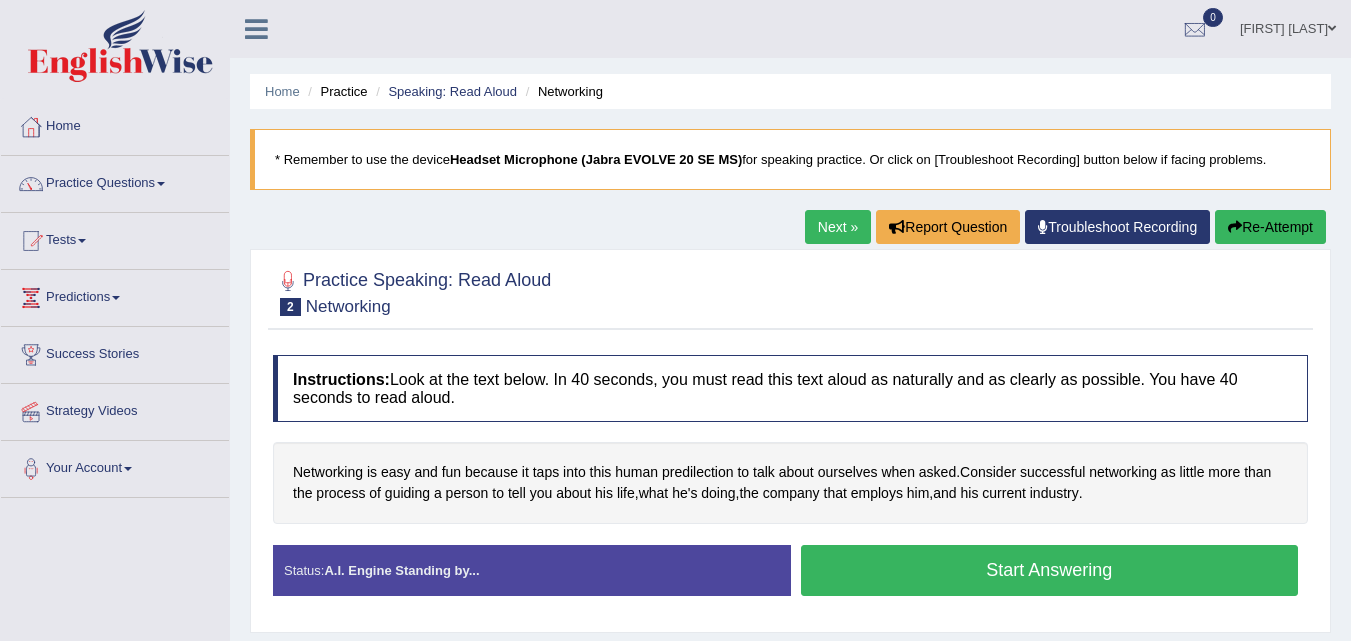 scroll, scrollTop: 0, scrollLeft: 0, axis: both 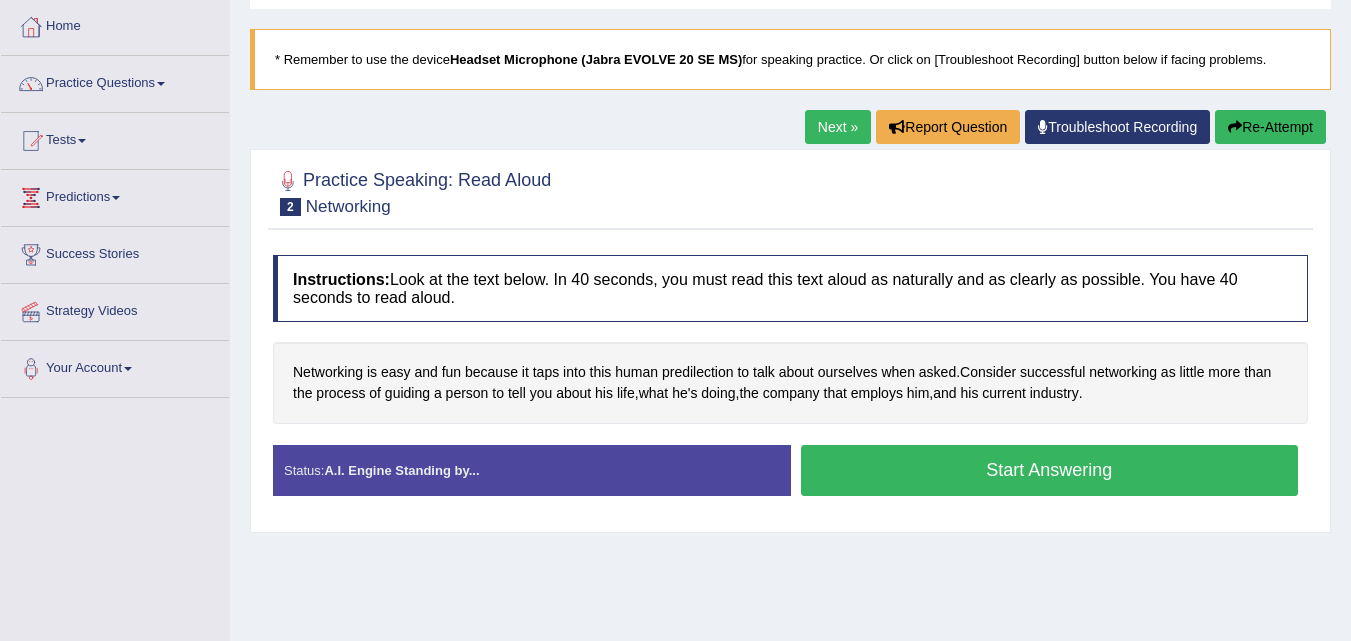 click on "Start Answering" at bounding box center [1050, 470] 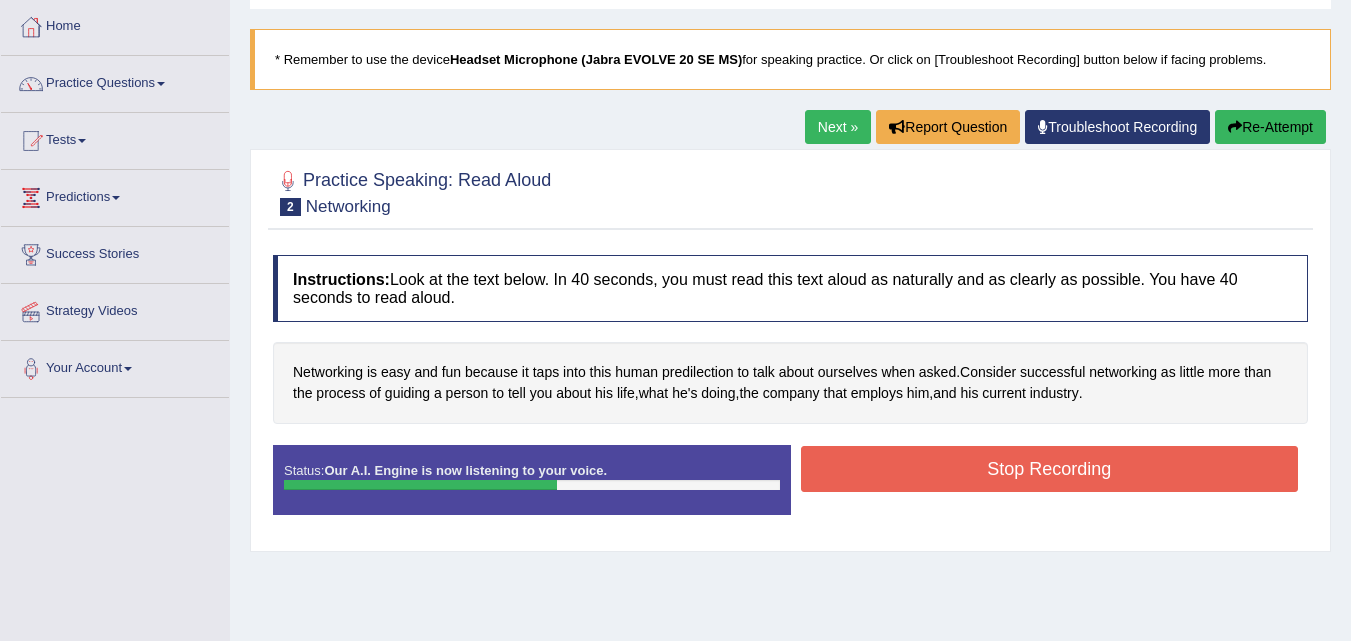 click on "Stop Recording" at bounding box center [1050, 469] 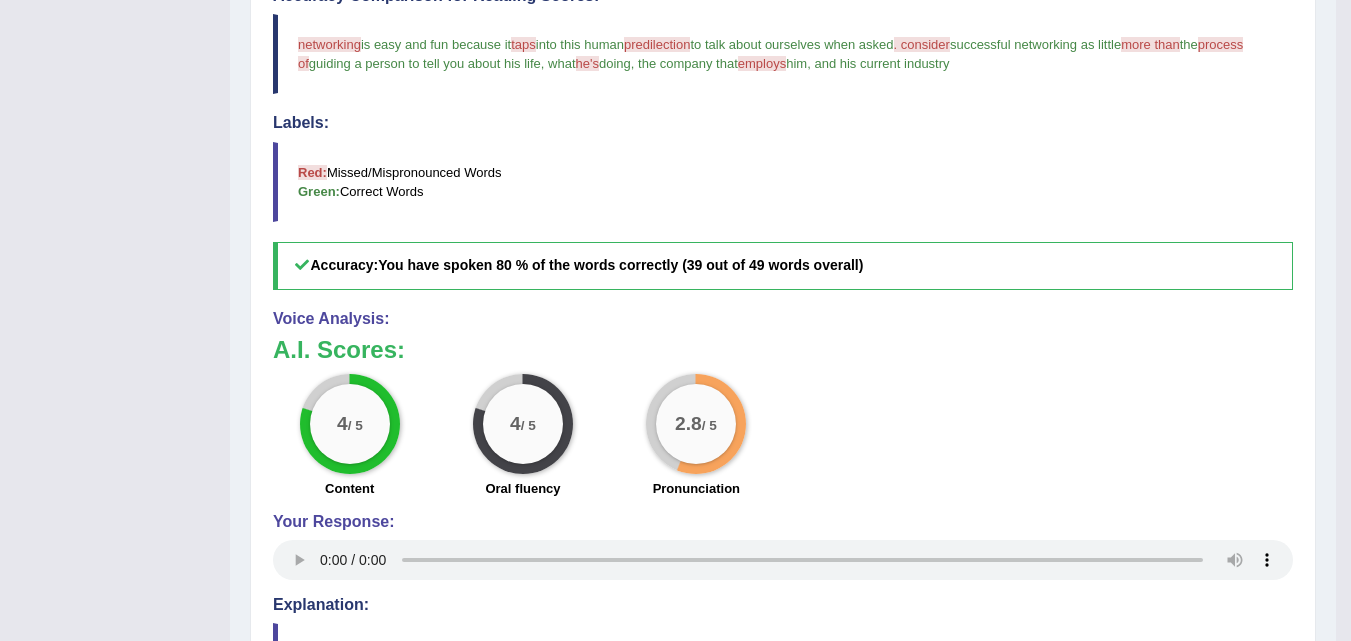 scroll, scrollTop: 600, scrollLeft: 0, axis: vertical 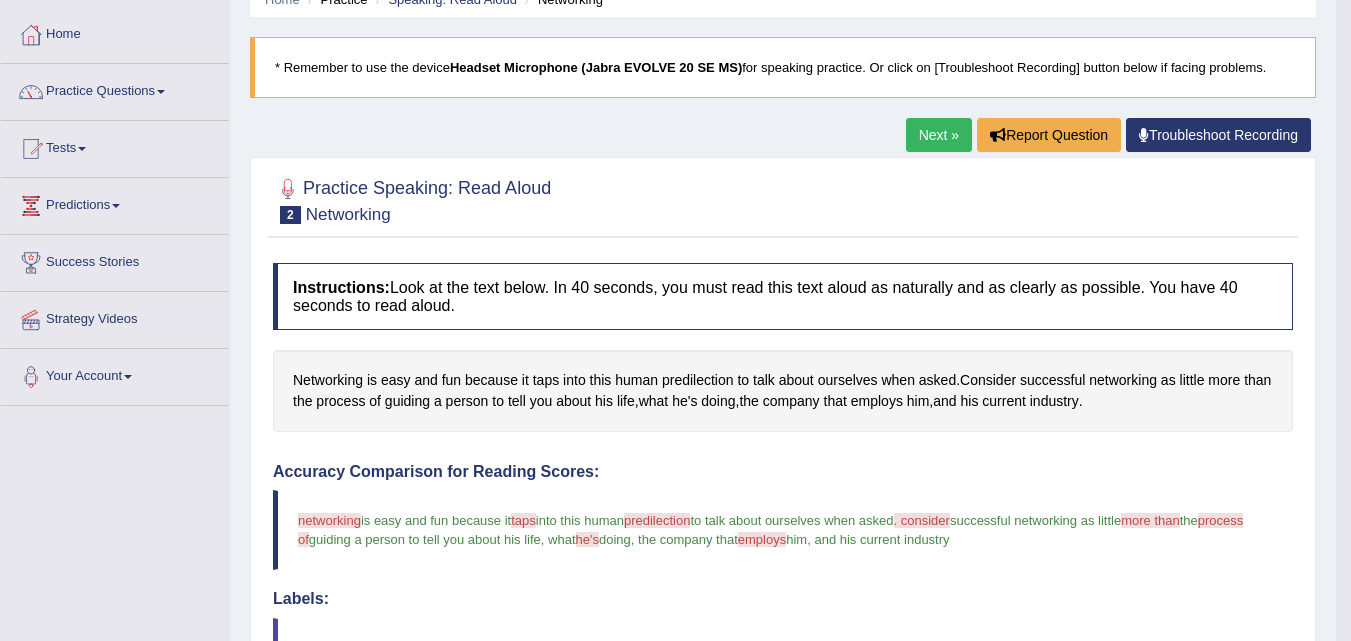 click on "Next »" at bounding box center (939, 135) 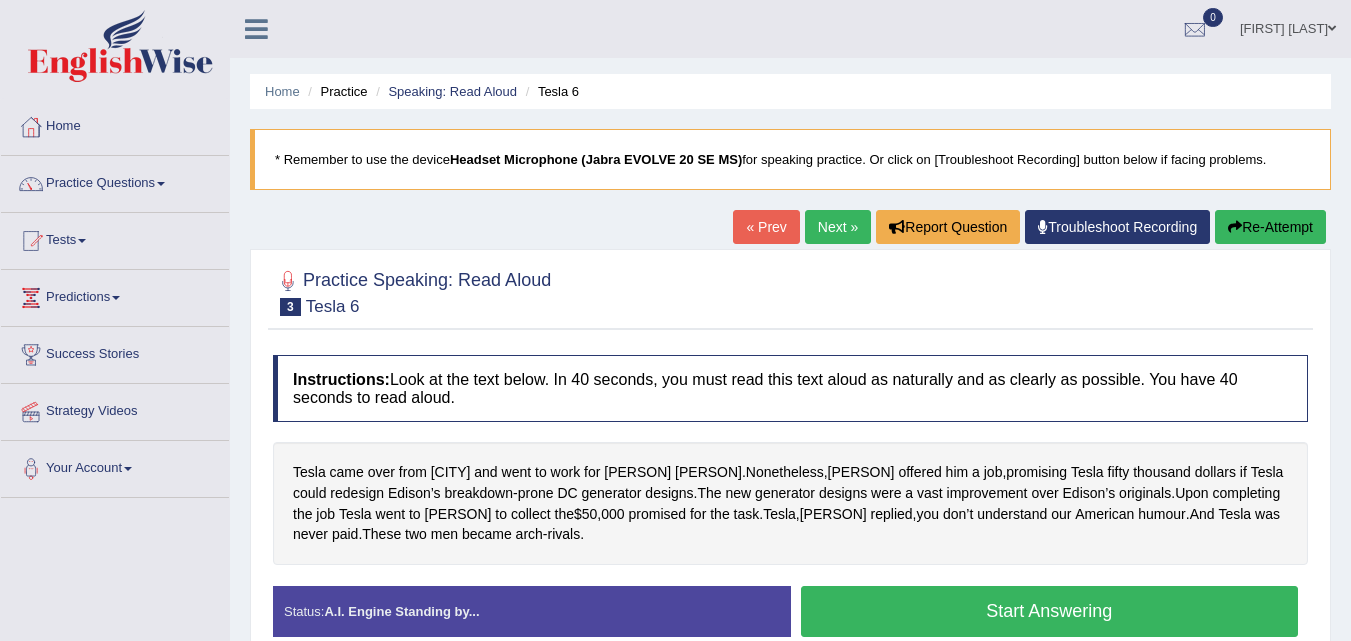 scroll, scrollTop: 169, scrollLeft: 0, axis: vertical 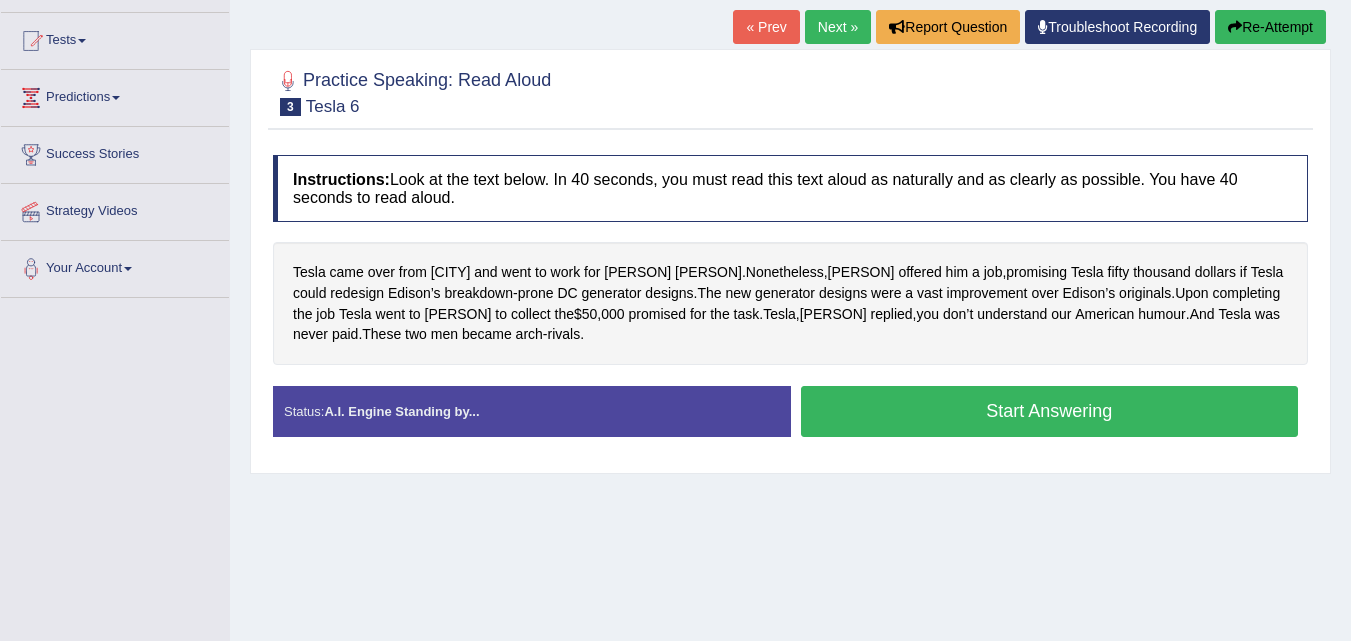 click on "Start Answering" at bounding box center (1050, 411) 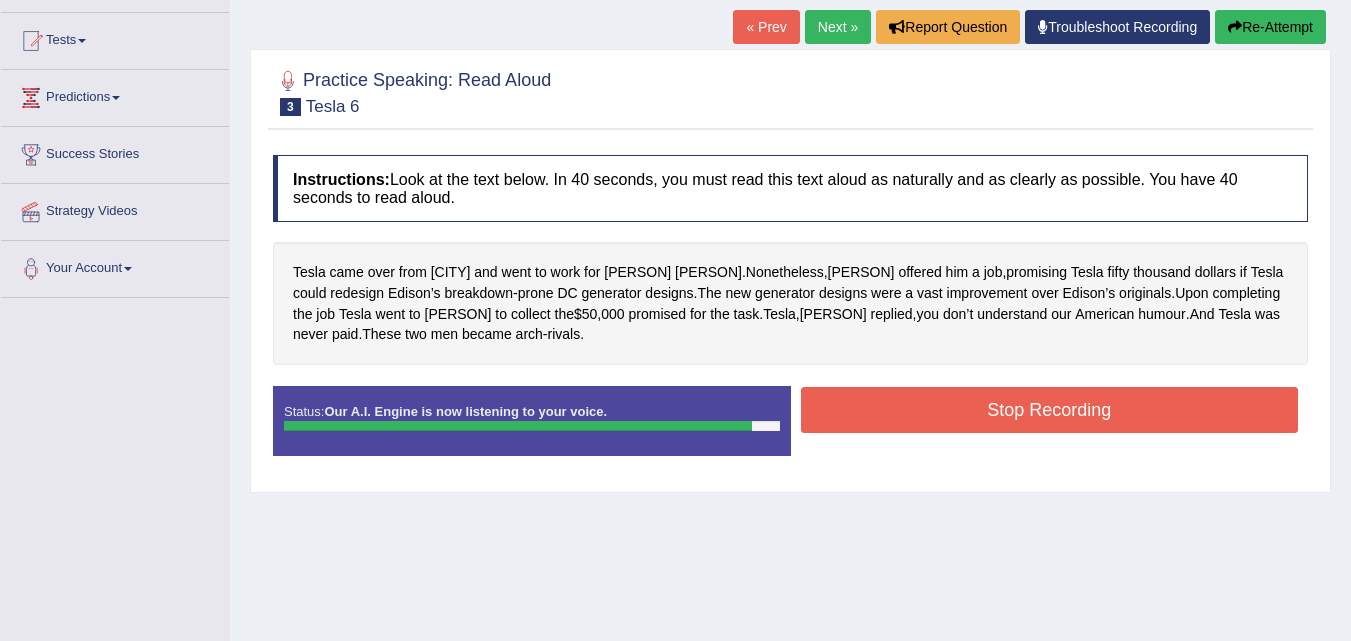 click on "Stop Recording" at bounding box center [1050, 410] 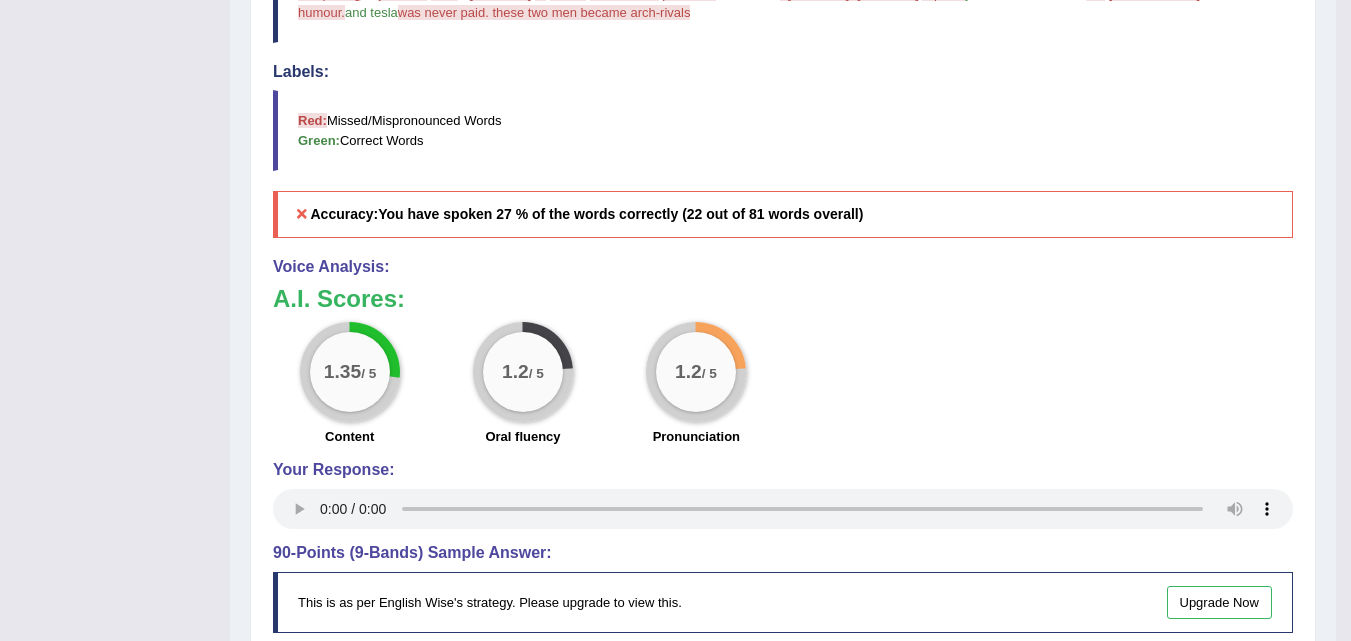 scroll, scrollTop: 700, scrollLeft: 0, axis: vertical 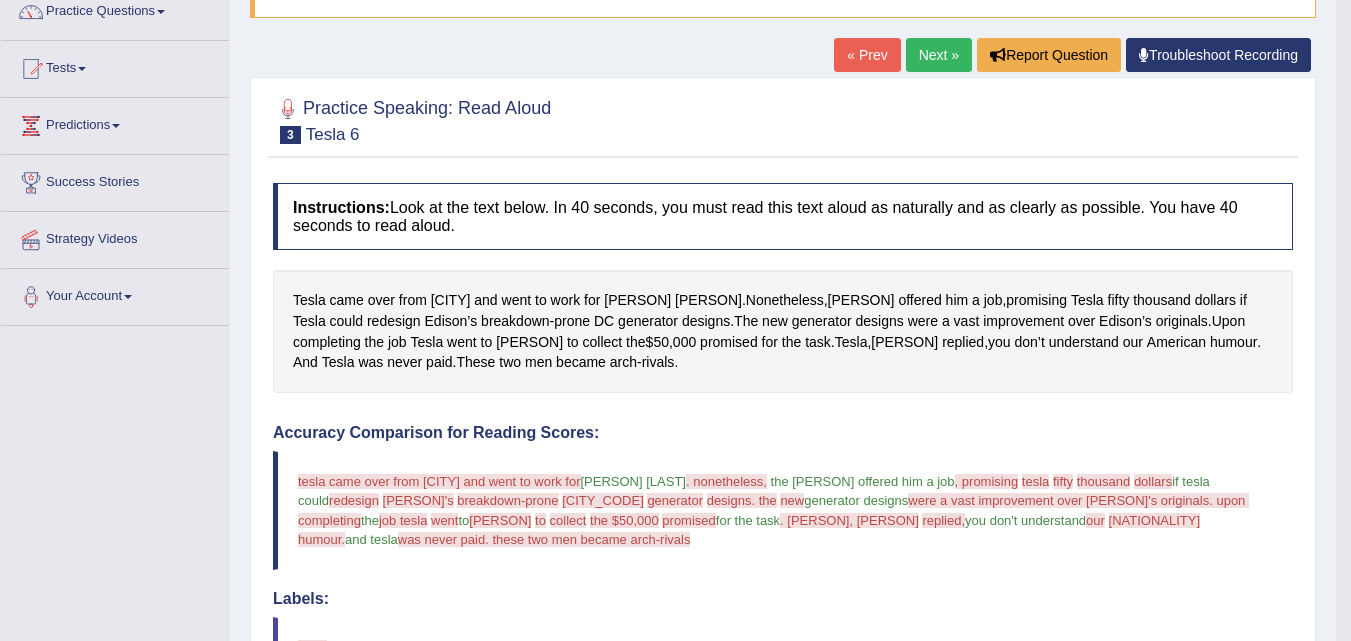 click on "Next »" at bounding box center [939, 55] 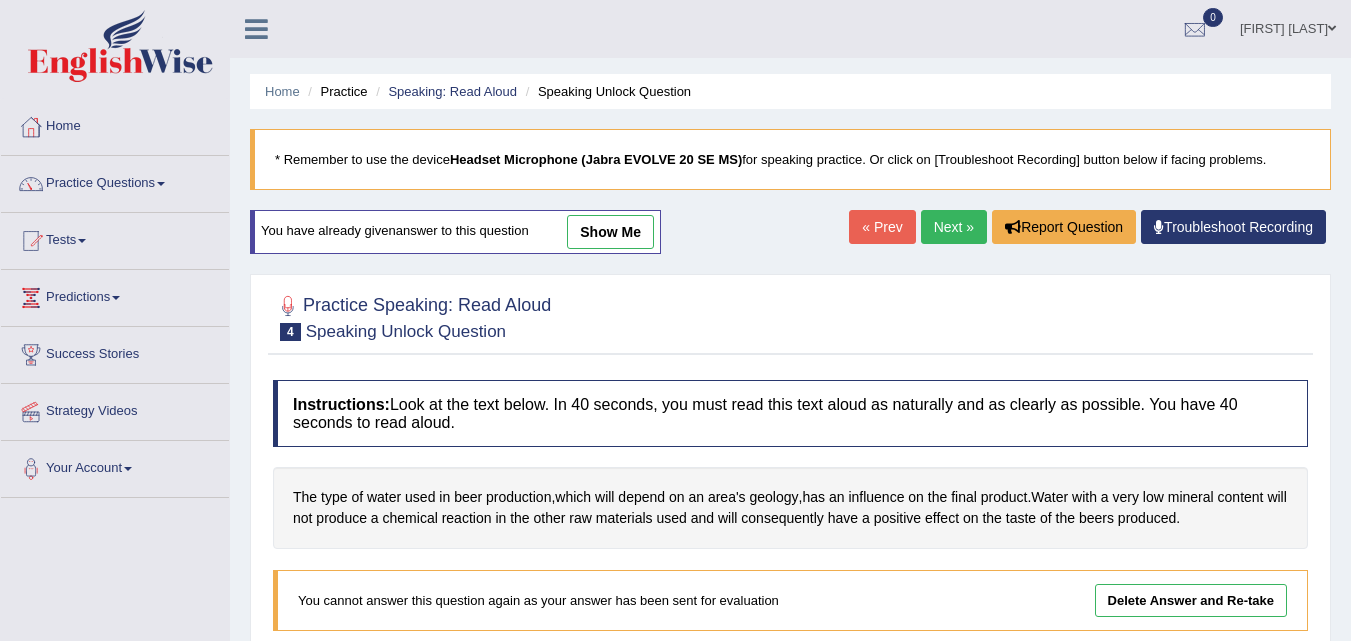 scroll, scrollTop: 0, scrollLeft: 0, axis: both 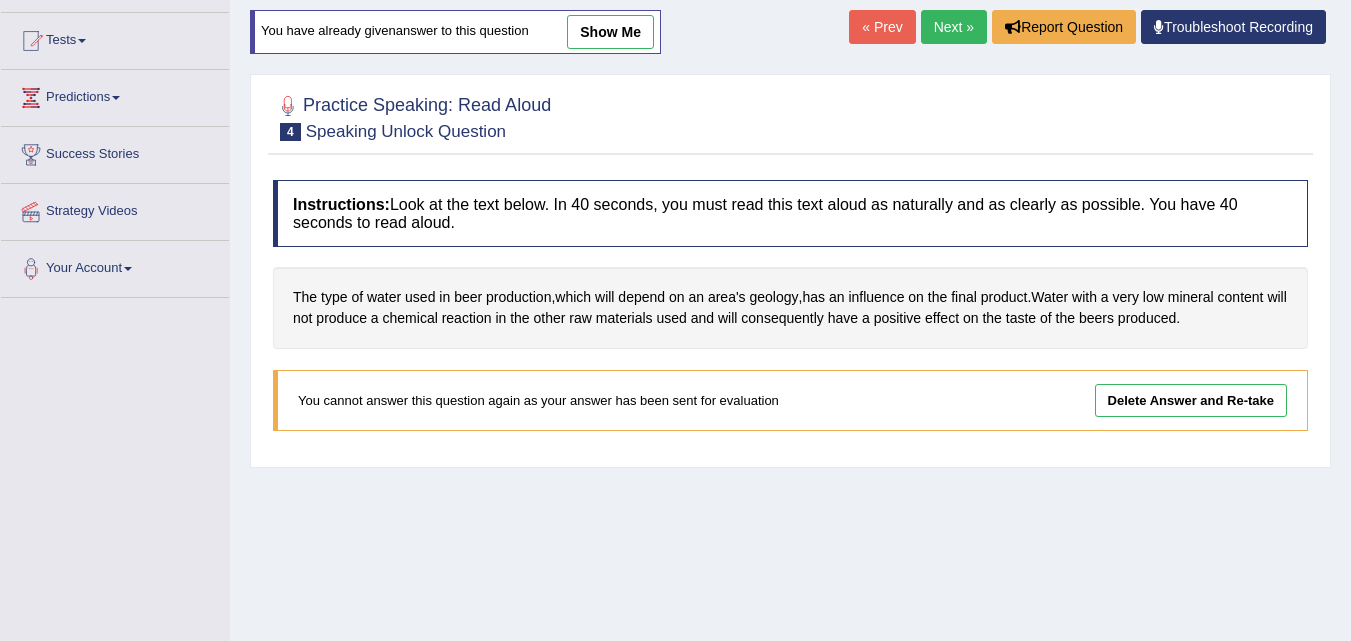 click on "Delete Answer and Re-take" at bounding box center [1191, 400] 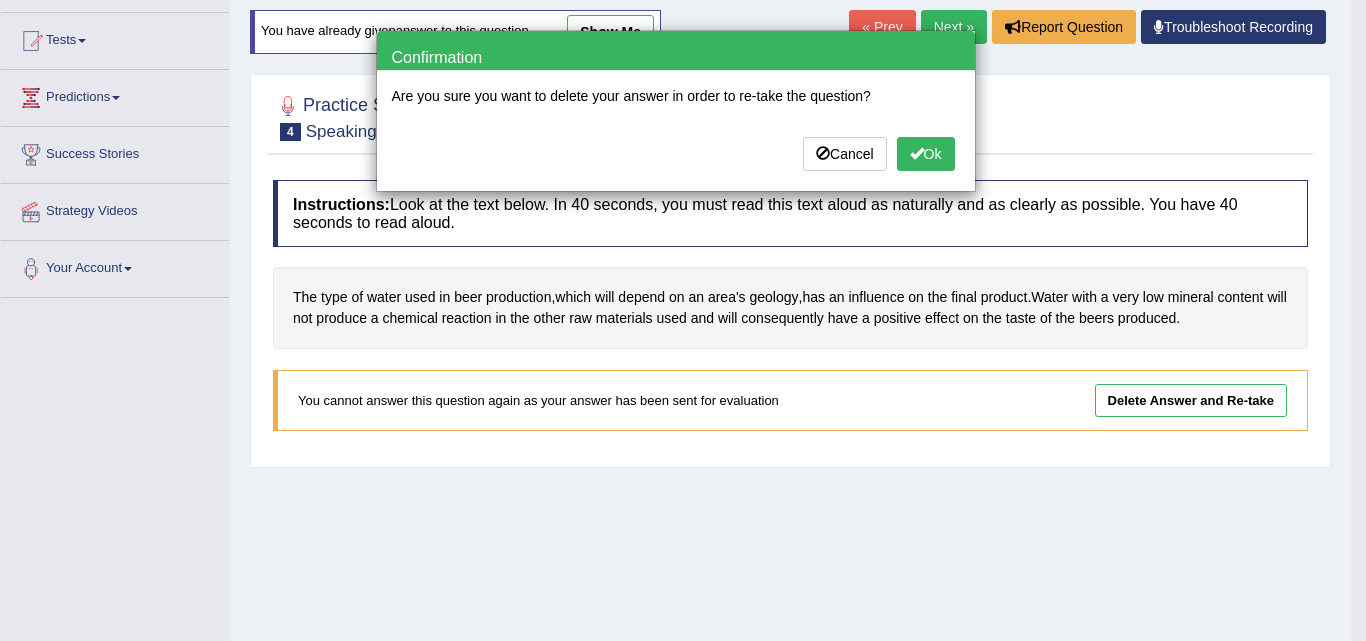click on "Ok" at bounding box center (926, 154) 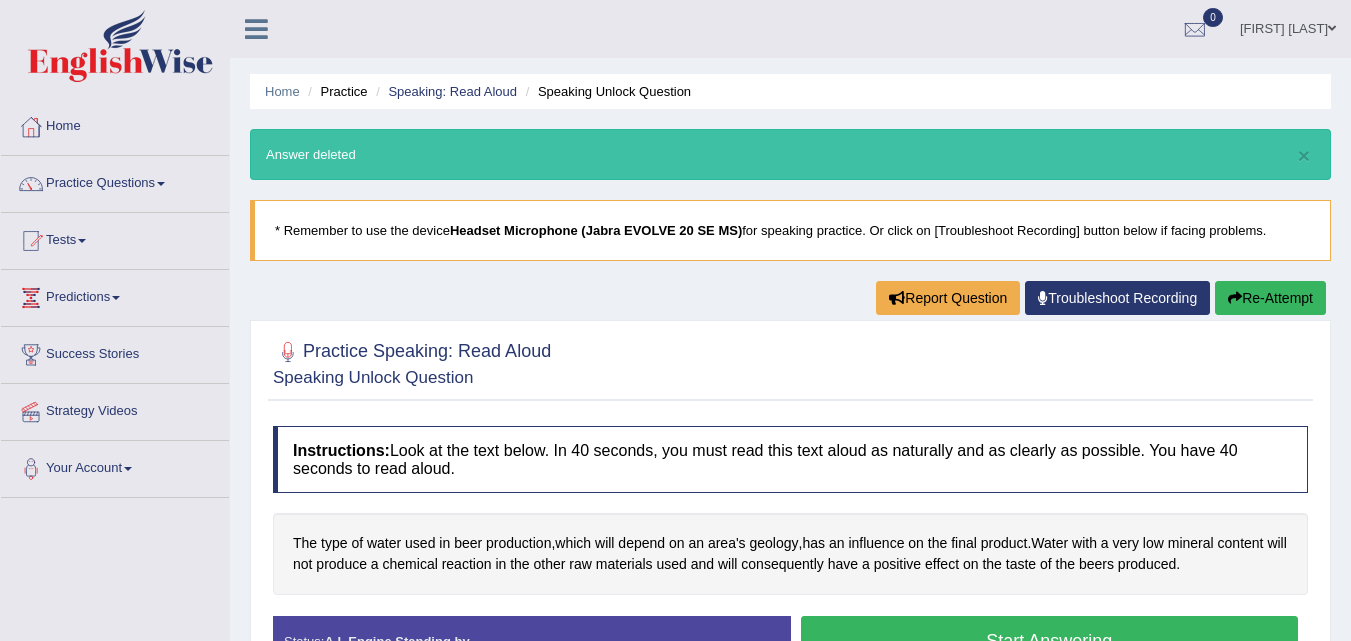 scroll, scrollTop: 100, scrollLeft: 0, axis: vertical 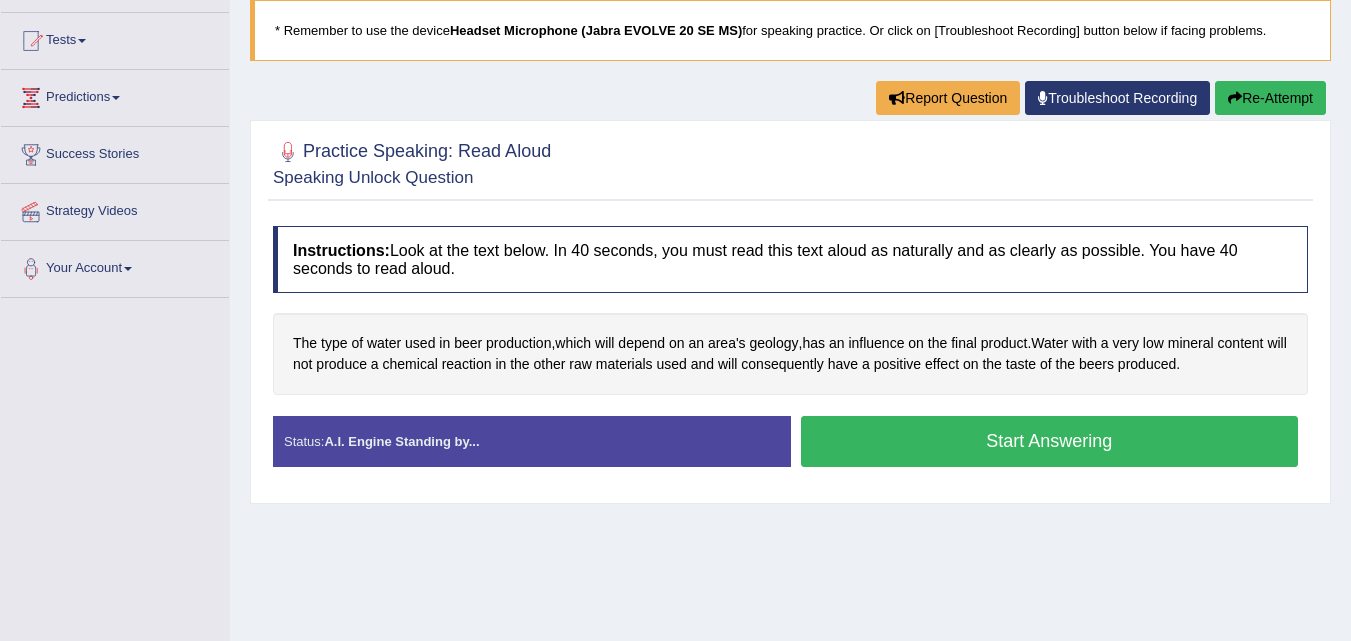 click on "Start Answering" at bounding box center (1050, 441) 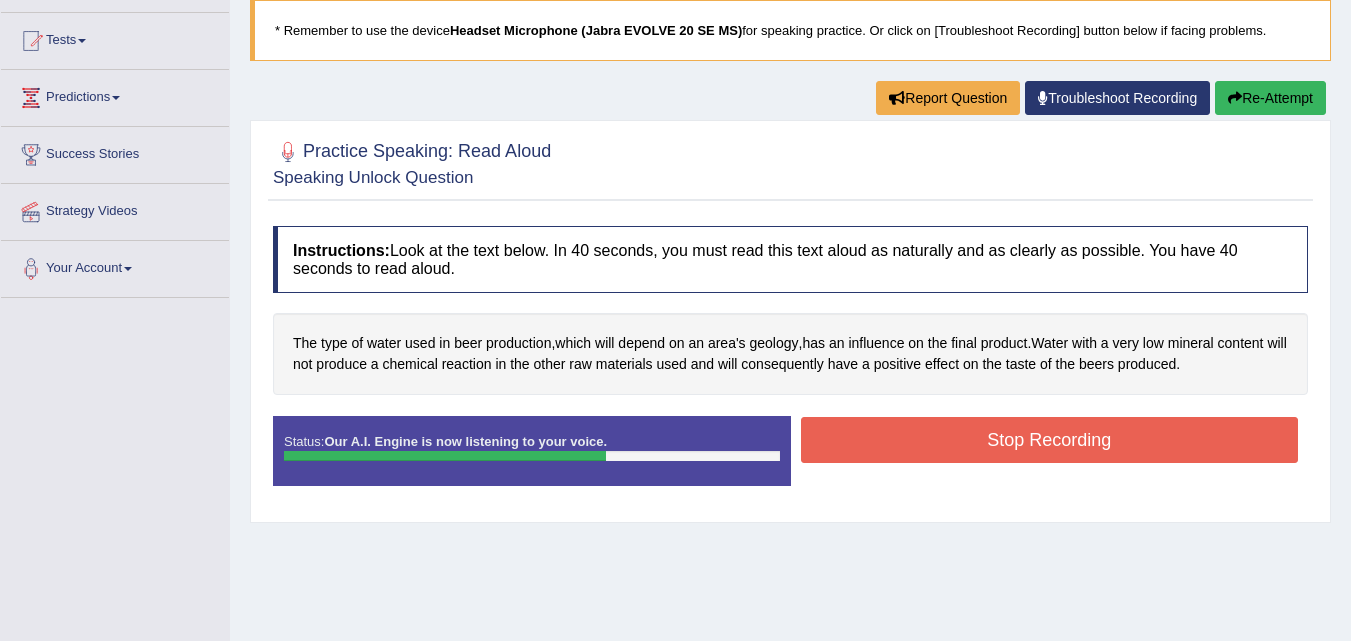 click on "Stop Recording" at bounding box center (1050, 440) 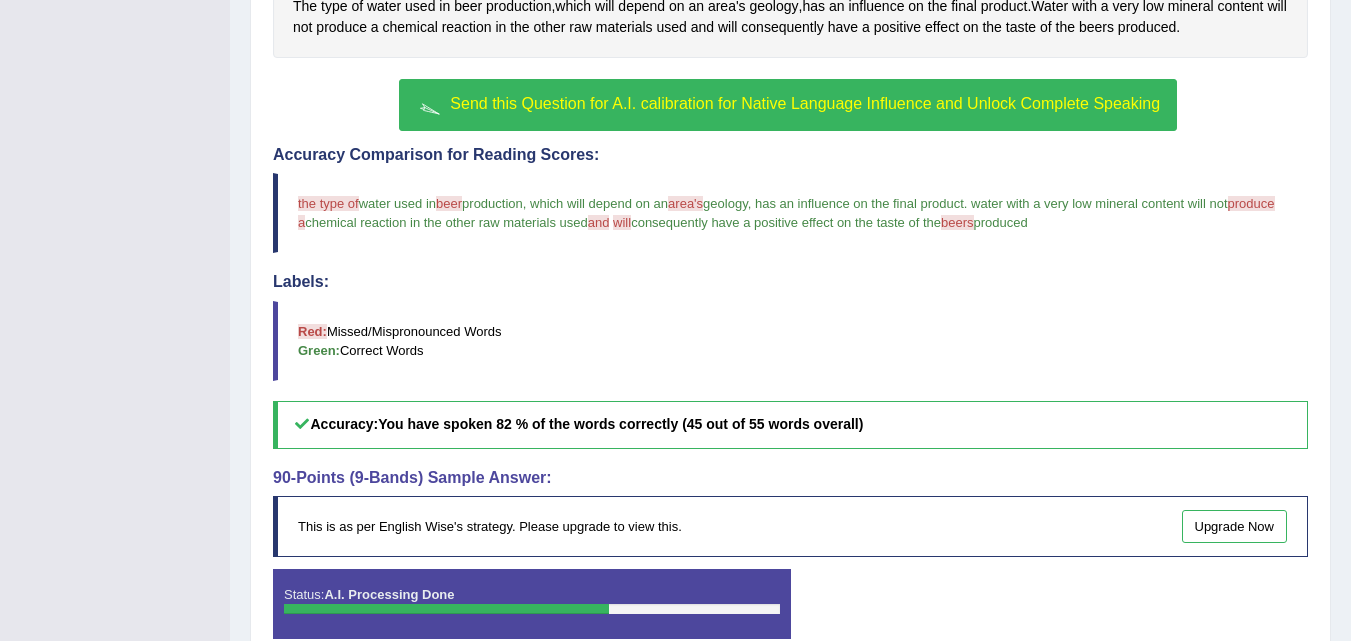scroll, scrollTop: 437, scrollLeft: 0, axis: vertical 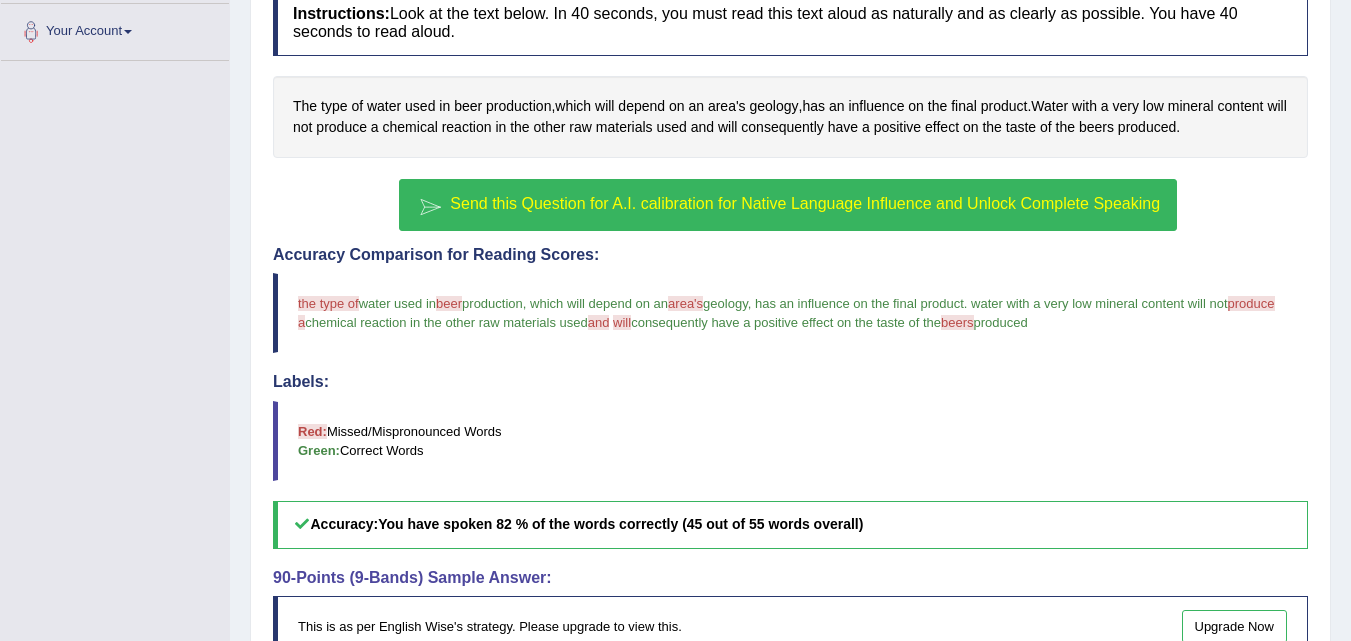 click on "Send this Question for A.I. calibration for Native Language Influence and Unlock Complete Speaking" at bounding box center [805, 203] 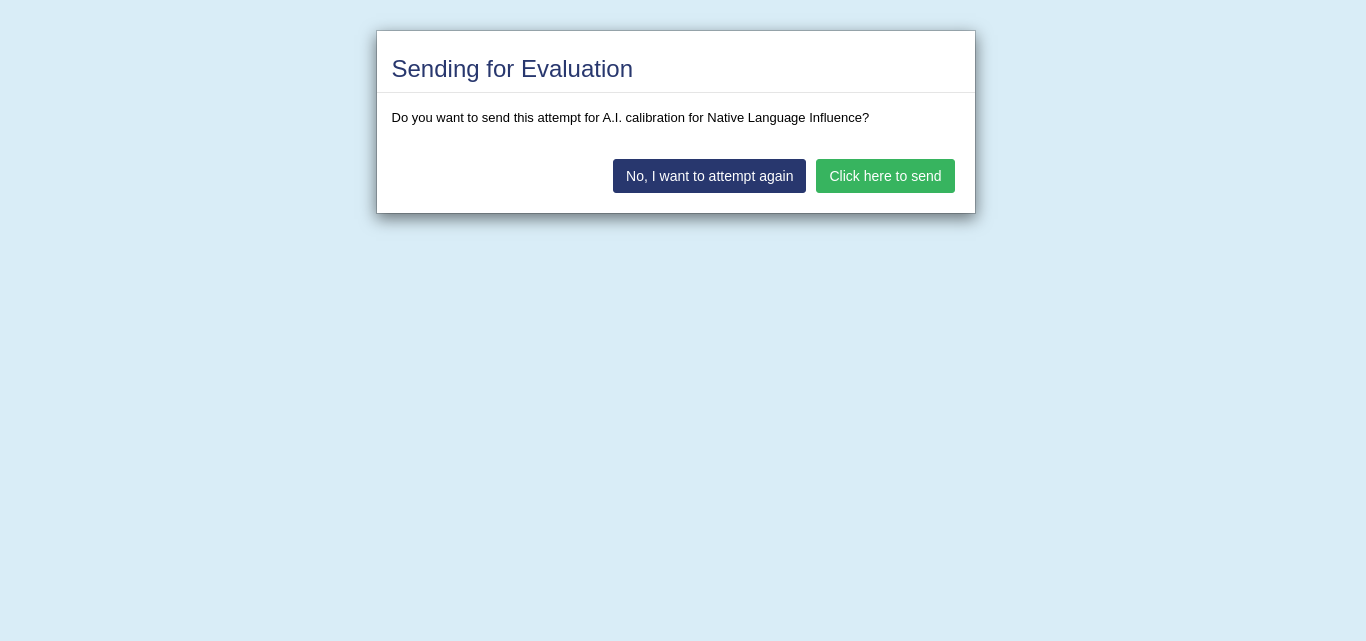 click on "Click here to send" at bounding box center [885, 176] 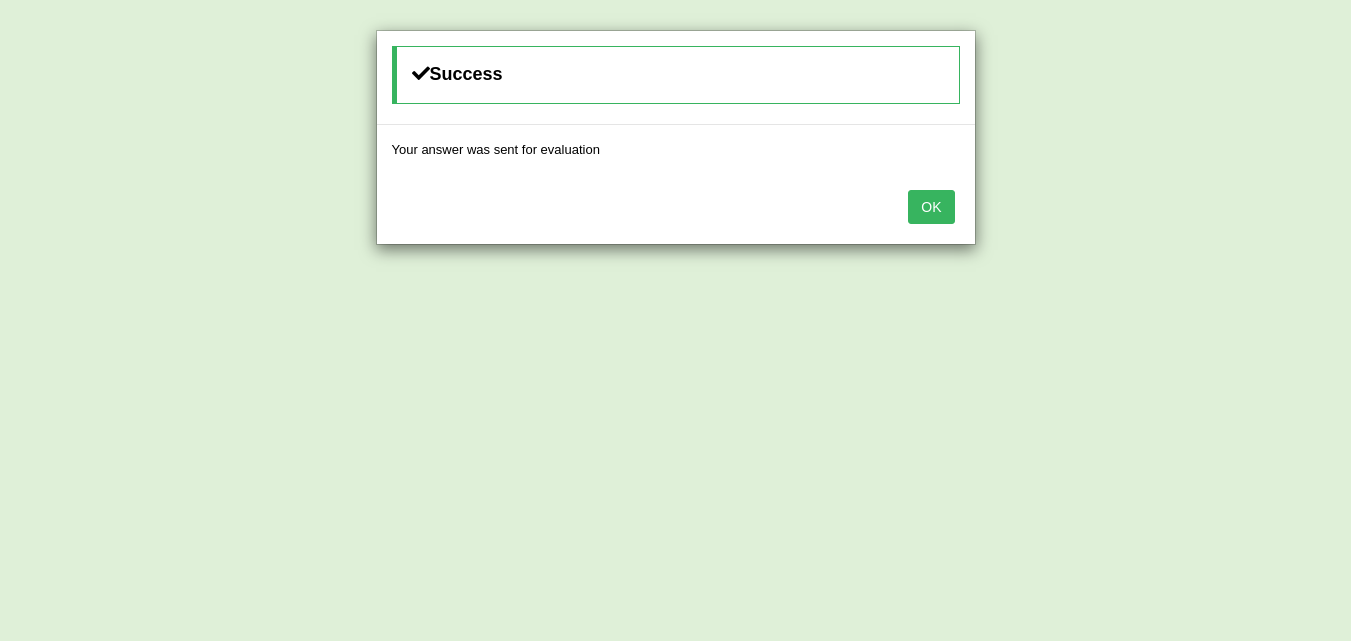 click on "OK" at bounding box center [931, 207] 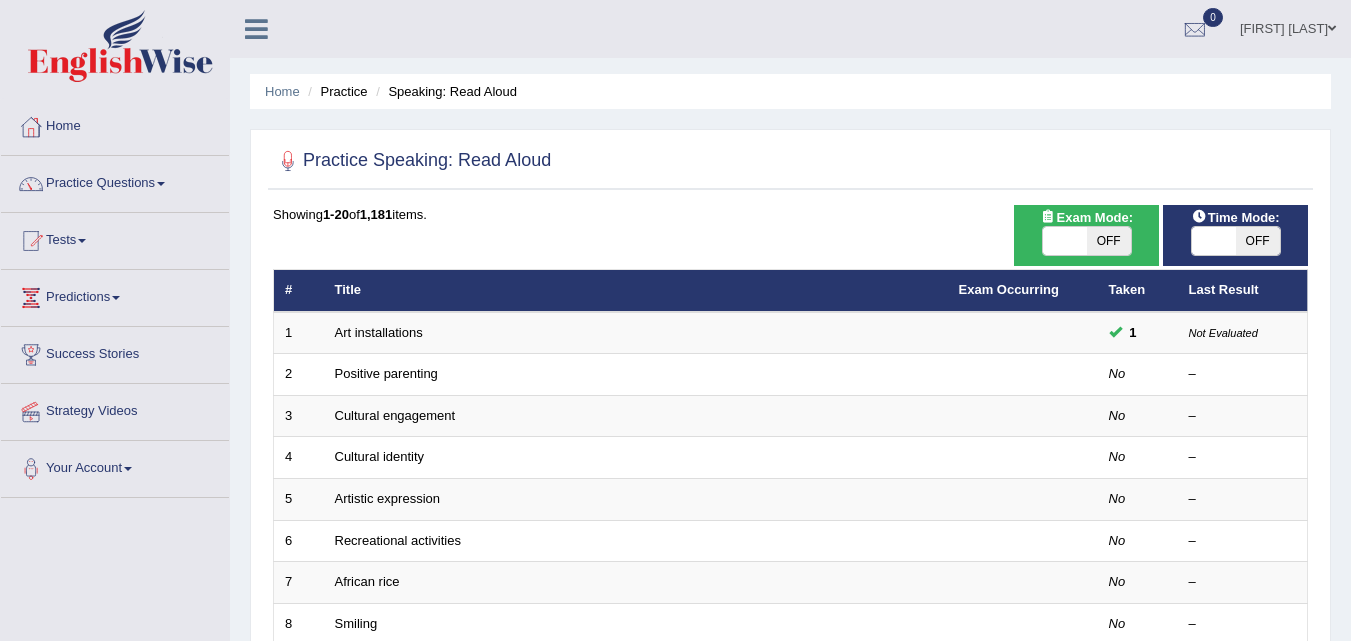 scroll, scrollTop: 0, scrollLeft: 0, axis: both 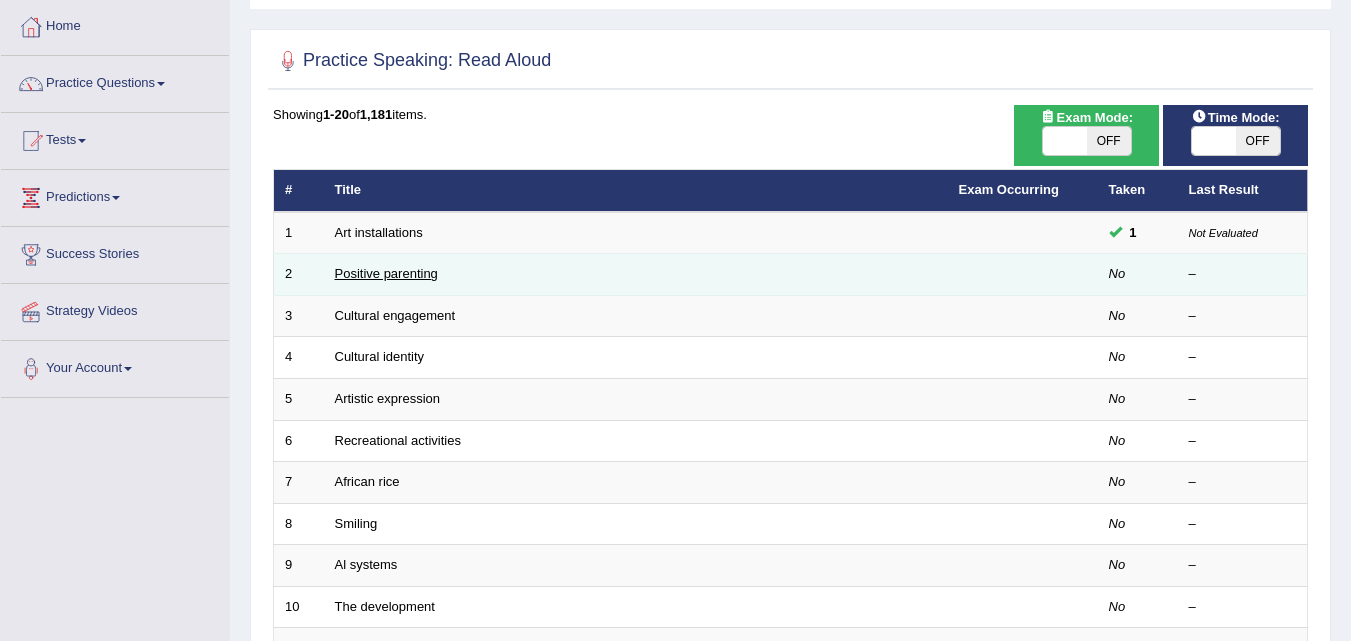 click on "Positive parenting" at bounding box center (386, 273) 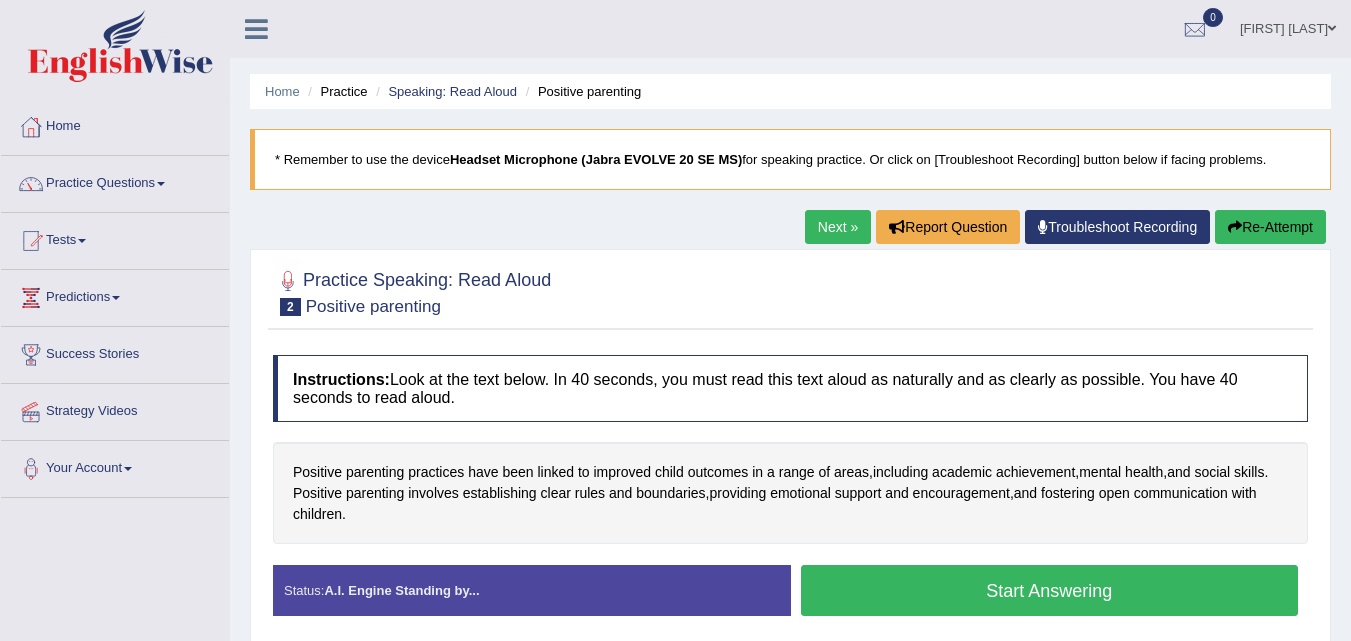 scroll, scrollTop: 0, scrollLeft: 0, axis: both 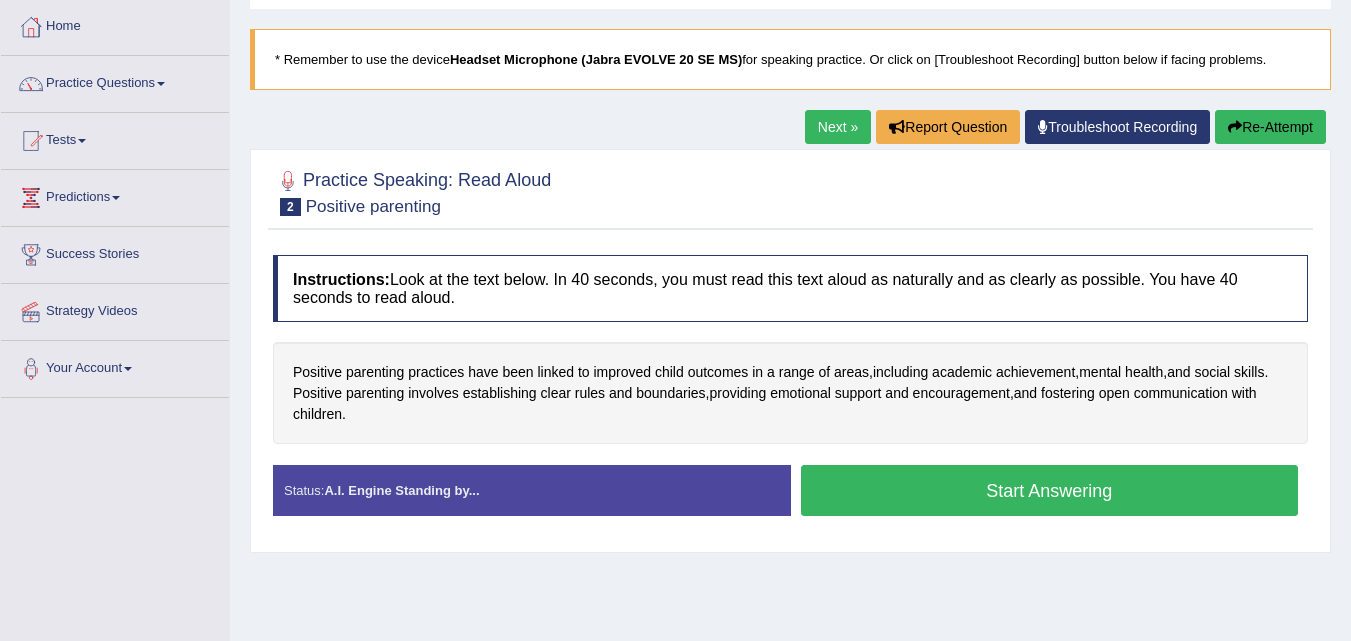 click on "Start Answering" at bounding box center (1050, 490) 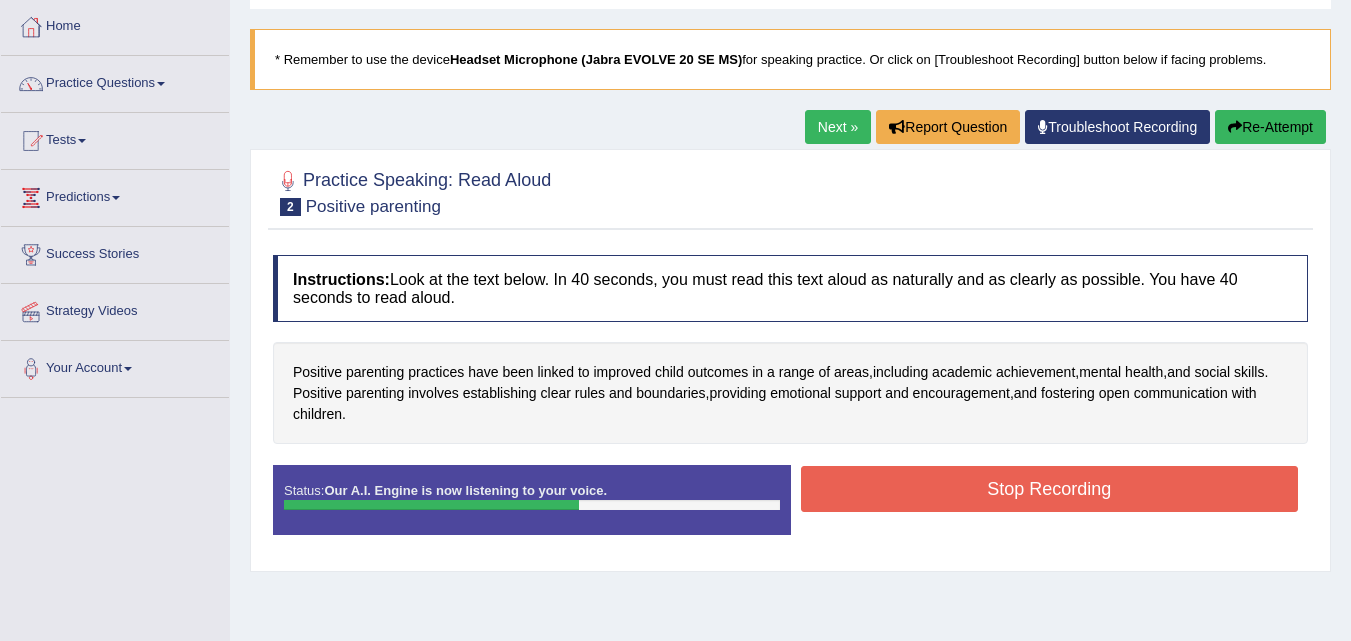click on "Stop Recording" at bounding box center (1050, 489) 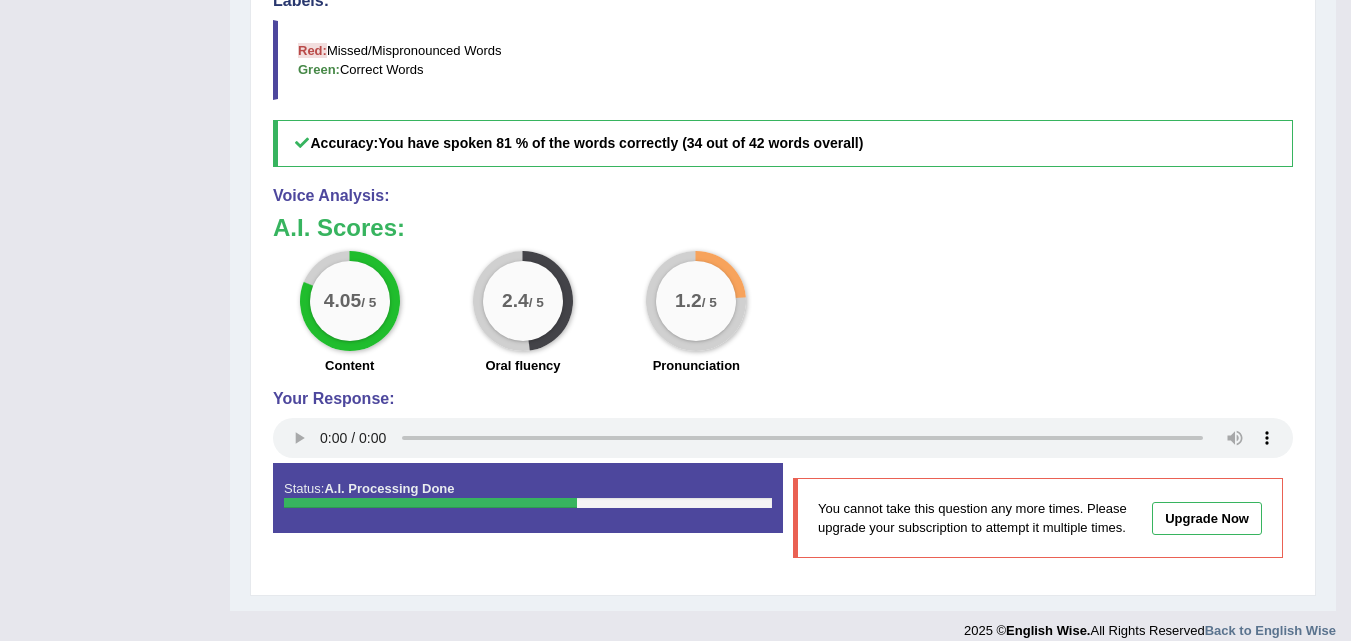scroll, scrollTop: 731, scrollLeft: 0, axis: vertical 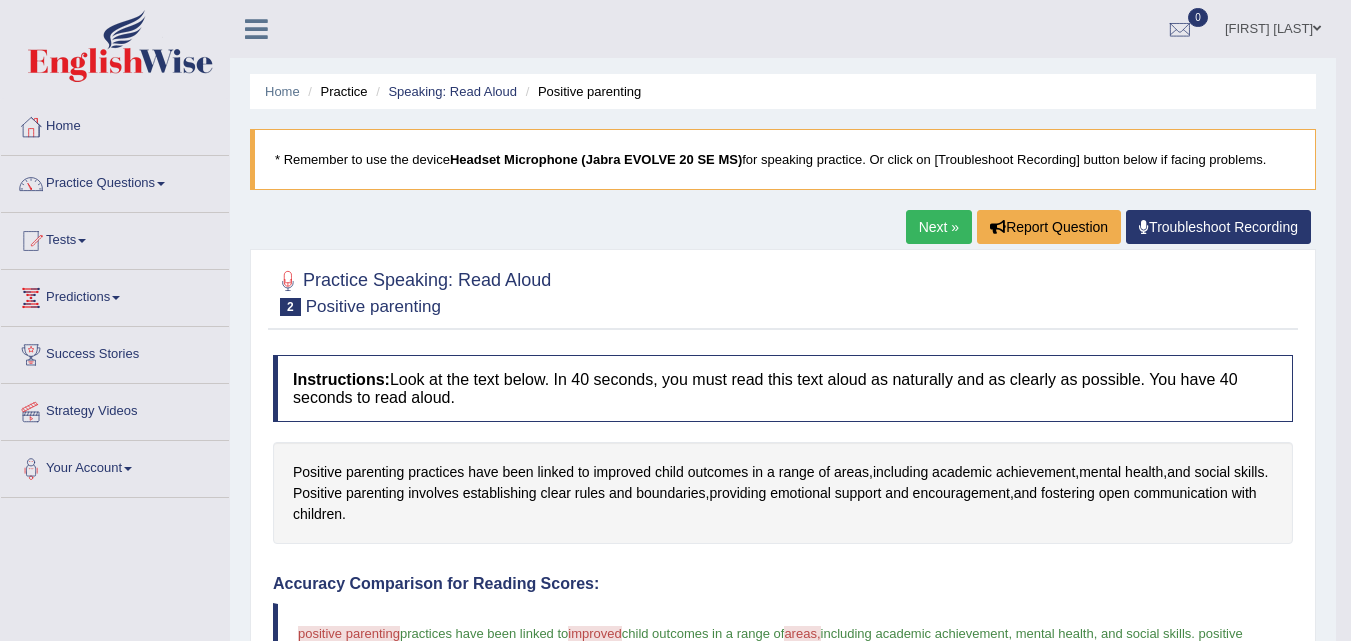 click on "Next »" at bounding box center (939, 227) 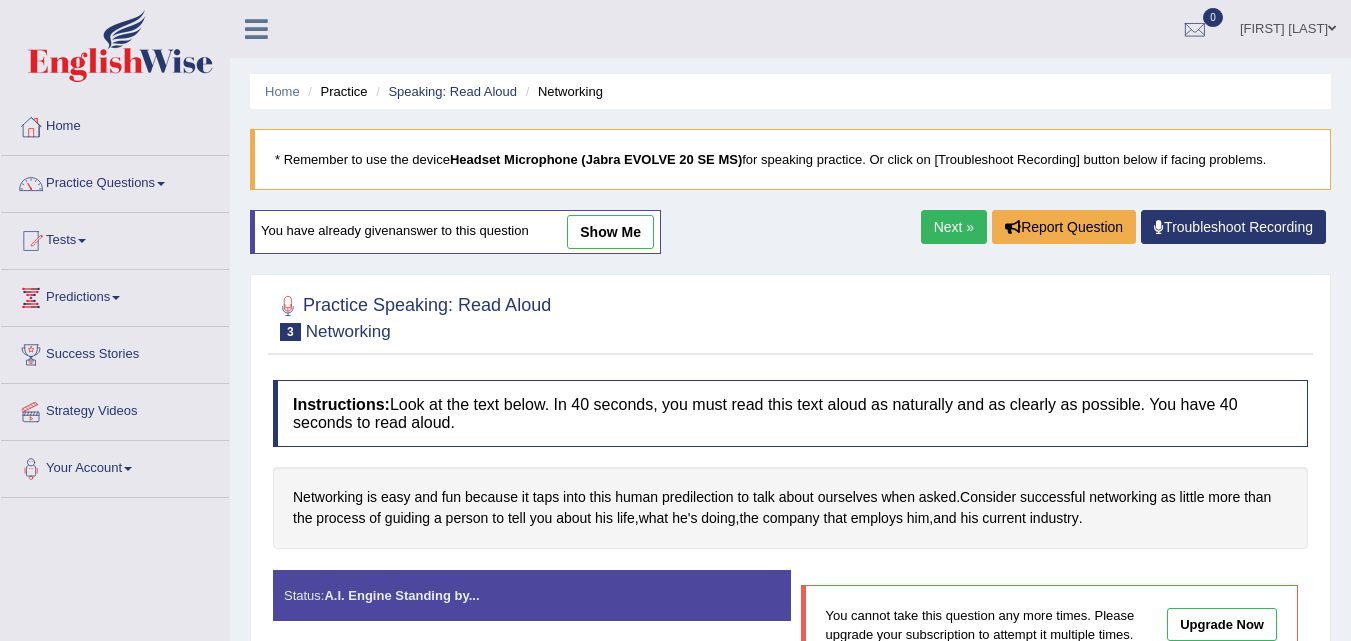 scroll, scrollTop: 200, scrollLeft: 0, axis: vertical 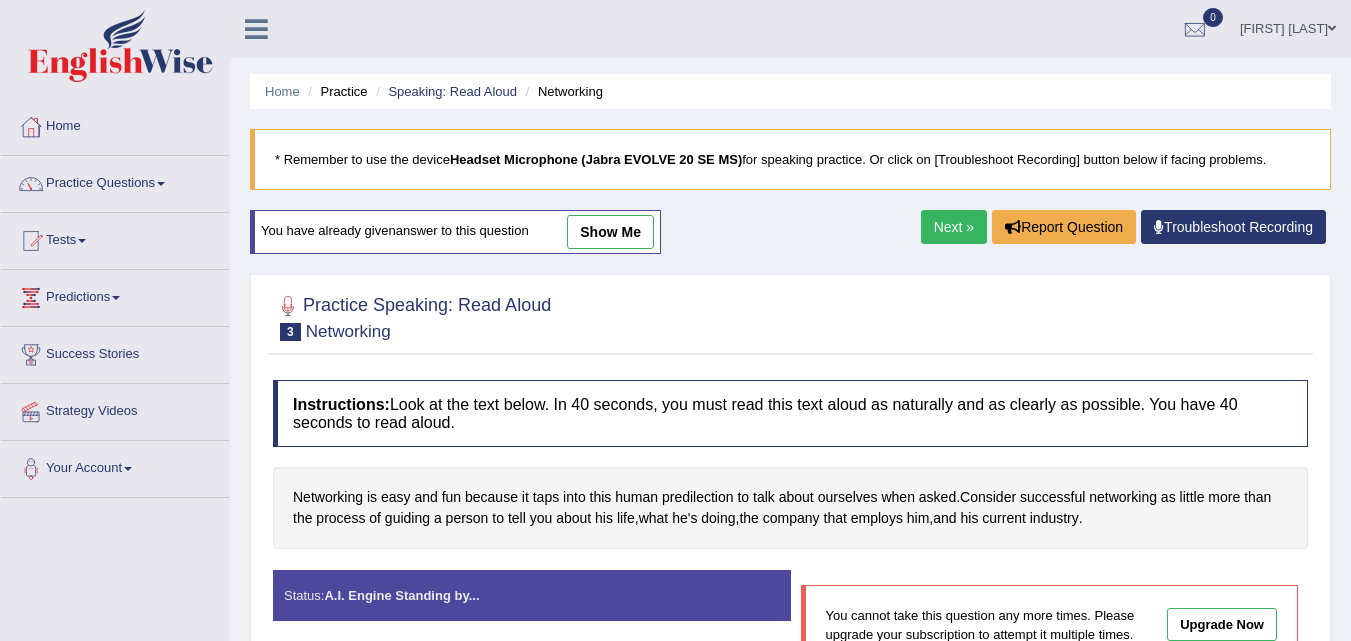 click on "Next »" at bounding box center [954, 227] 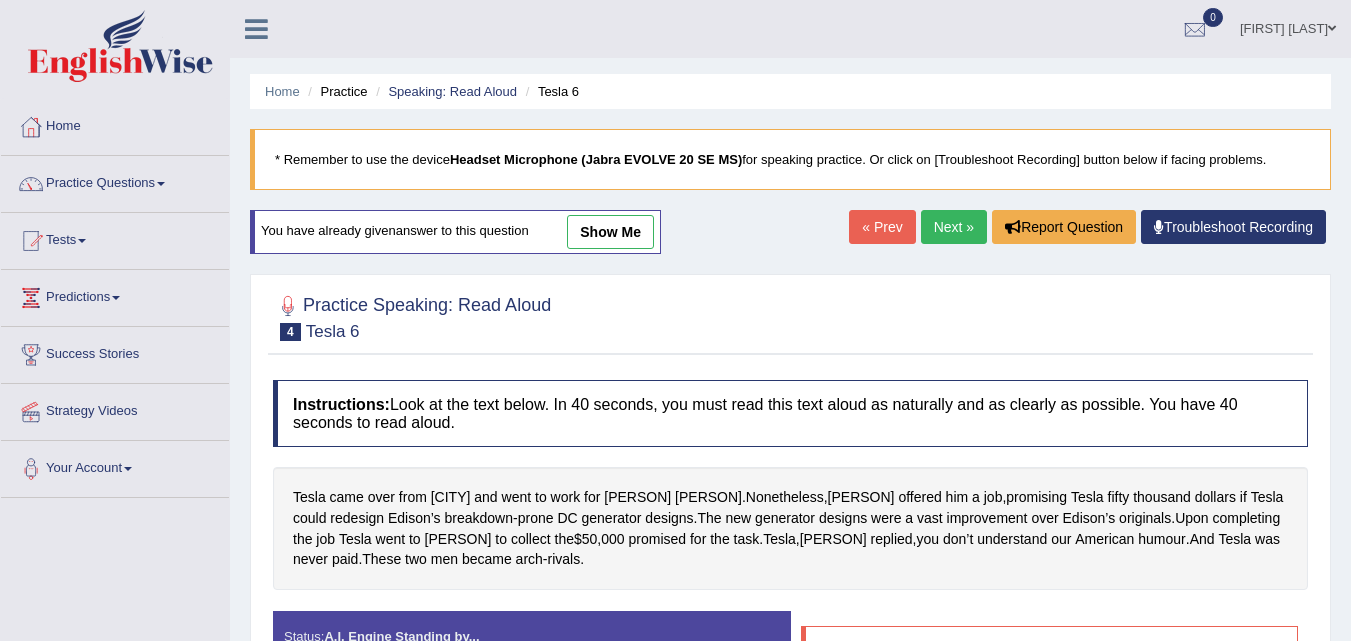 scroll, scrollTop: 300, scrollLeft: 0, axis: vertical 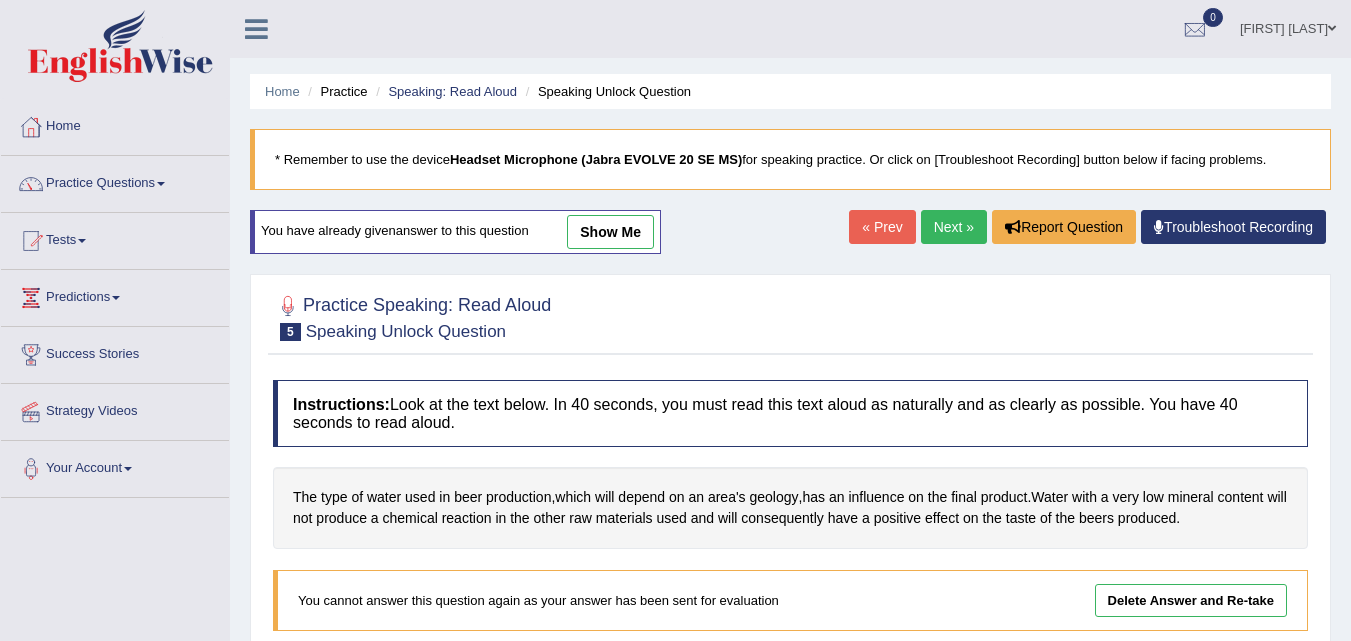 click on "Next »" at bounding box center [954, 227] 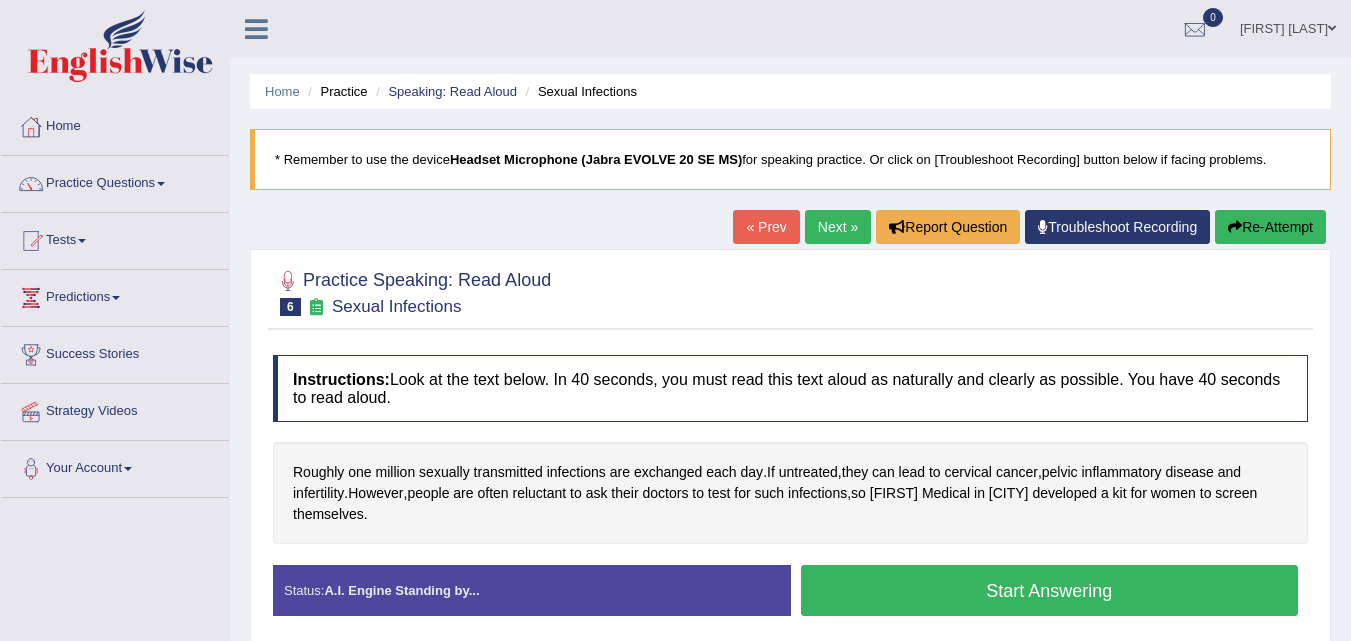 scroll, scrollTop: 0, scrollLeft: 0, axis: both 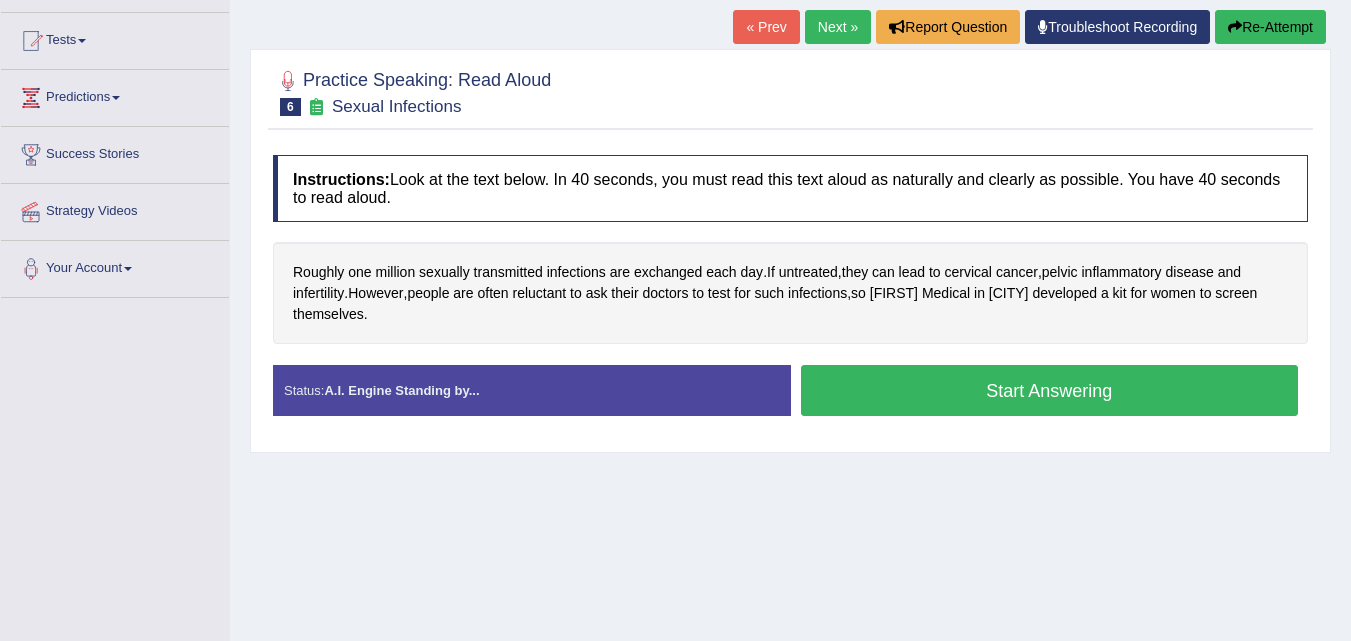click on "Start Answering" at bounding box center (1050, 390) 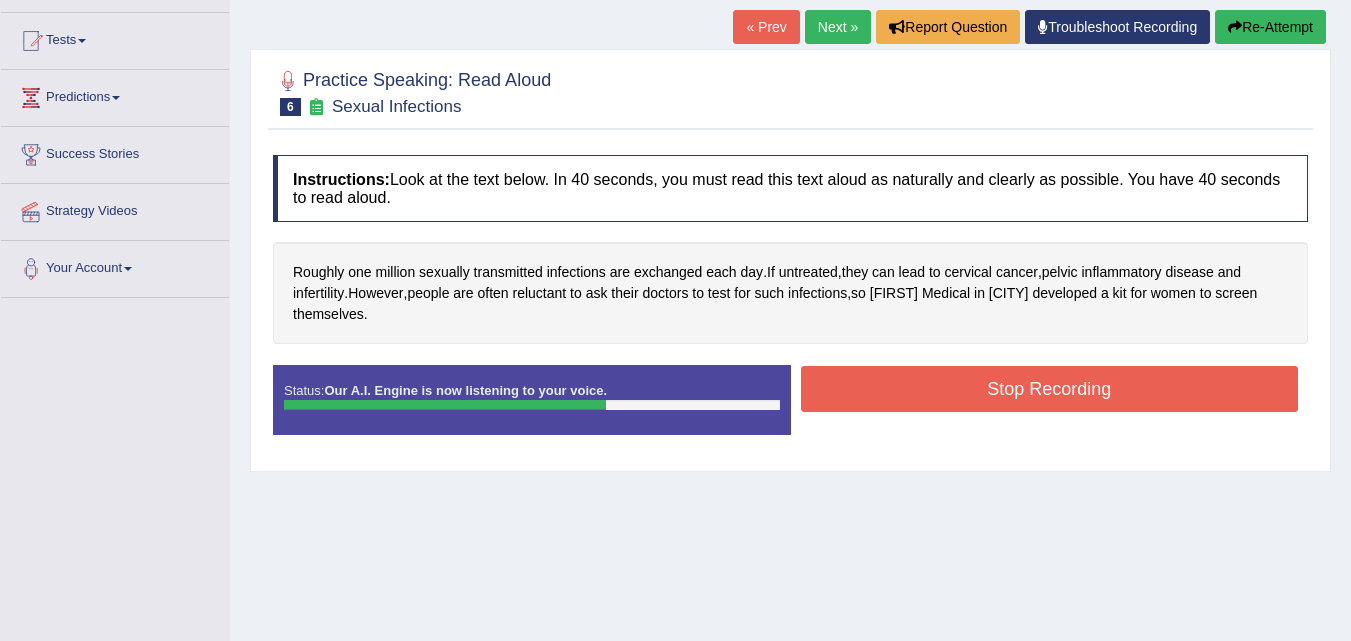 click on "Stop Recording" at bounding box center (1050, 389) 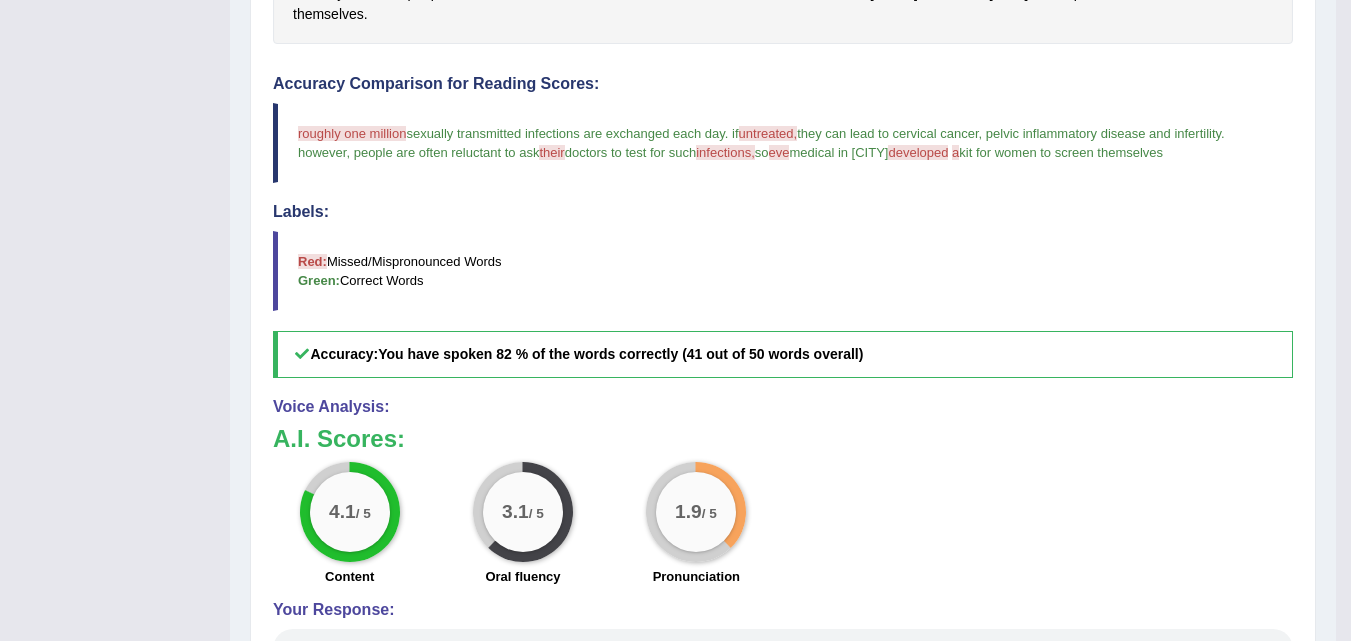 scroll, scrollTop: 600, scrollLeft: 0, axis: vertical 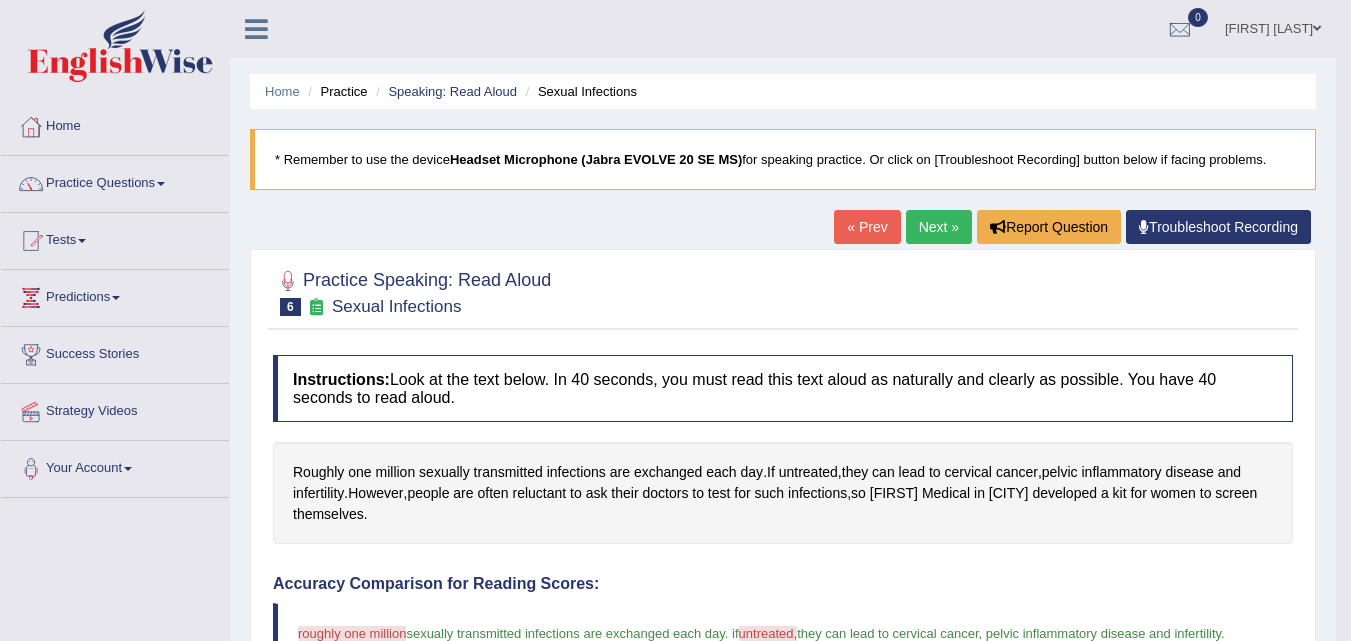 click on "Next »" at bounding box center (939, 227) 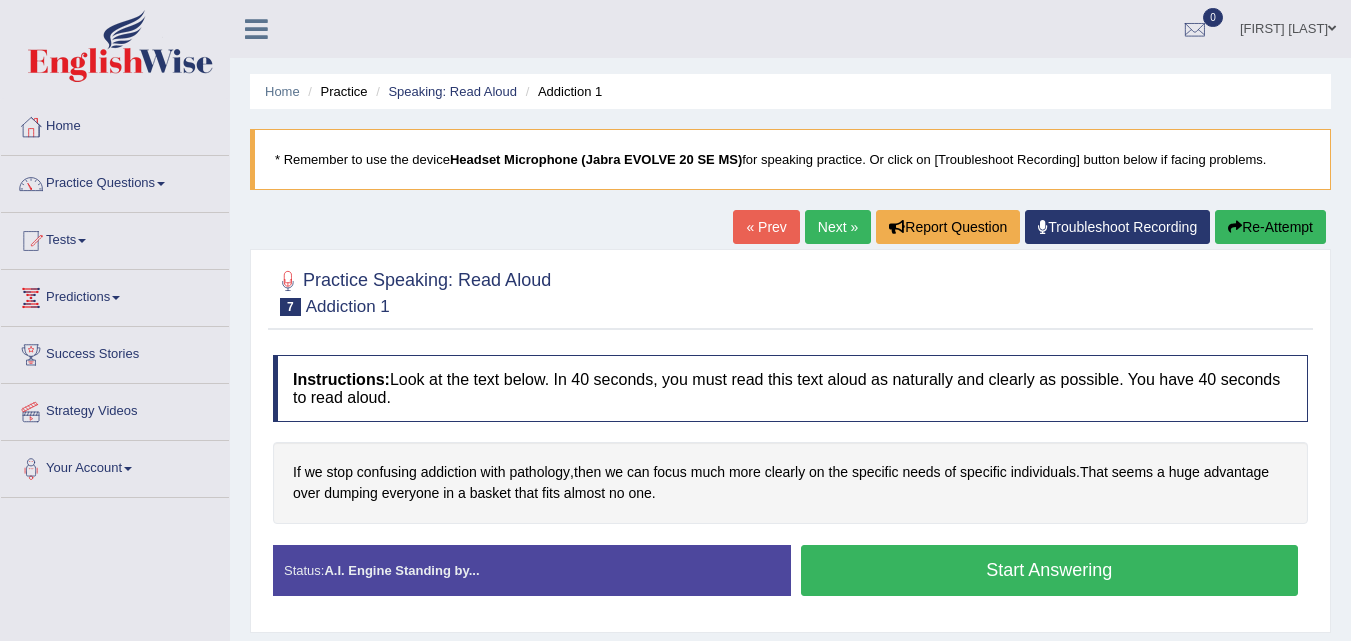 scroll, scrollTop: 0, scrollLeft: 0, axis: both 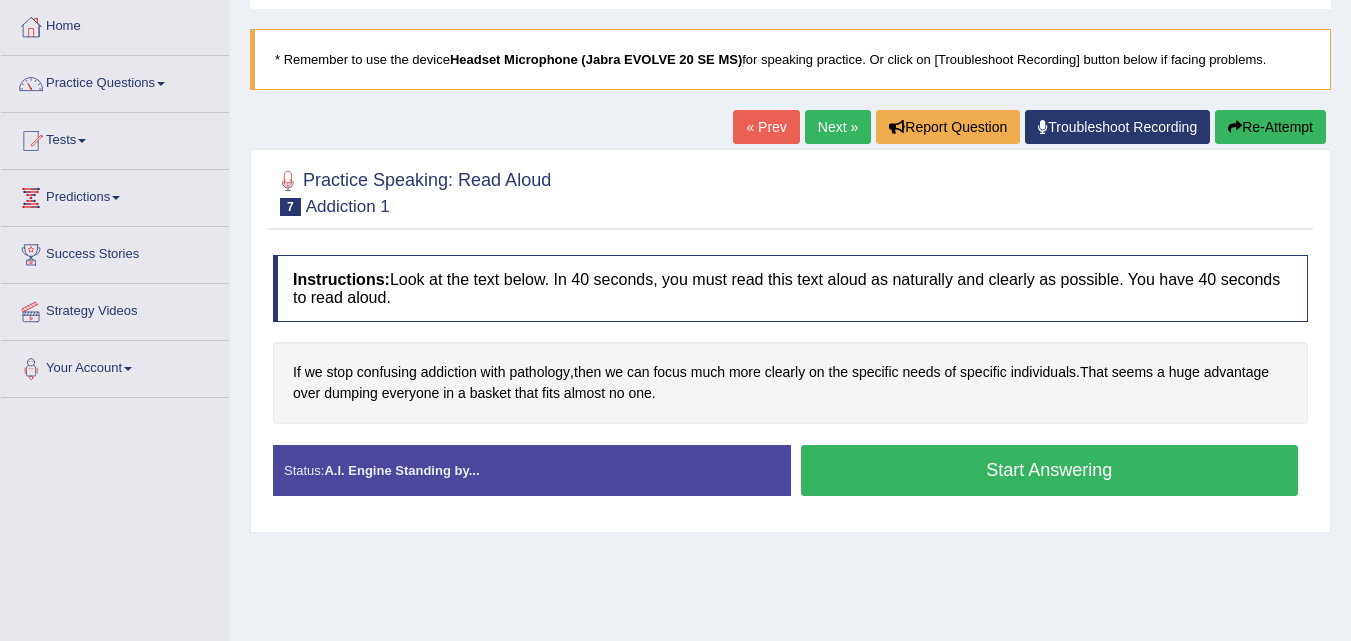 click on "Start Answering" at bounding box center (1050, 470) 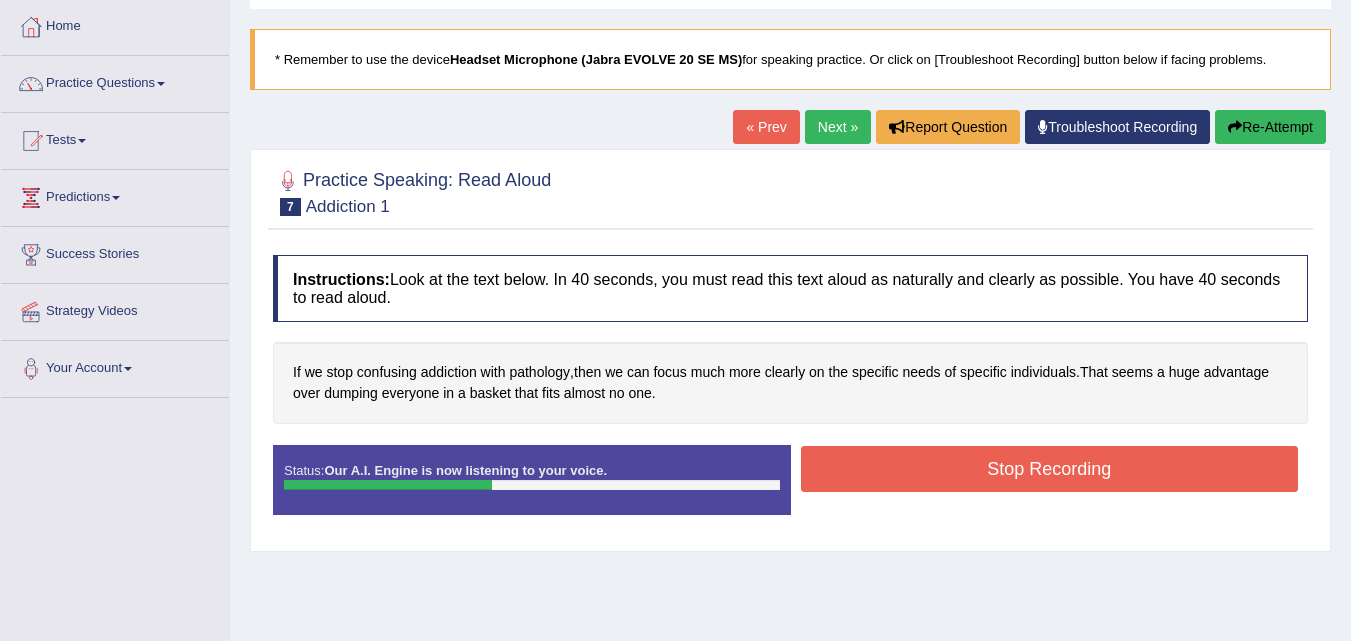 click on "Stop Recording" at bounding box center [1050, 469] 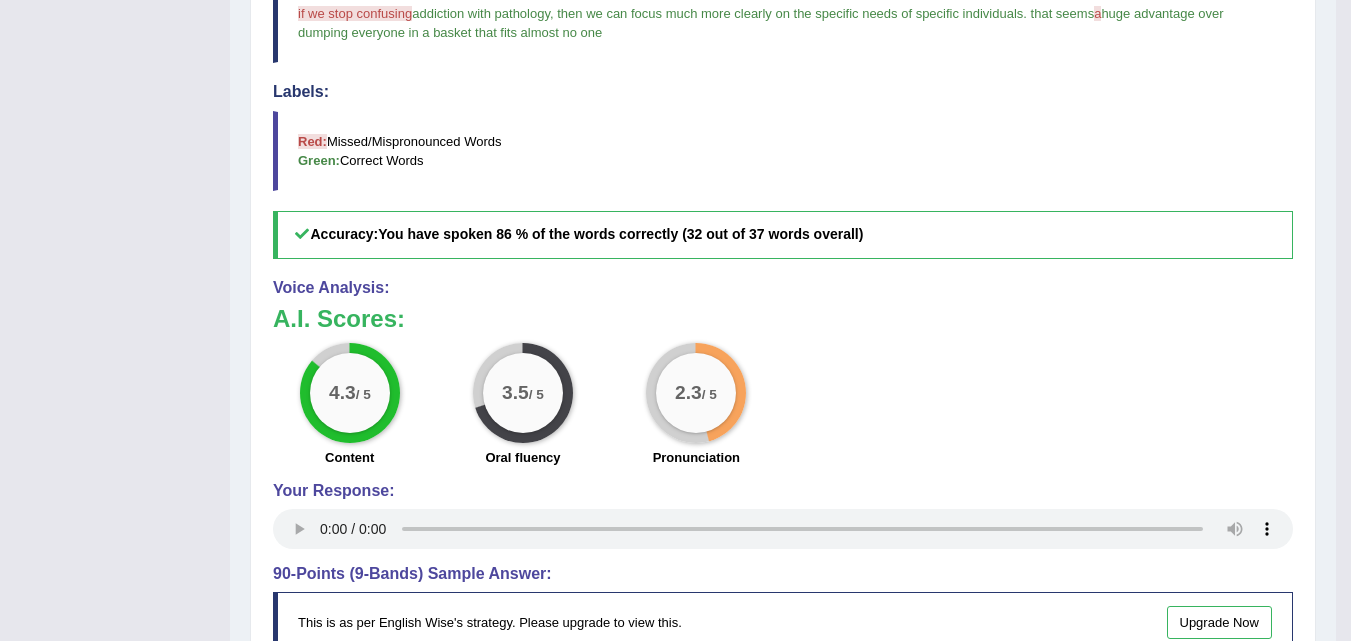 scroll, scrollTop: 600, scrollLeft: 0, axis: vertical 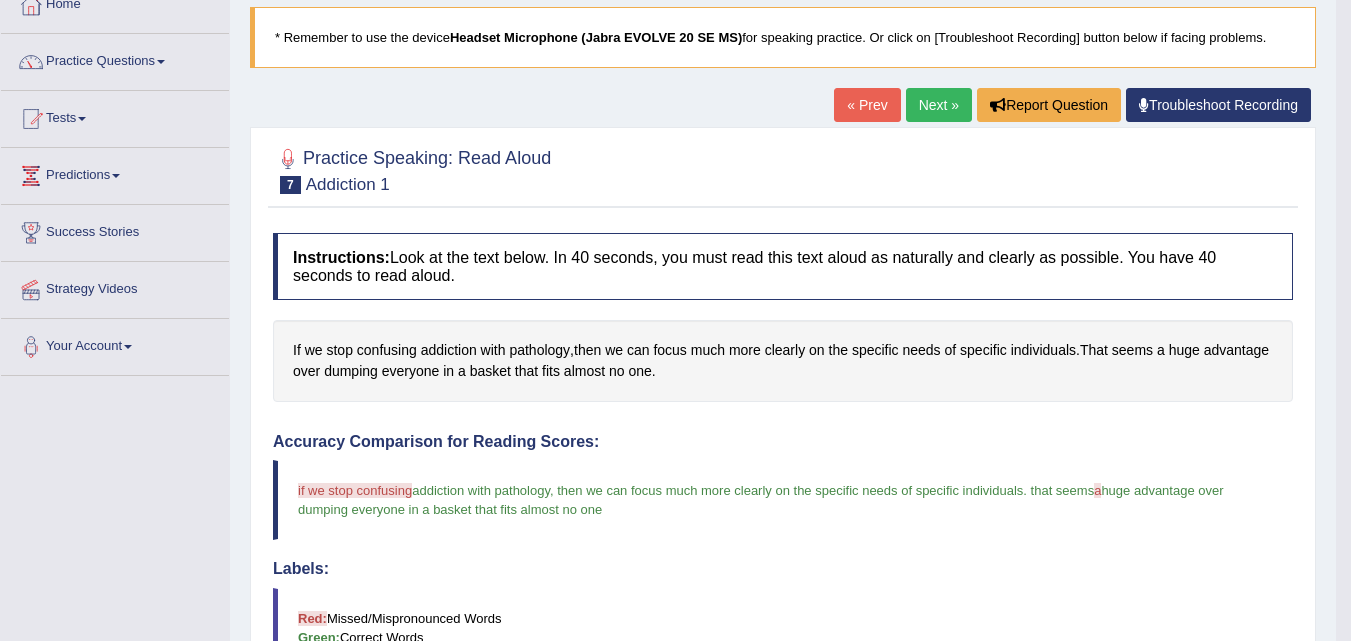 click on "Next »" at bounding box center (939, 105) 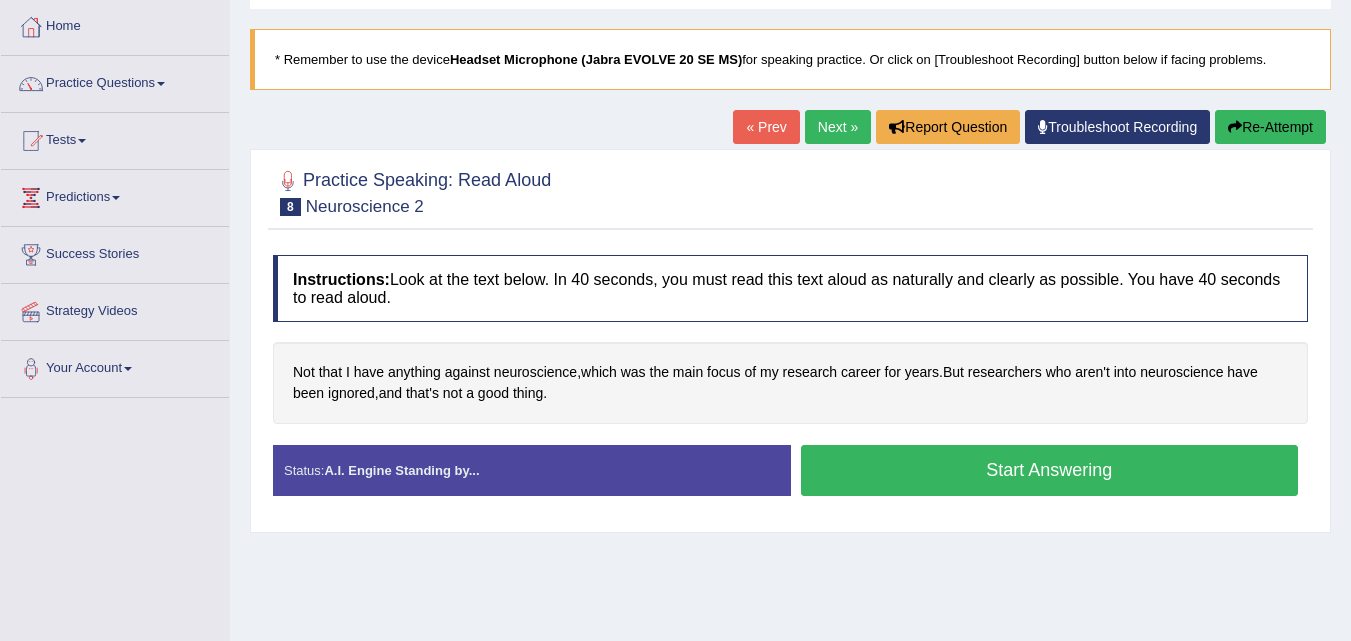 scroll, scrollTop: 0, scrollLeft: 0, axis: both 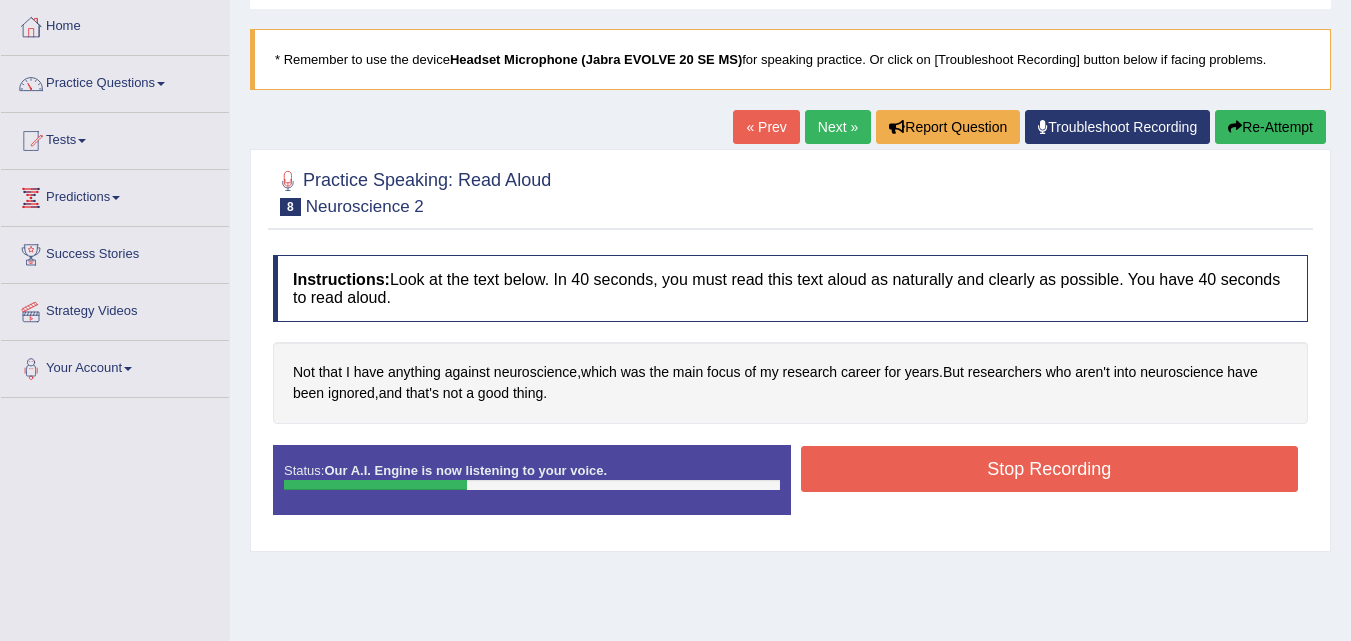 click on "Stop Recording" at bounding box center [1050, 469] 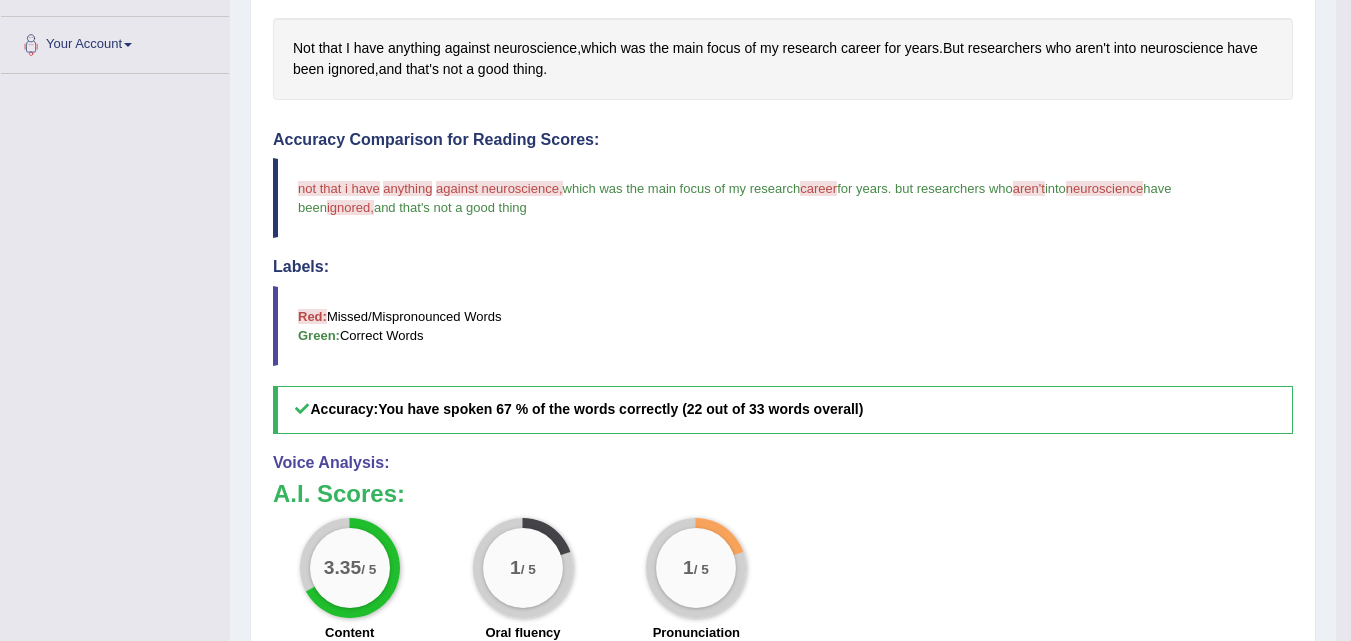 scroll, scrollTop: 200, scrollLeft: 0, axis: vertical 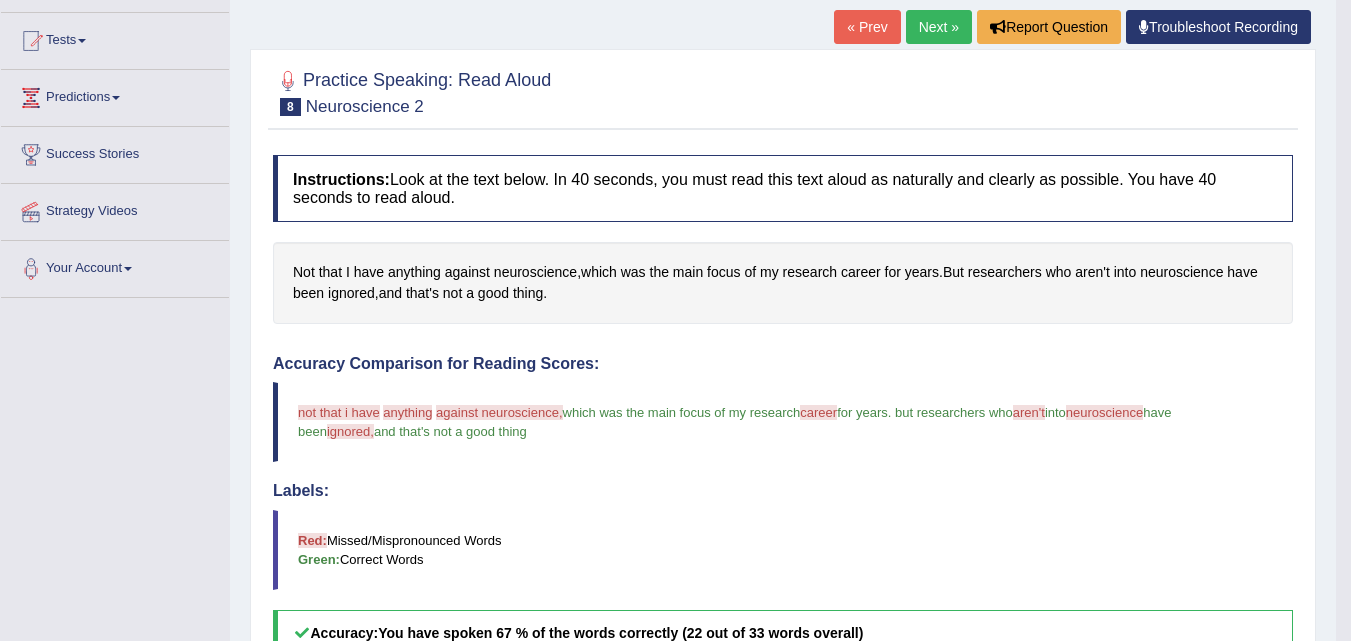 click on "Next »" at bounding box center (939, 27) 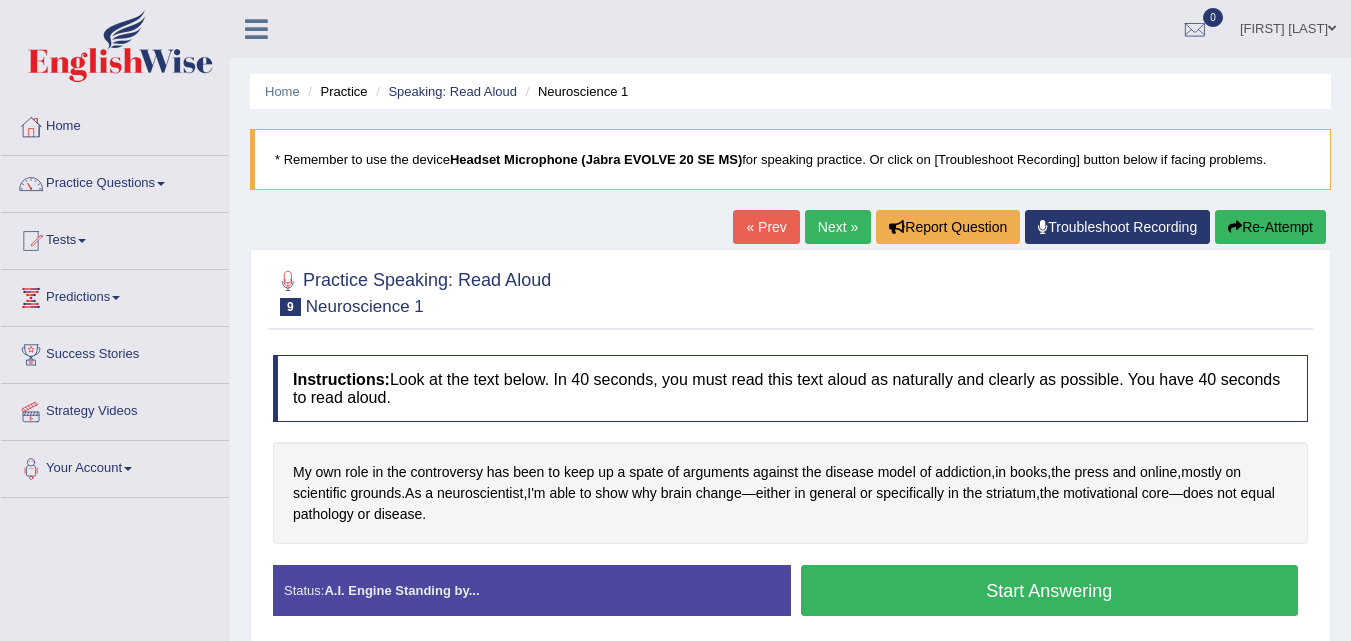 scroll, scrollTop: 0, scrollLeft: 0, axis: both 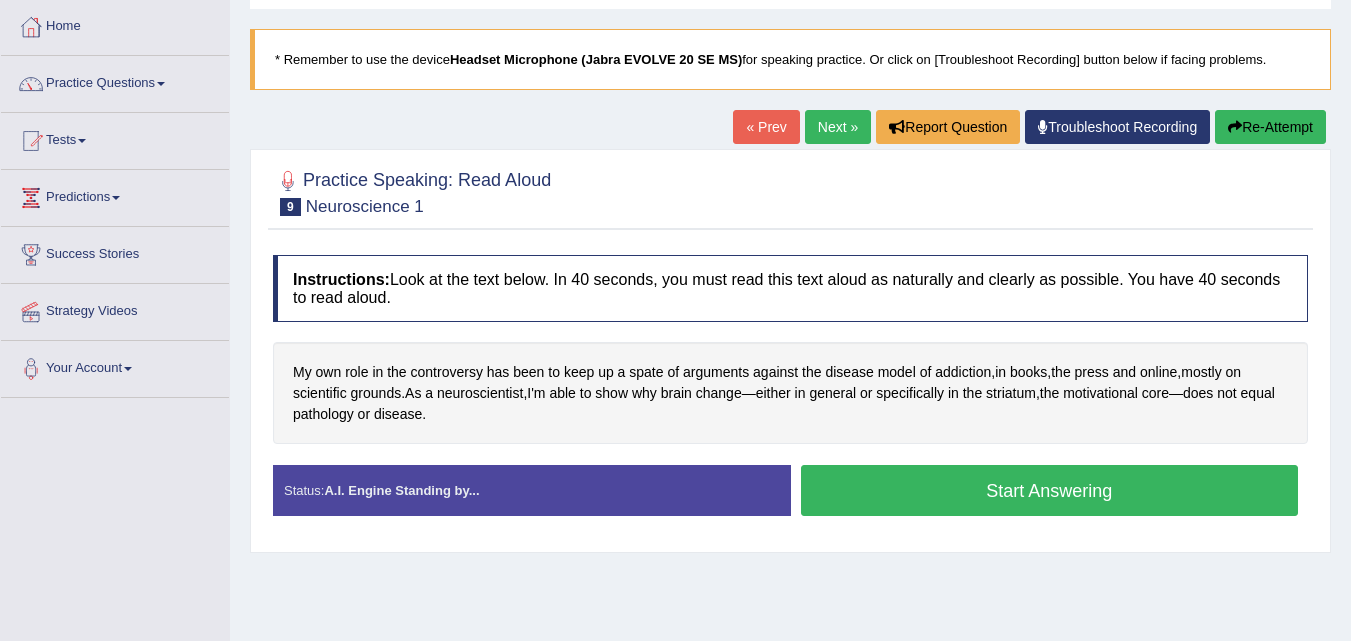 click on "Start Answering" at bounding box center (1050, 490) 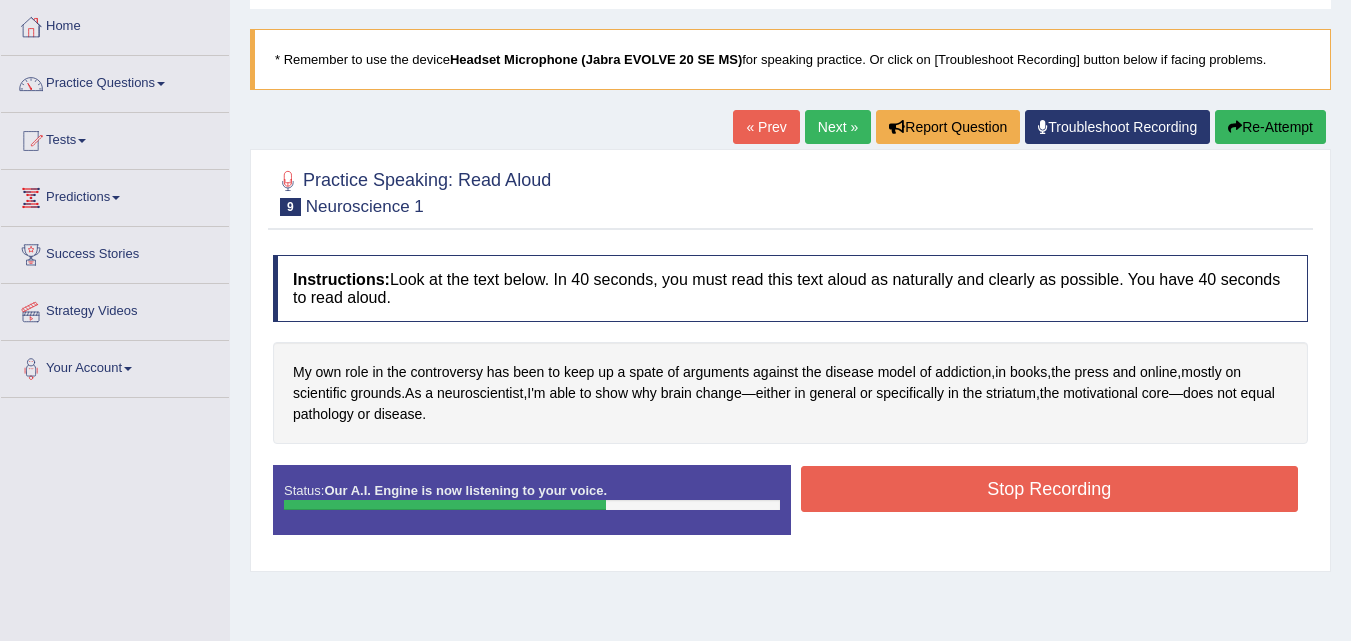 click on "Stop Recording" at bounding box center (1050, 489) 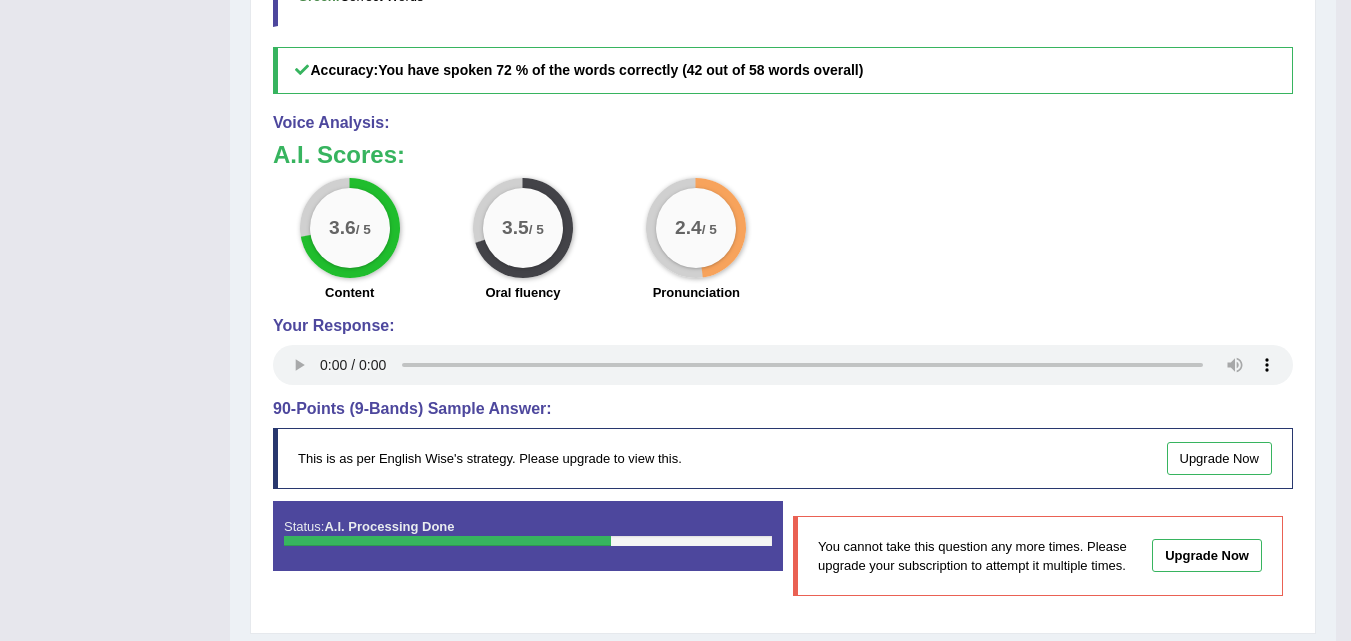 scroll, scrollTop: 800, scrollLeft: 0, axis: vertical 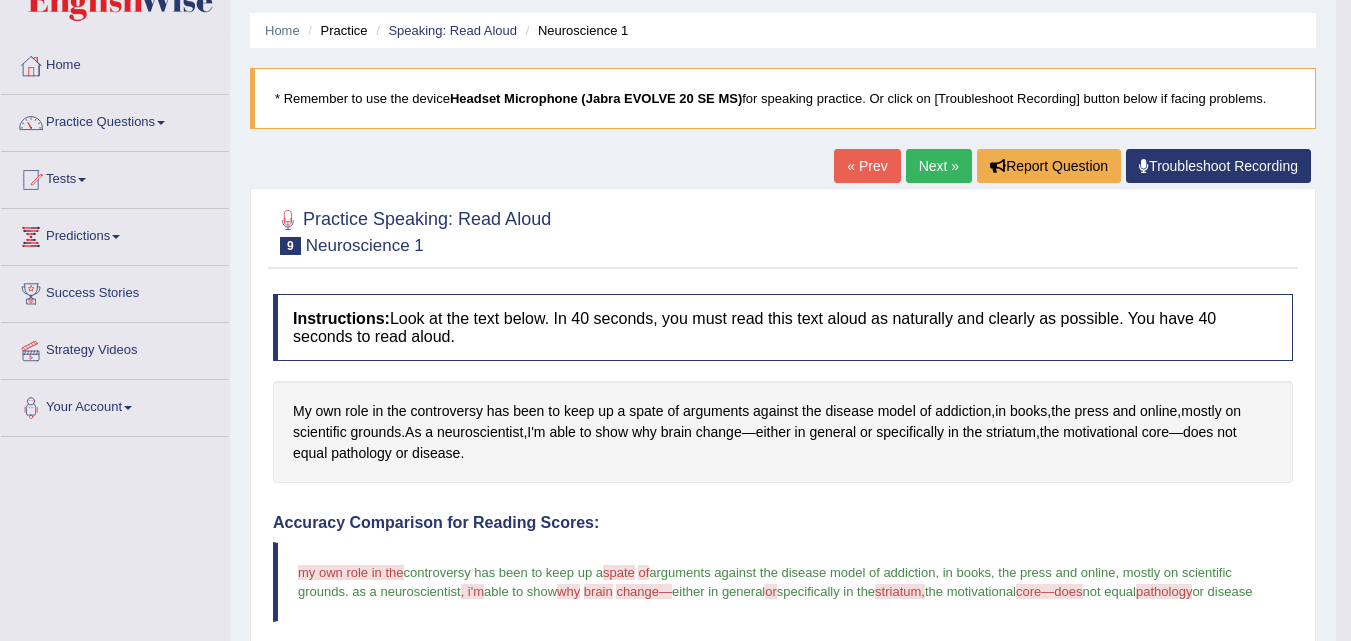 click on "Next »" at bounding box center [939, 166] 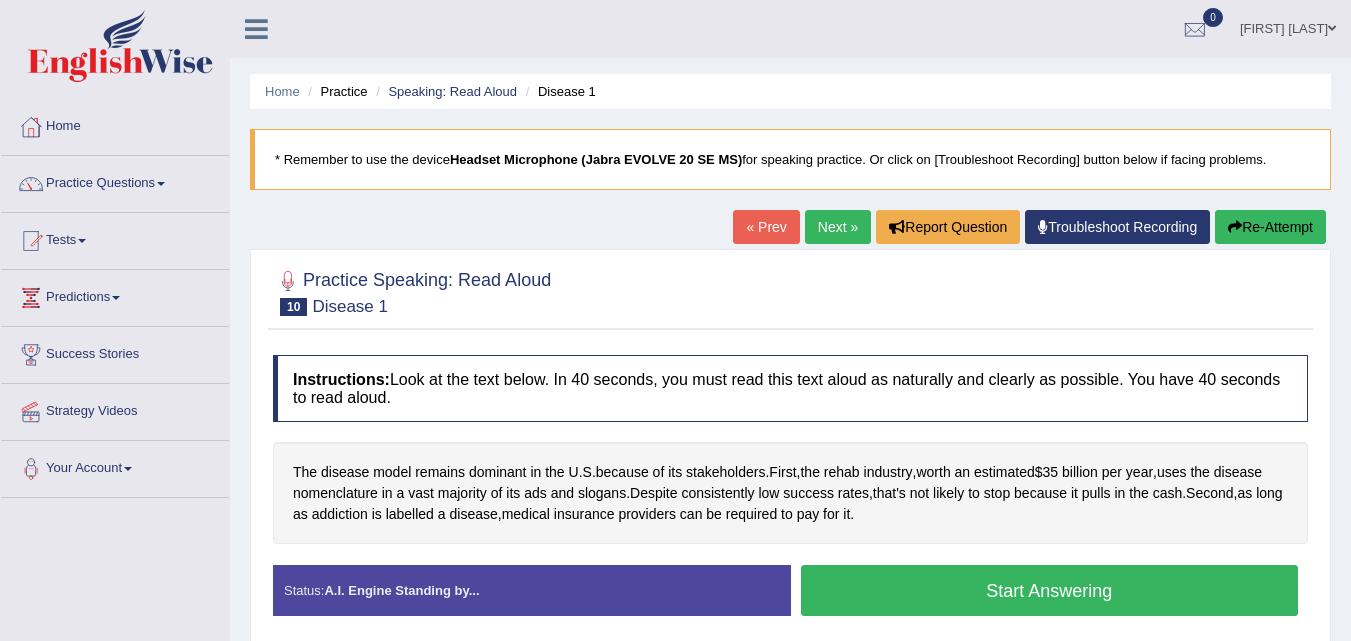 scroll, scrollTop: 0, scrollLeft: 0, axis: both 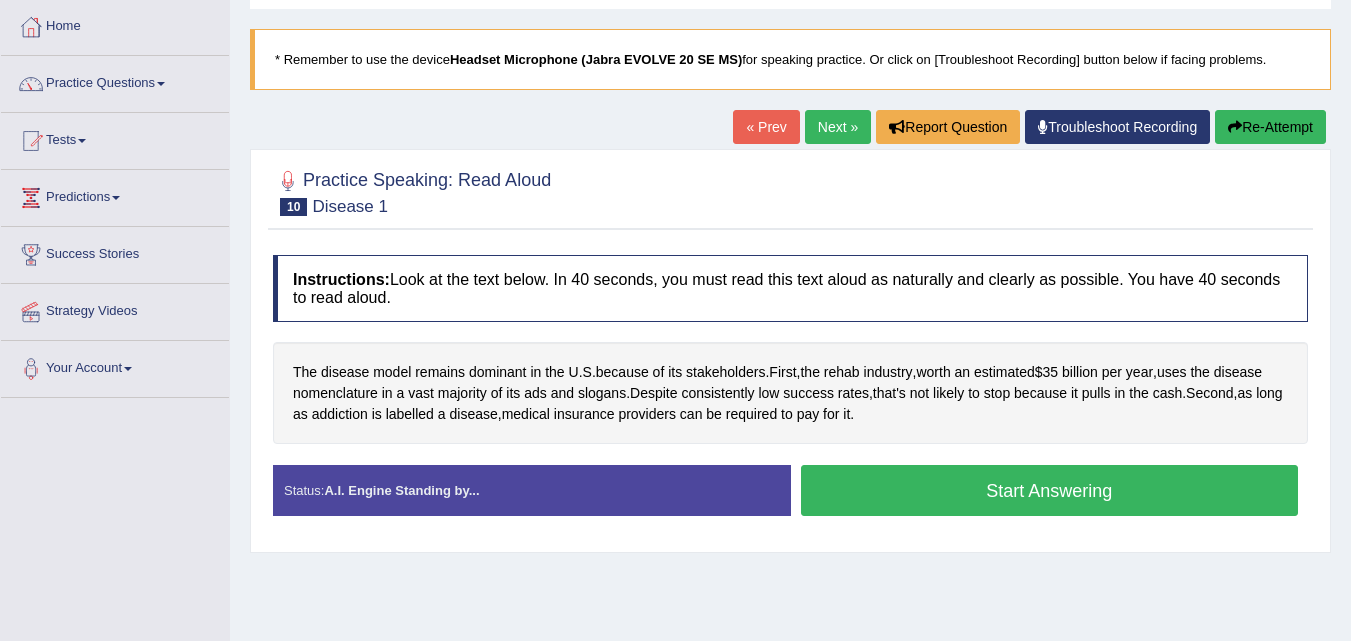 click on "Start Answering" at bounding box center [1050, 490] 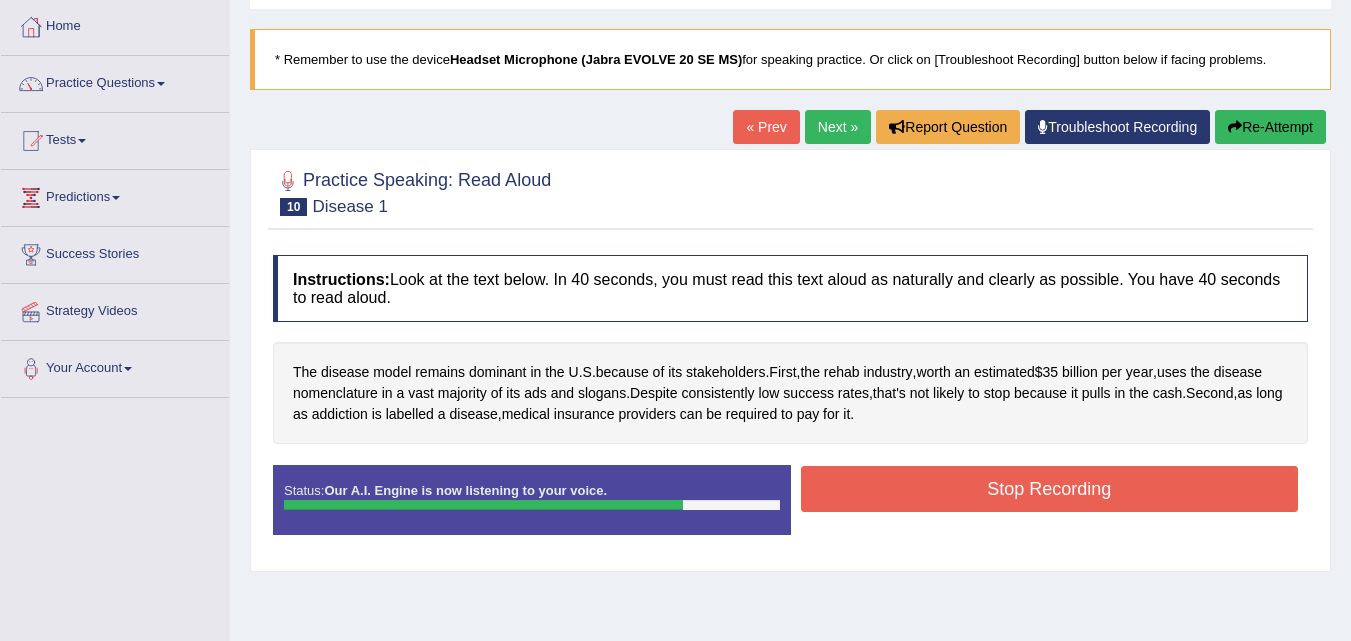 click on "Stop Recording" at bounding box center [1050, 489] 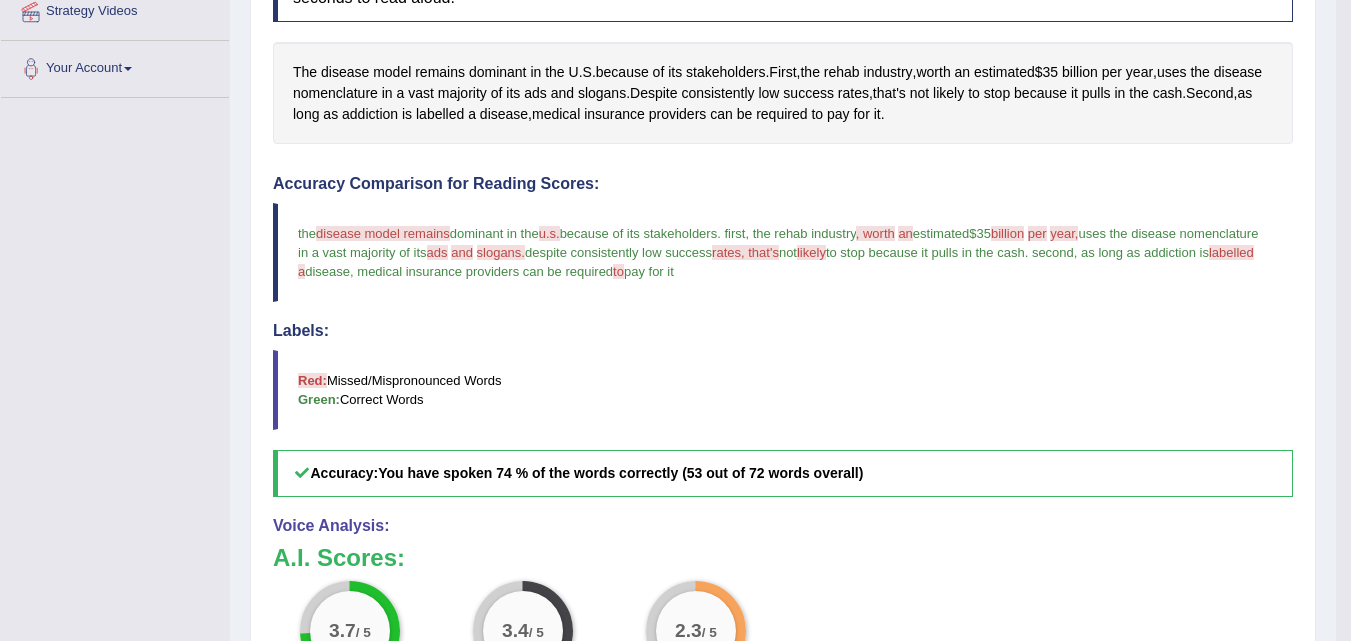 scroll, scrollTop: 600, scrollLeft: 0, axis: vertical 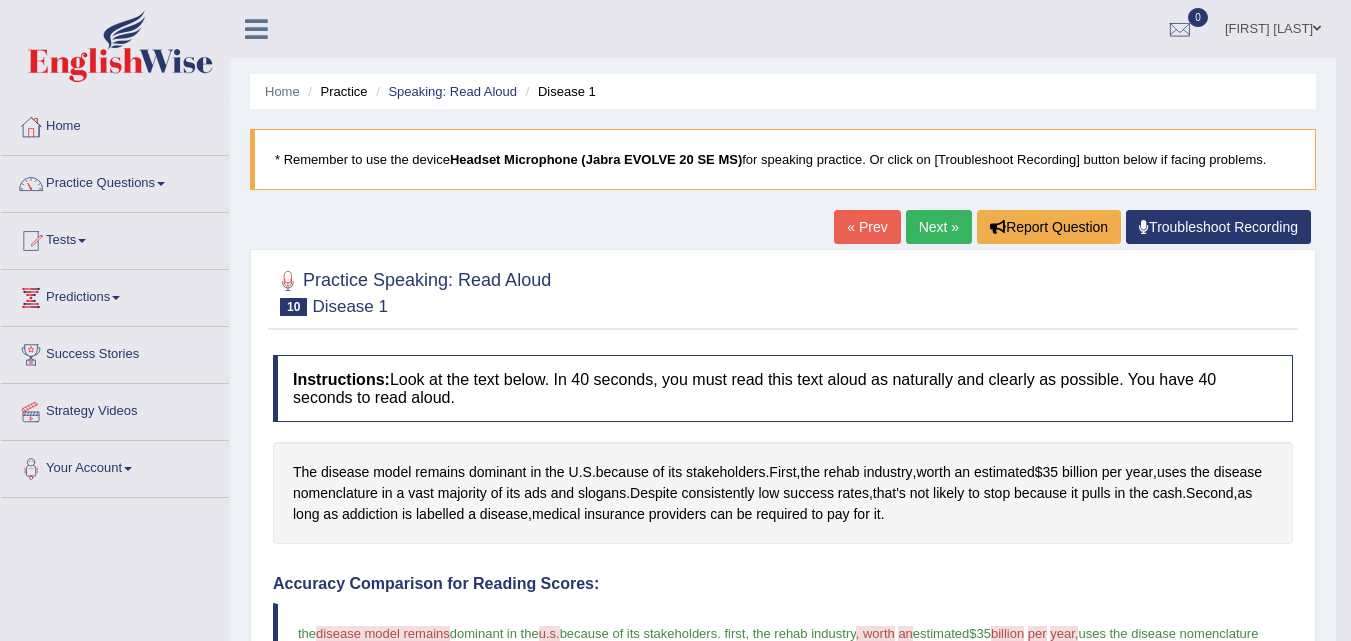 click on "Next »" at bounding box center (939, 227) 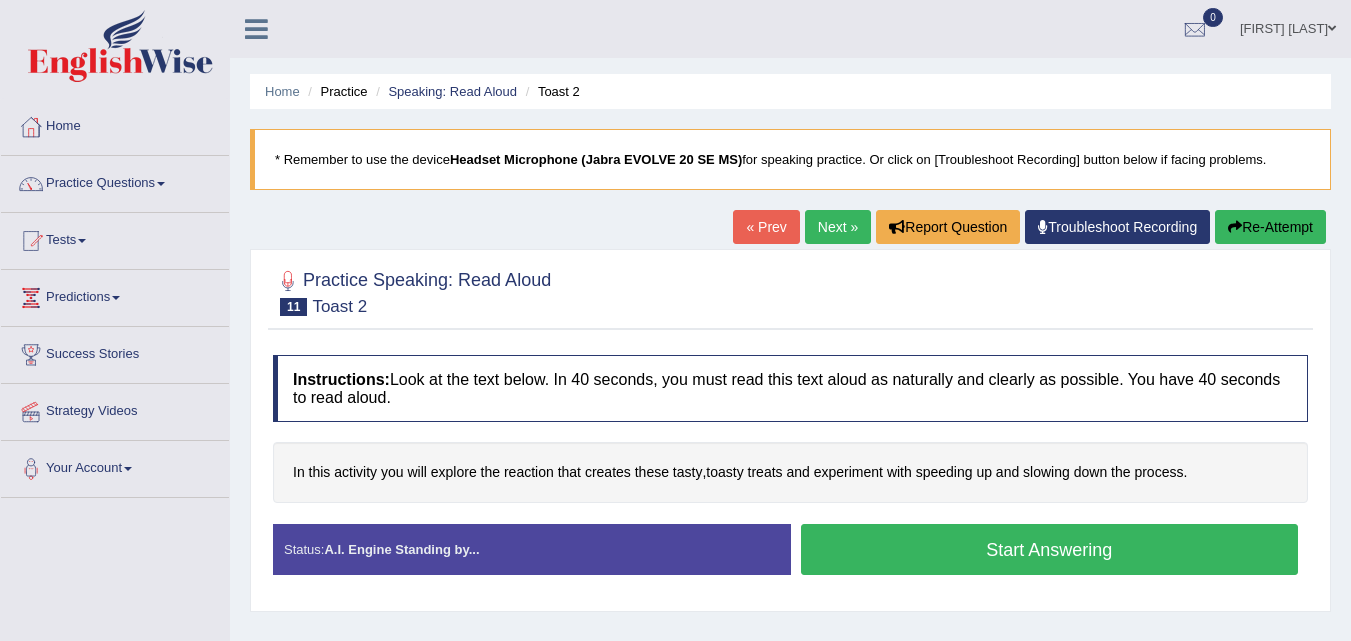 scroll, scrollTop: 0, scrollLeft: 0, axis: both 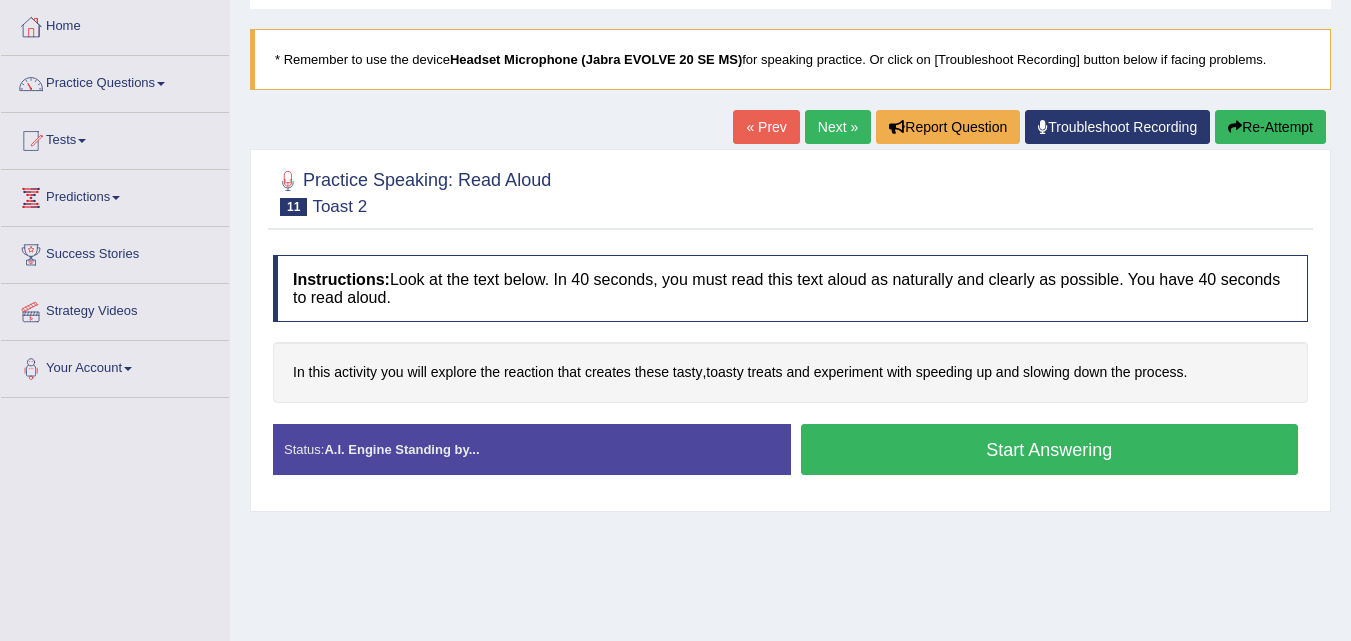 click on "Start Answering" at bounding box center [1050, 449] 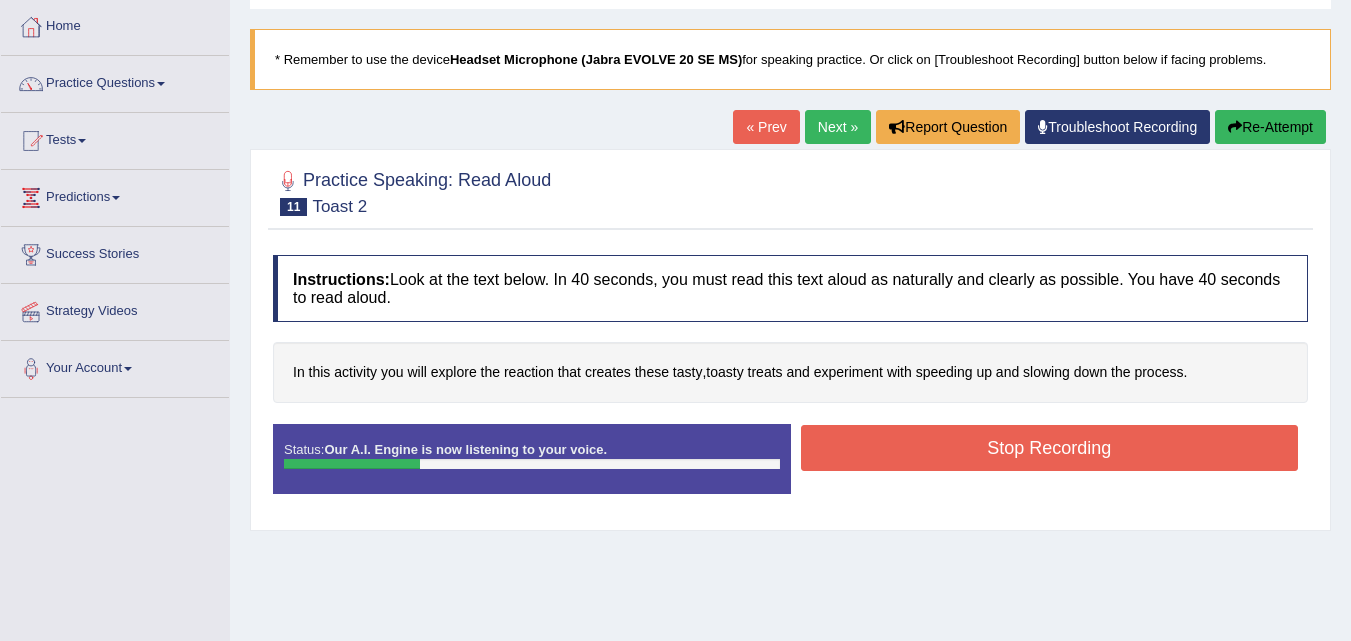 click on "Stop Recording" at bounding box center (1050, 448) 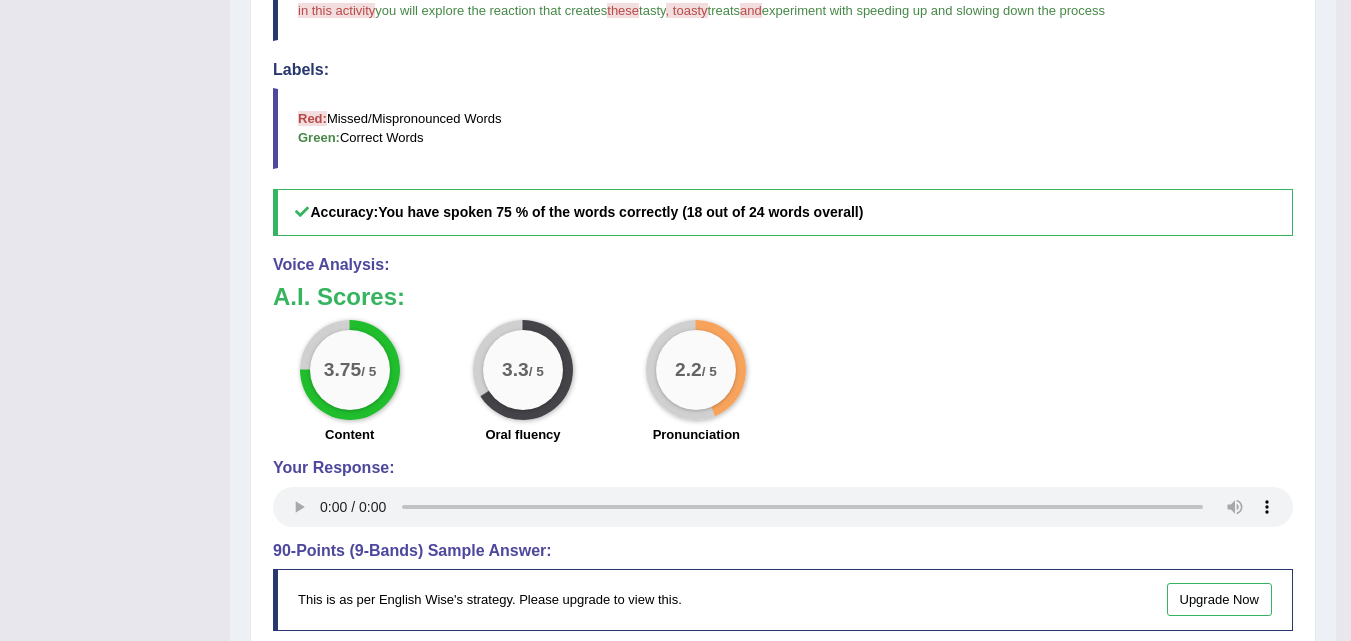 scroll, scrollTop: 600, scrollLeft: 0, axis: vertical 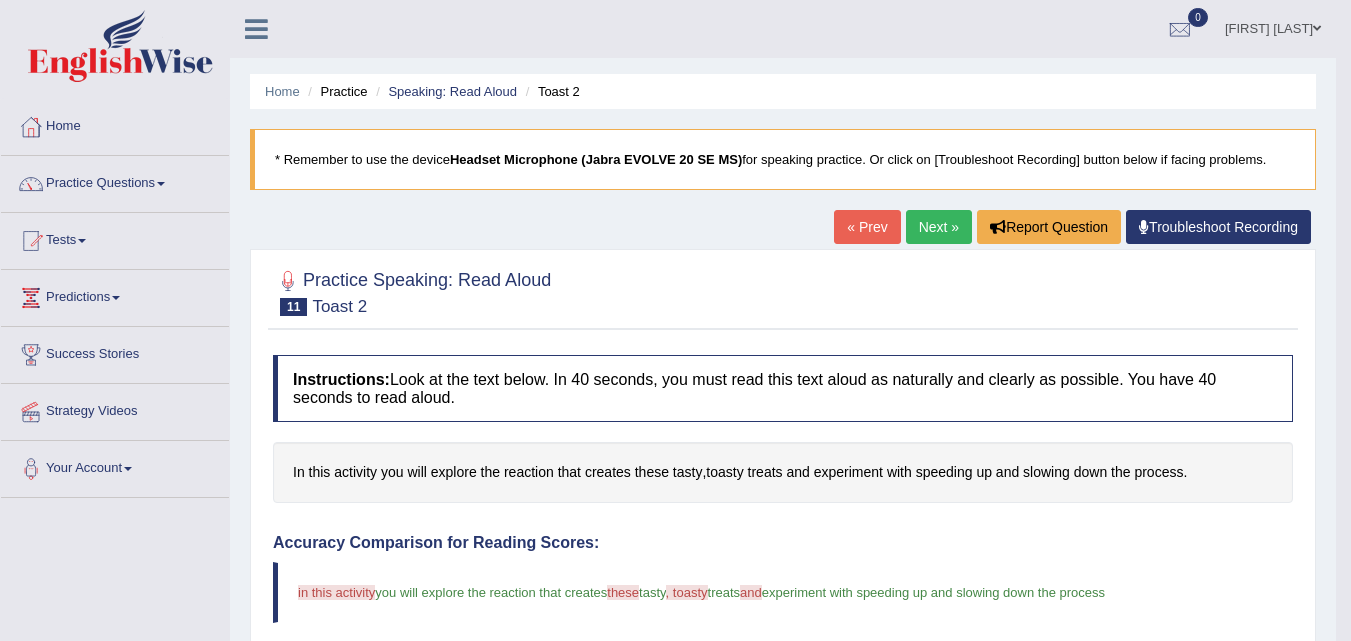 click on "Next »" at bounding box center (939, 227) 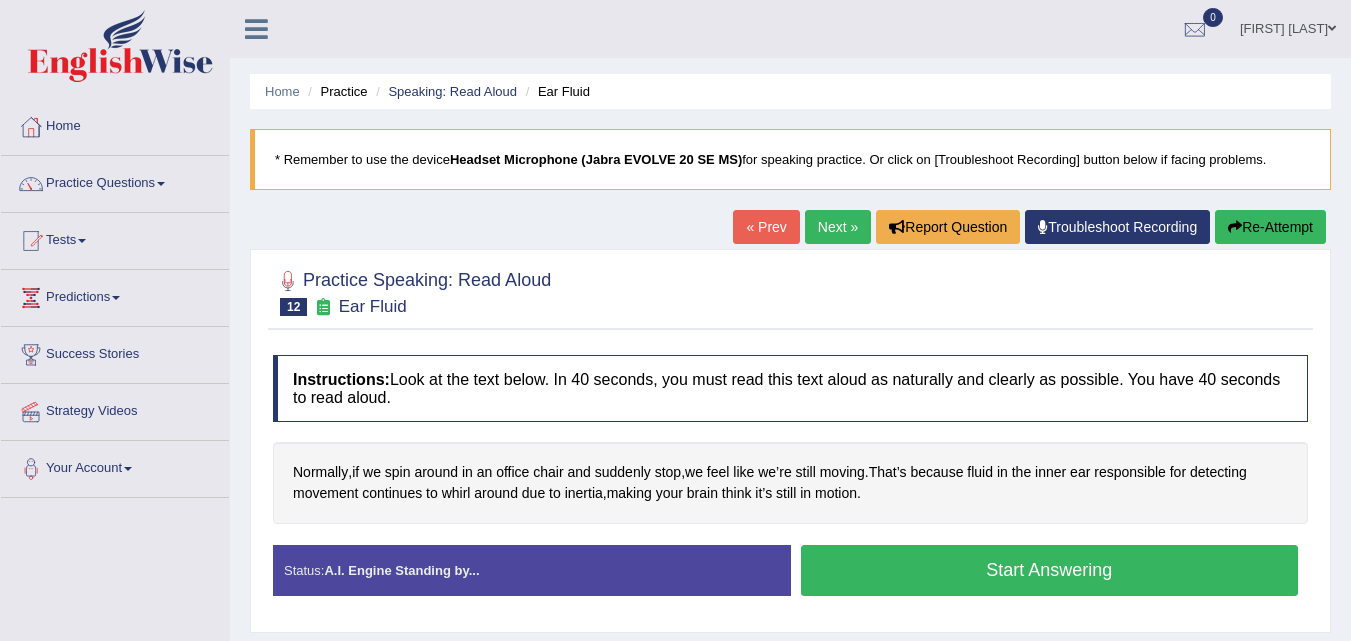 scroll, scrollTop: 0, scrollLeft: 0, axis: both 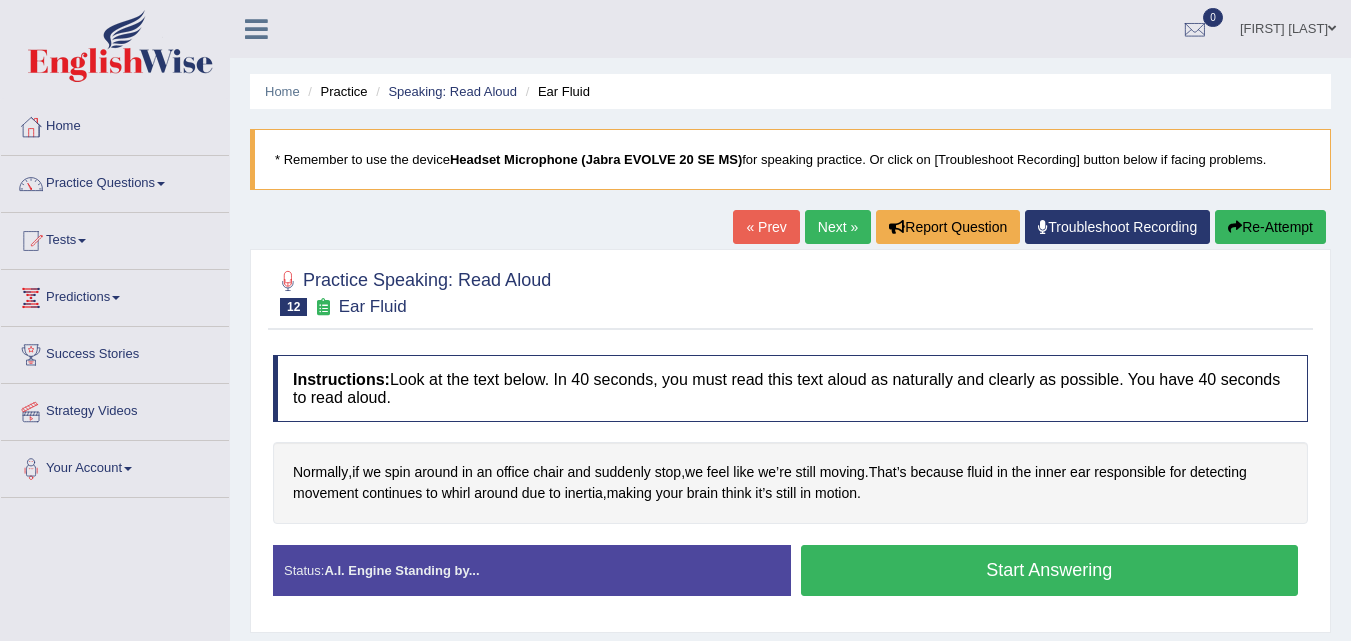 click on "Start Answering" at bounding box center (1050, 570) 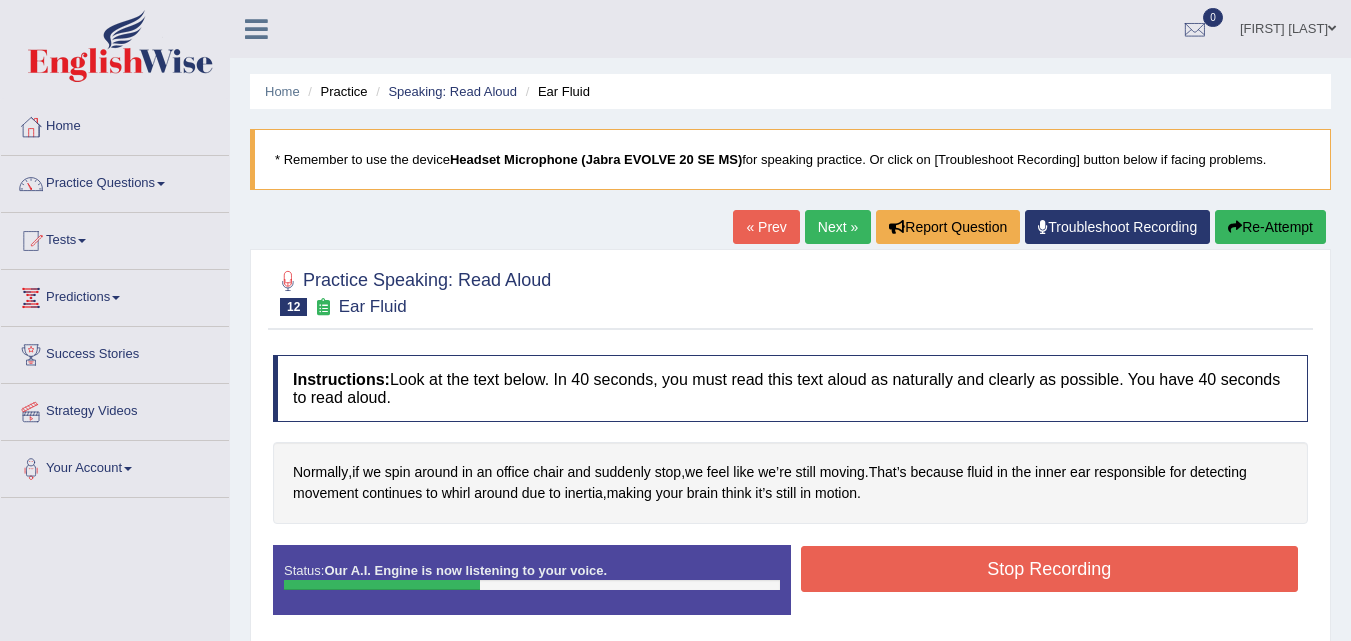 click on "Stop Recording" at bounding box center (1050, 569) 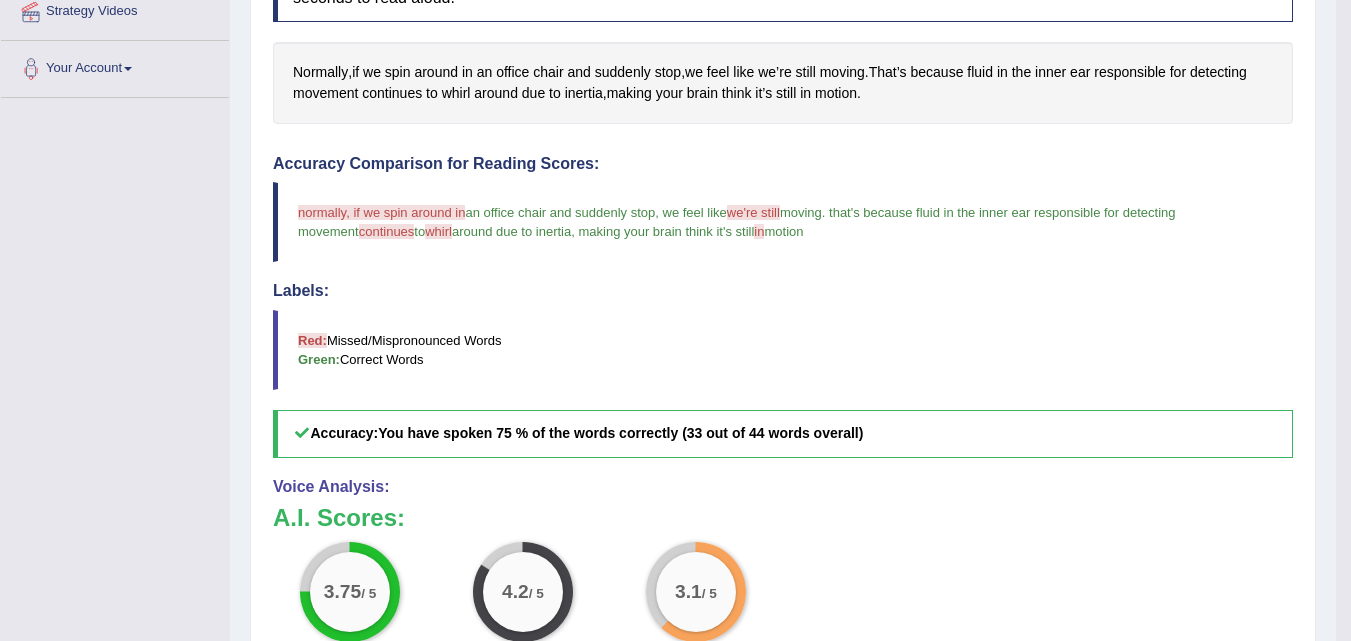 scroll, scrollTop: 100, scrollLeft: 0, axis: vertical 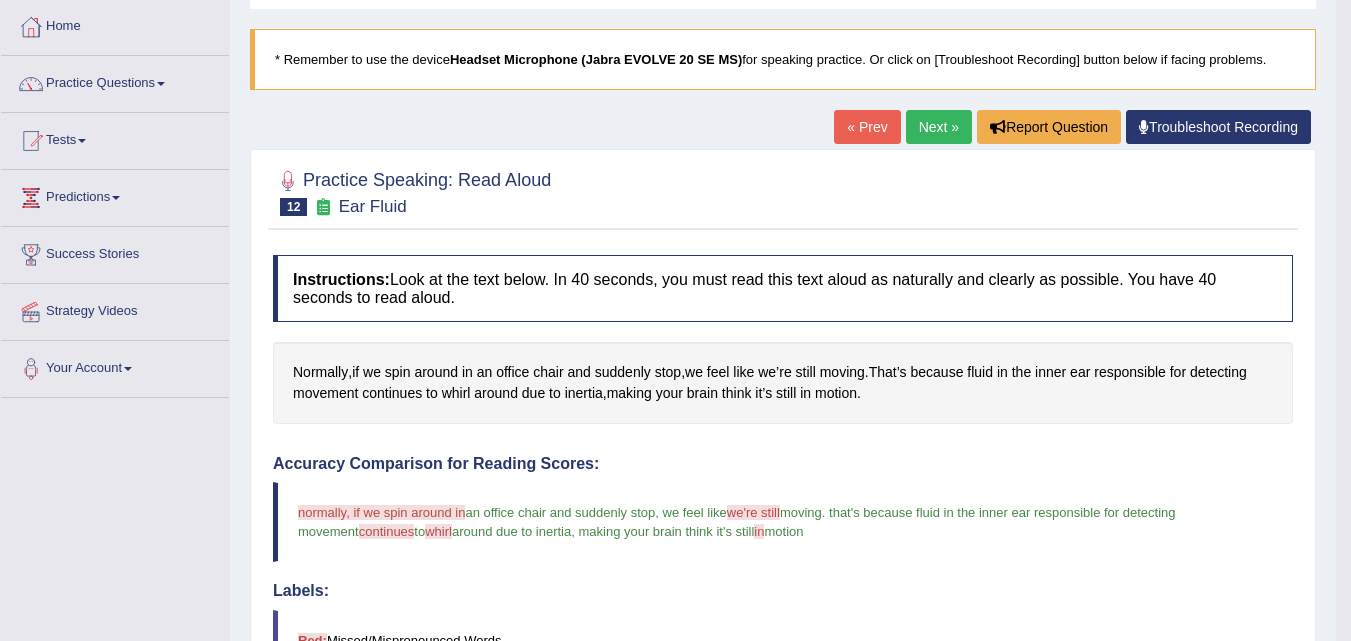 click on "Next »" at bounding box center [939, 127] 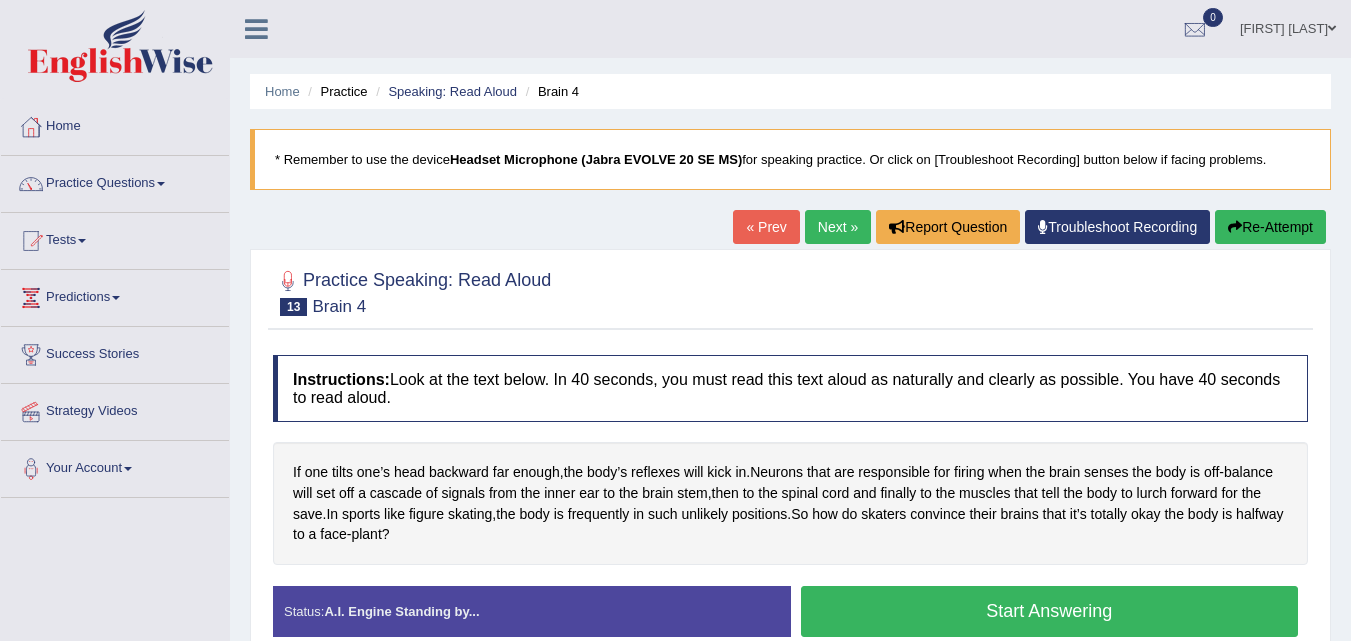 scroll, scrollTop: 100, scrollLeft: 0, axis: vertical 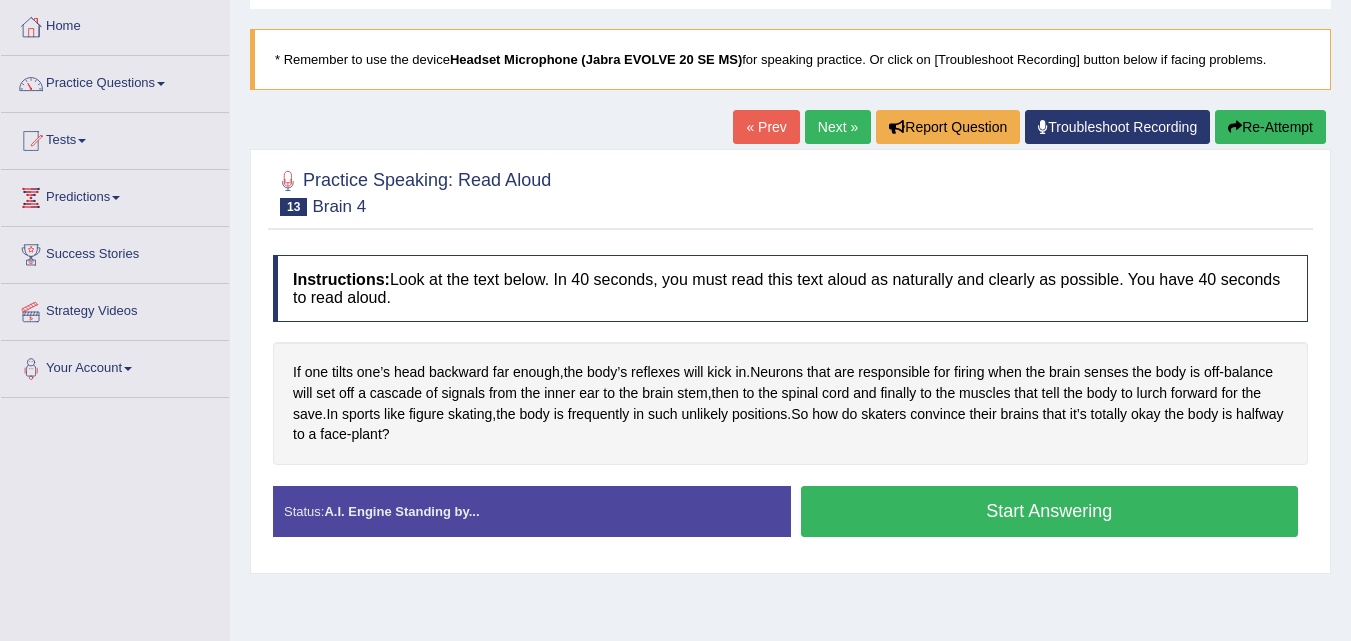 click on "Start Answering" at bounding box center (1050, 511) 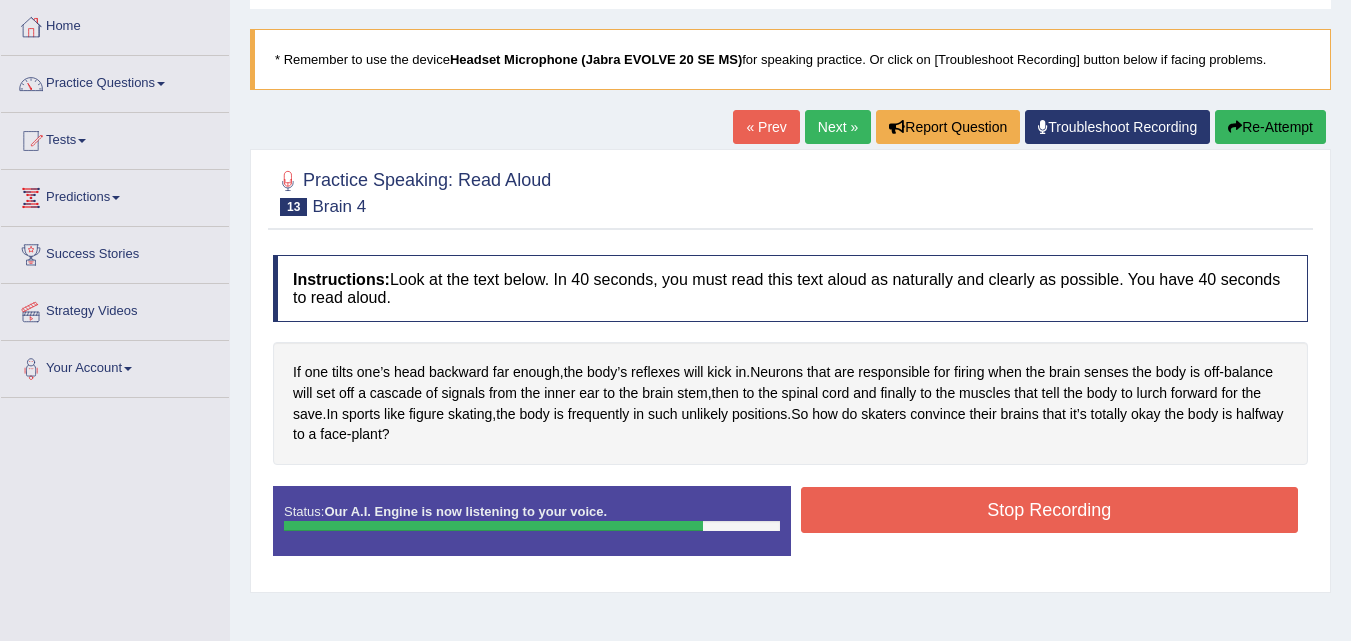 click on "Stop Recording" at bounding box center [1050, 510] 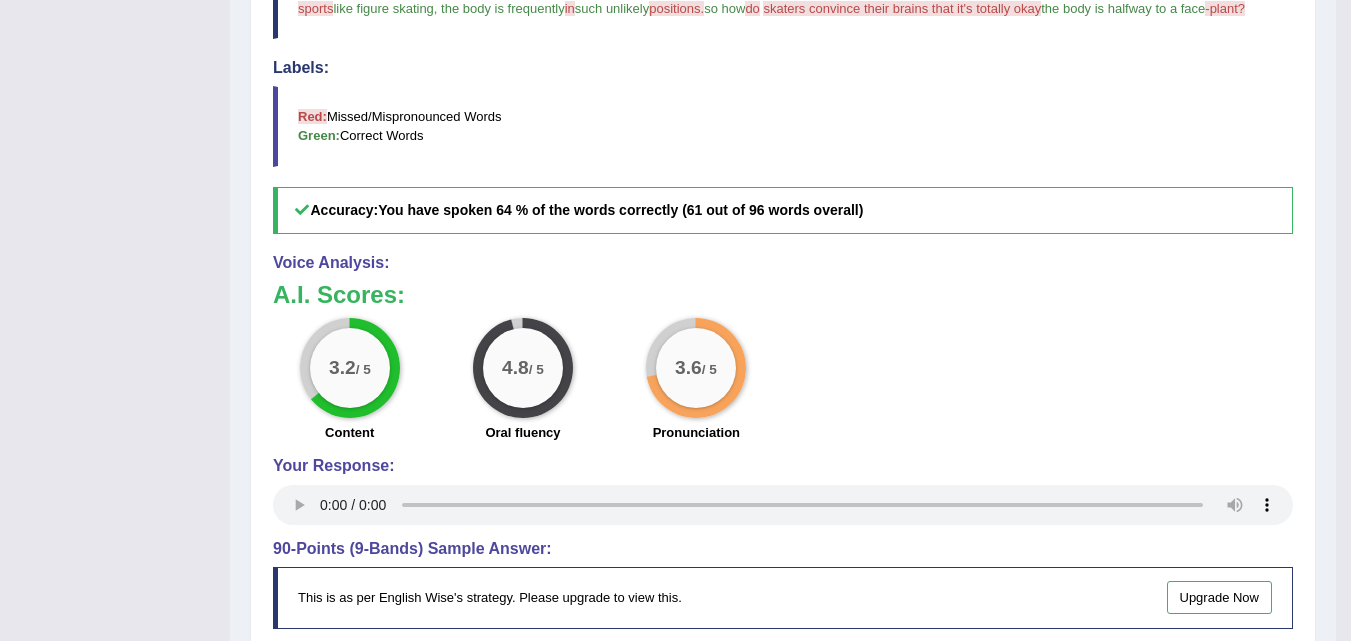 scroll, scrollTop: 700, scrollLeft: 0, axis: vertical 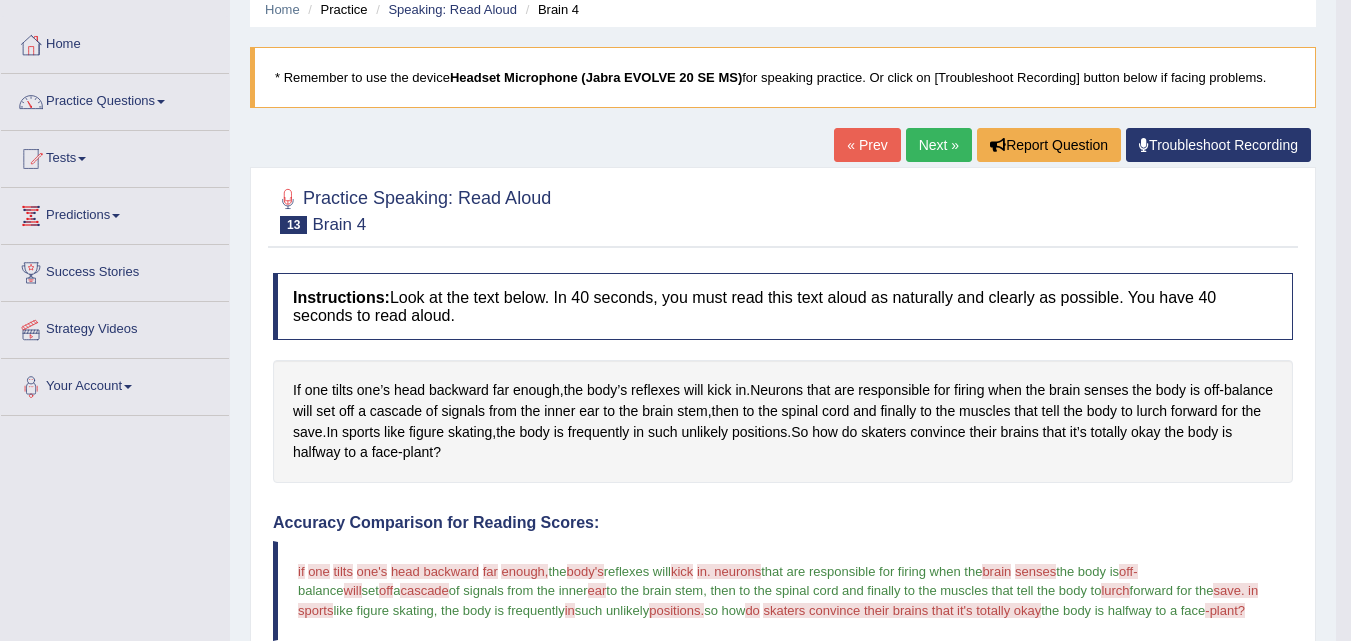 click on "Next »" at bounding box center (939, 145) 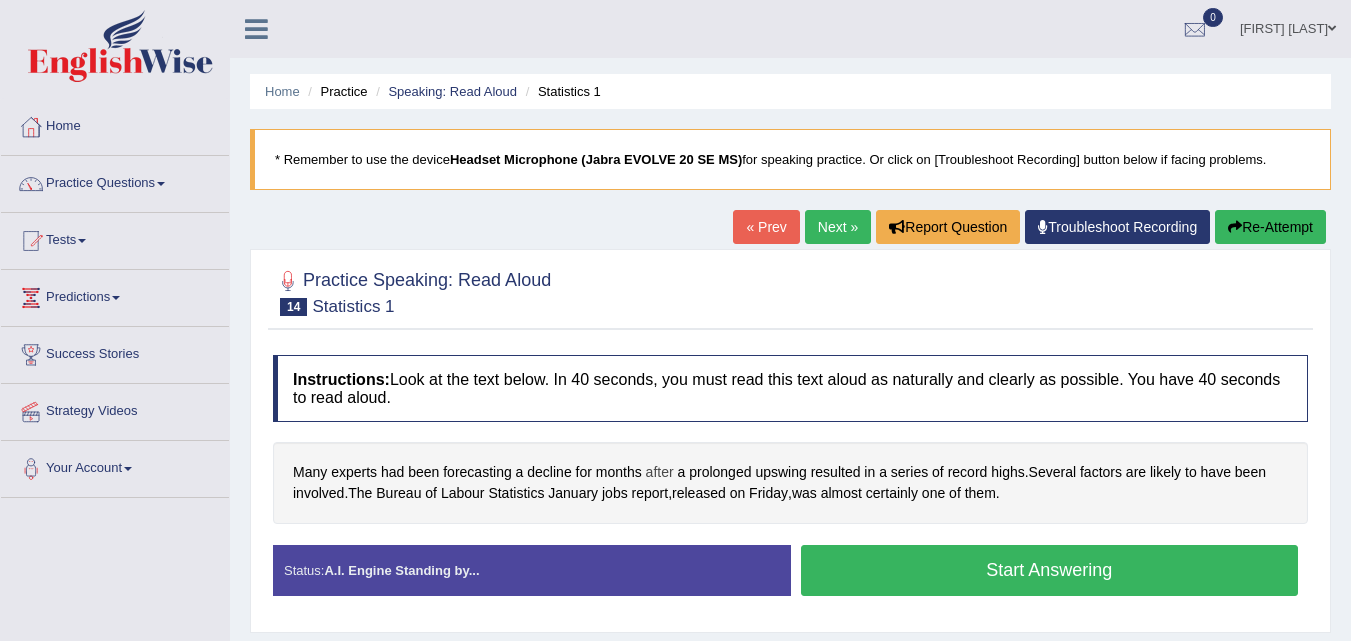scroll, scrollTop: 0, scrollLeft: 0, axis: both 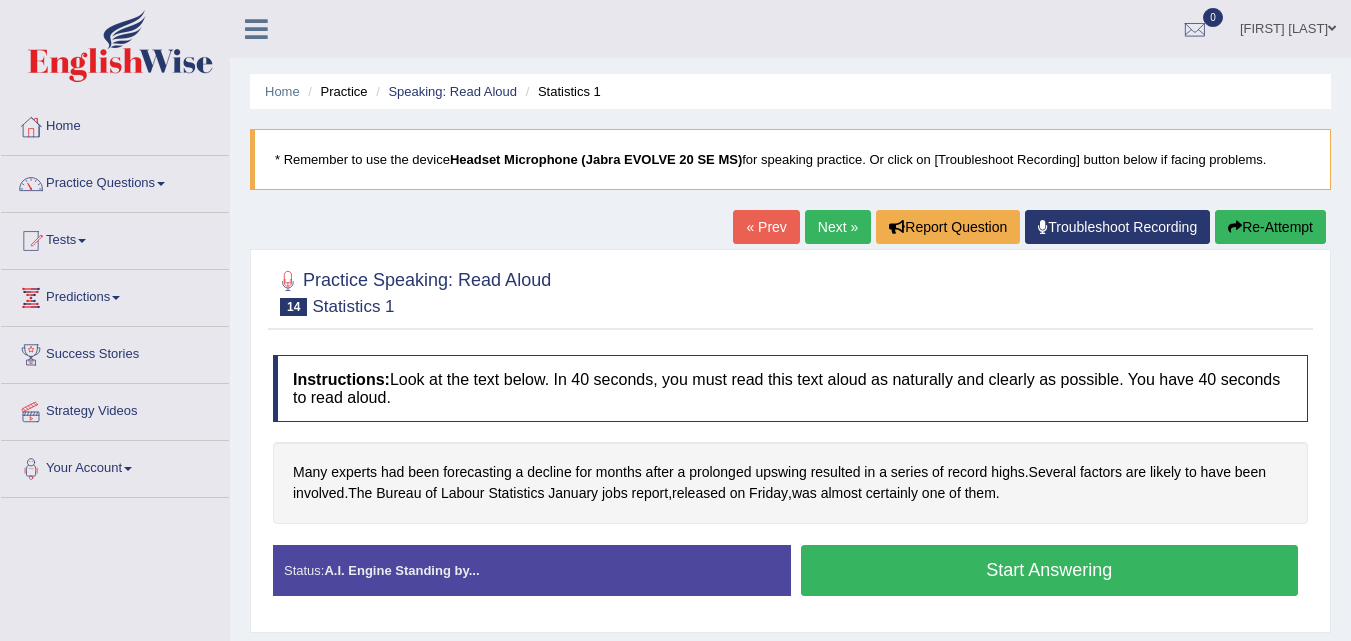 click on "Start Answering" at bounding box center [1050, 570] 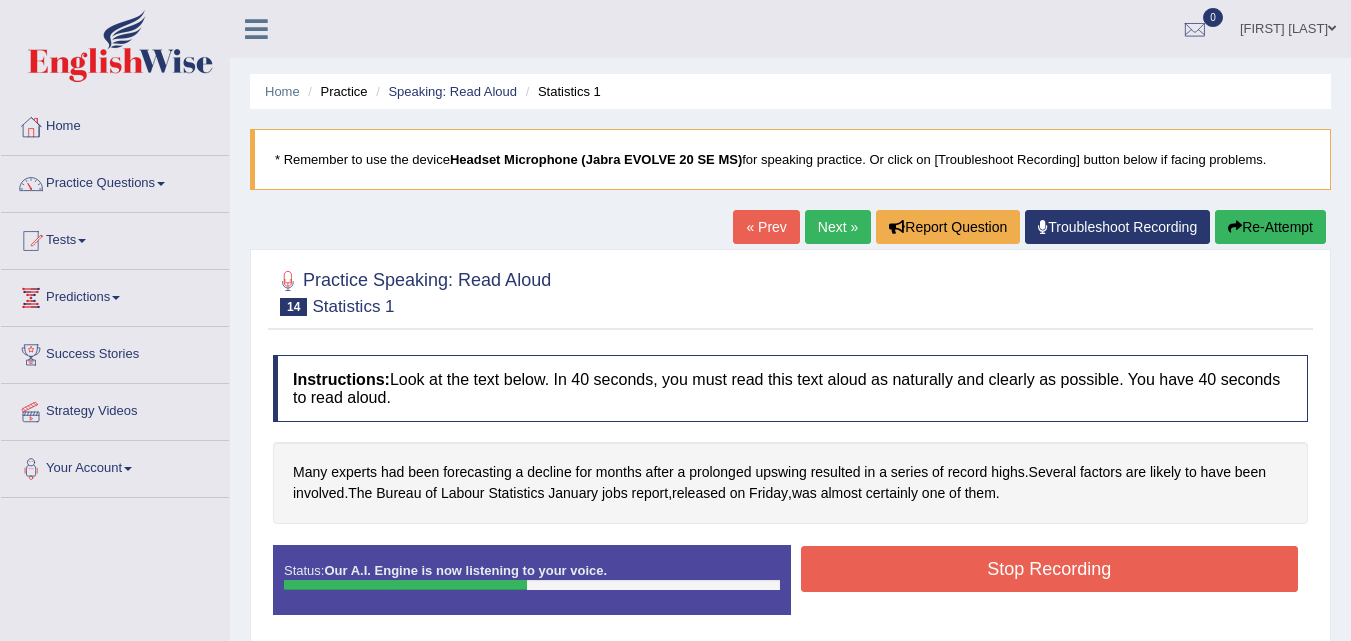 click on "Stop Recording" at bounding box center (1050, 569) 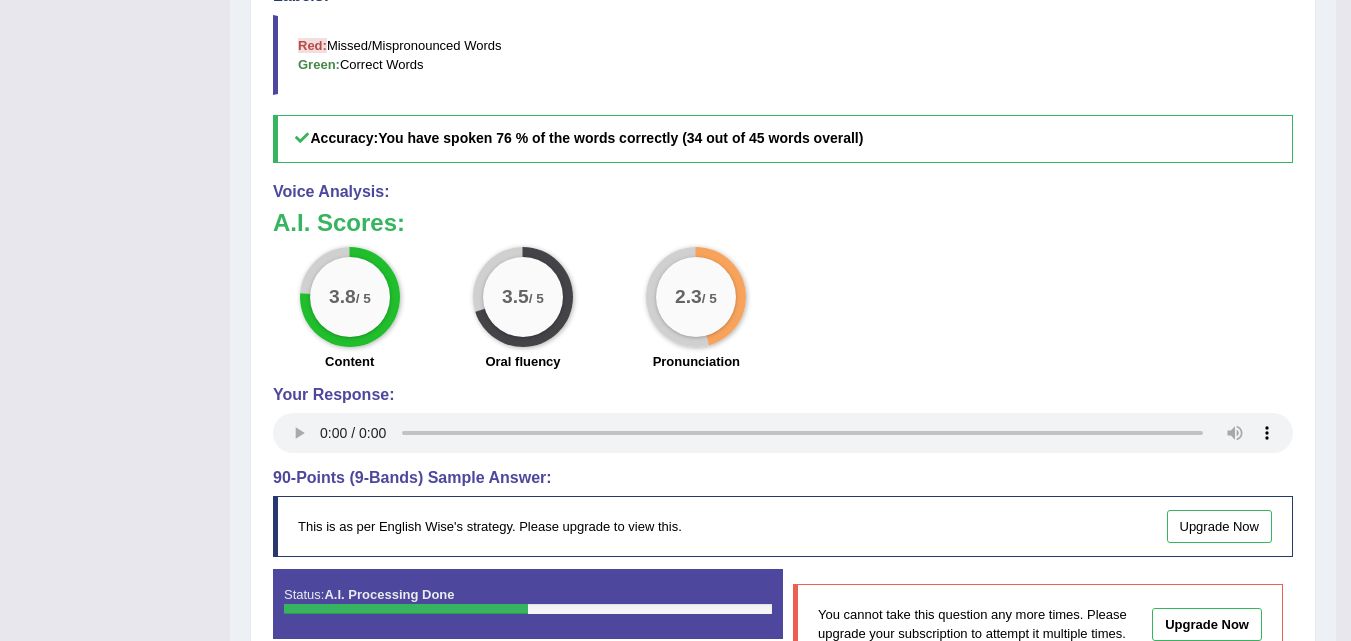 scroll, scrollTop: 700, scrollLeft: 0, axis: vertical 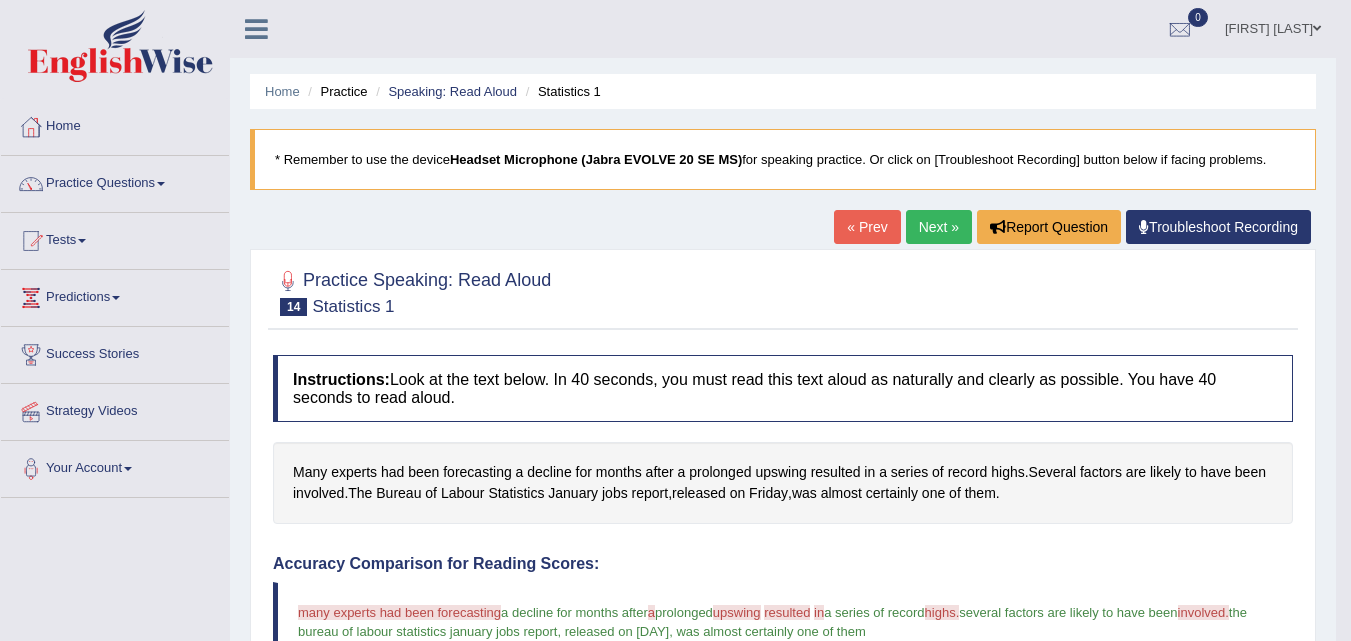 click on "Next »" at bounding box center [939, 227] 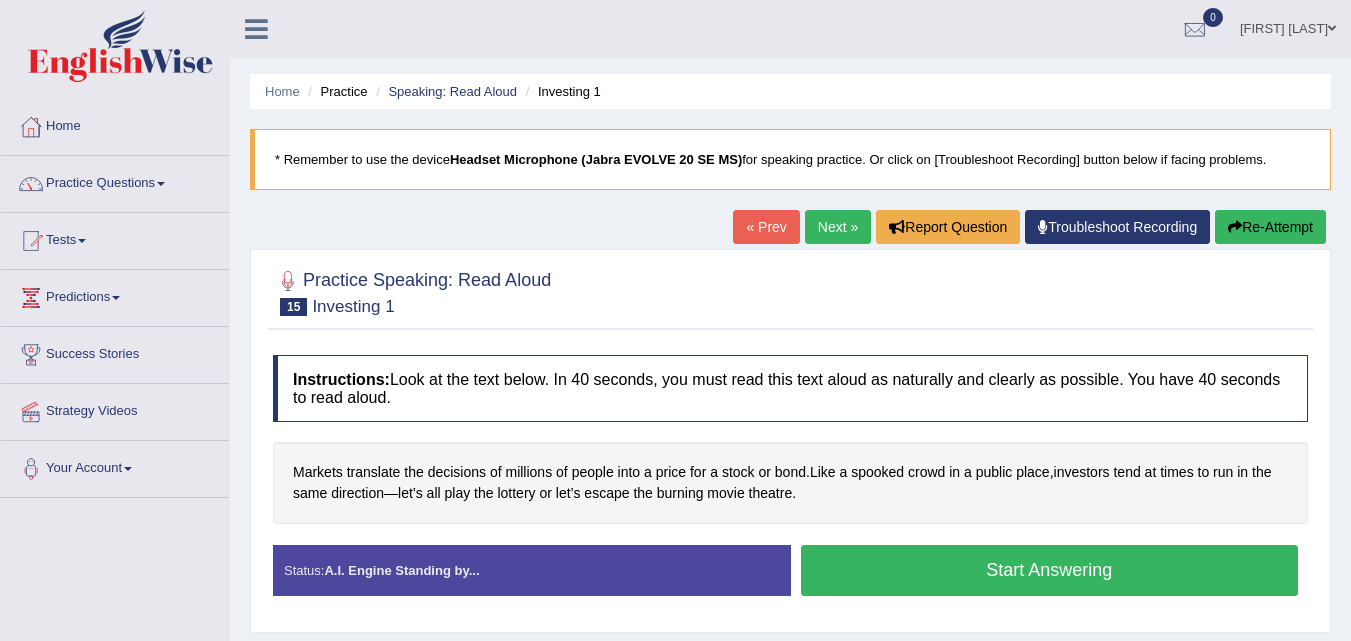 scroll, scrollTop: 0, scrollLeft: 0, axis: both 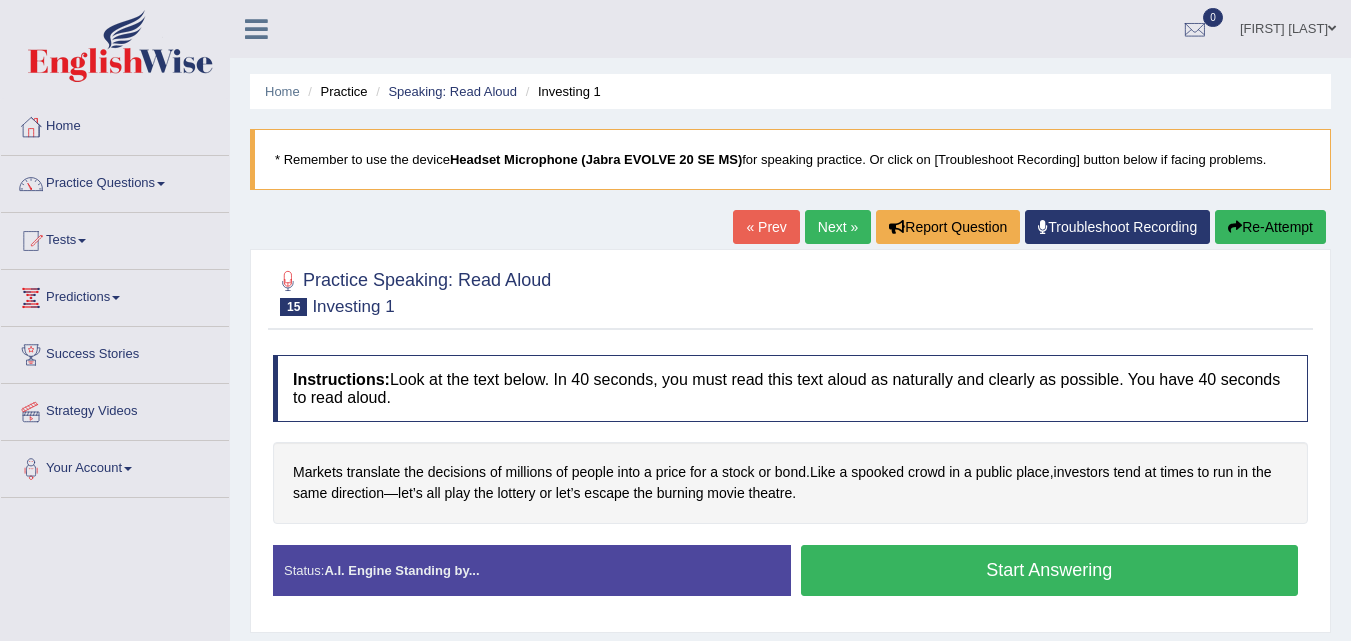 click on "Start Answering" at bounding box center [1050, 570] 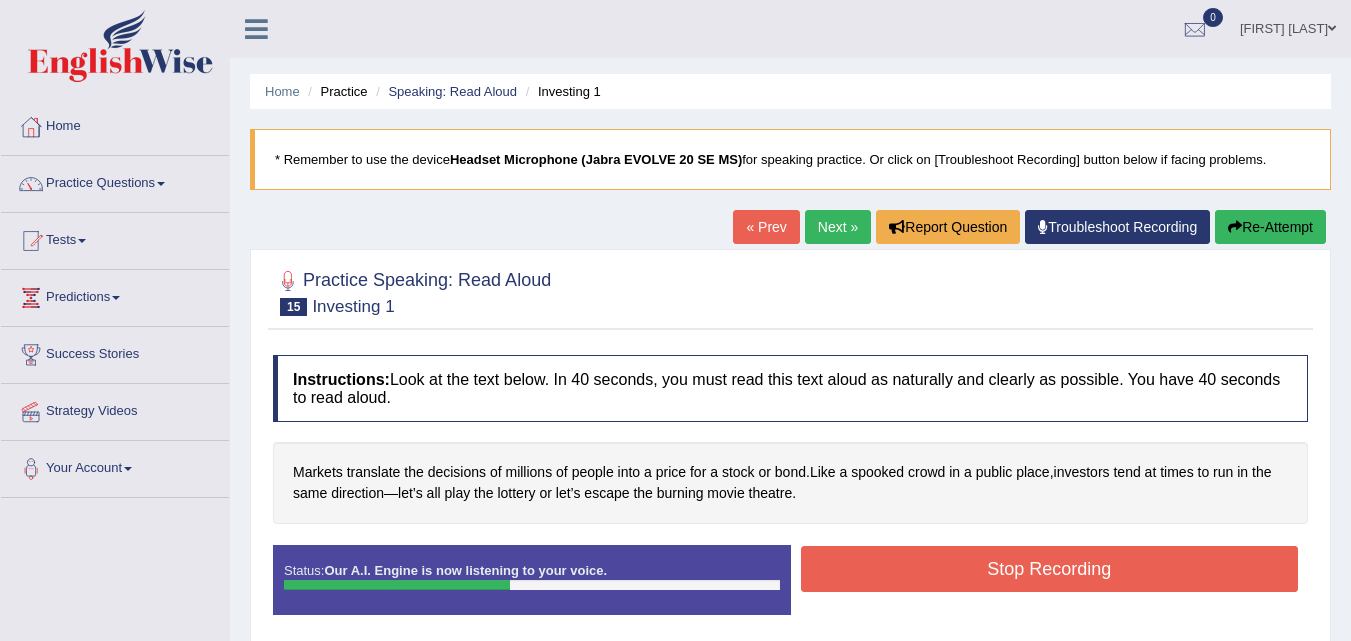 click on "Stop Recording" at bounding box center (1050, 569) 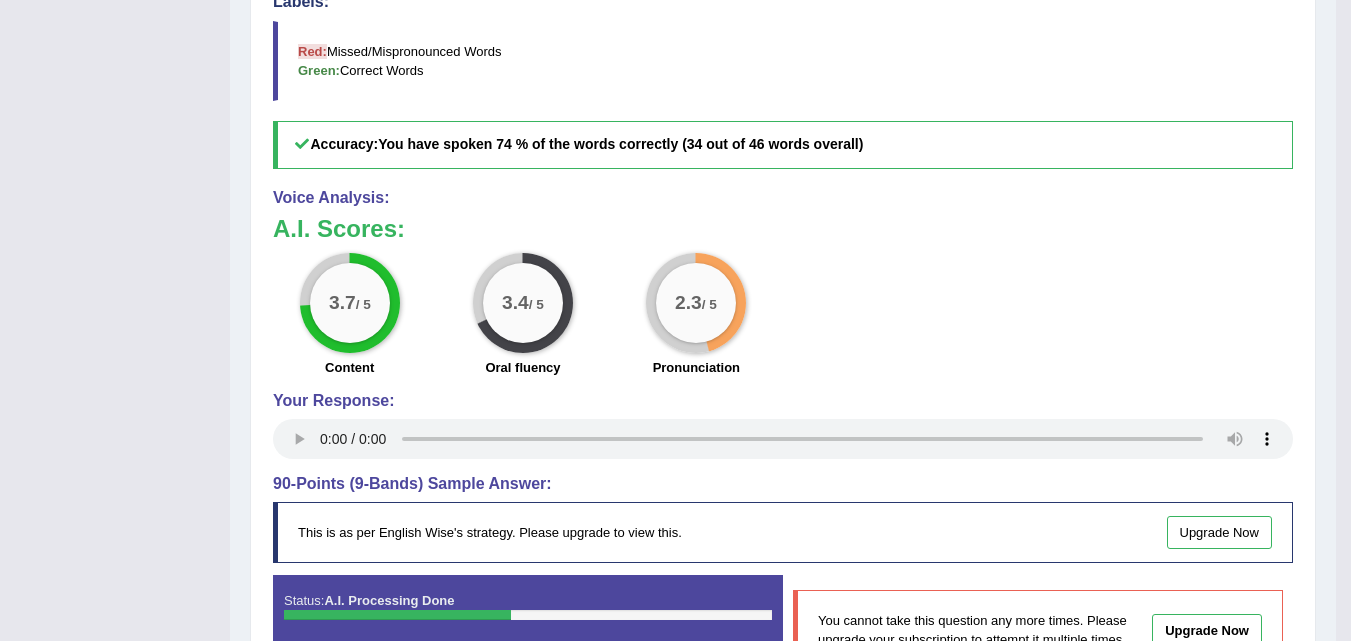 scroll, scrollTop: 700, scrollLeft: 0, axis: vertical 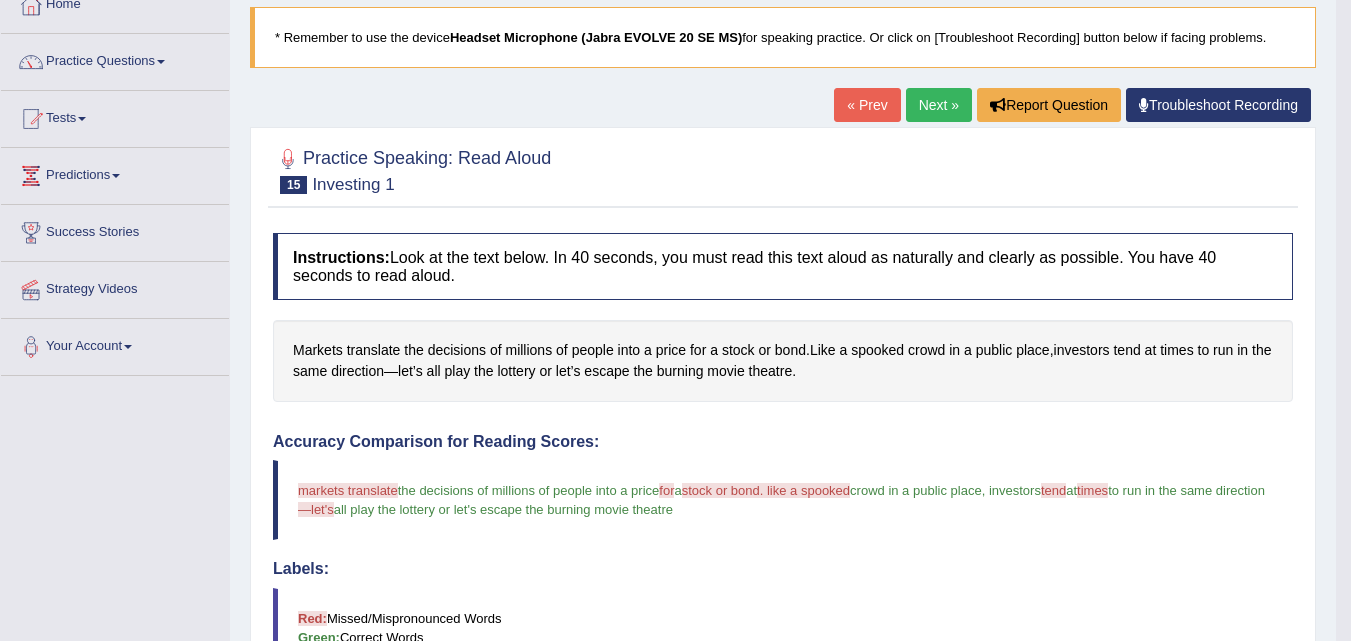 click on "Next »" at bounding box center (939, 105) 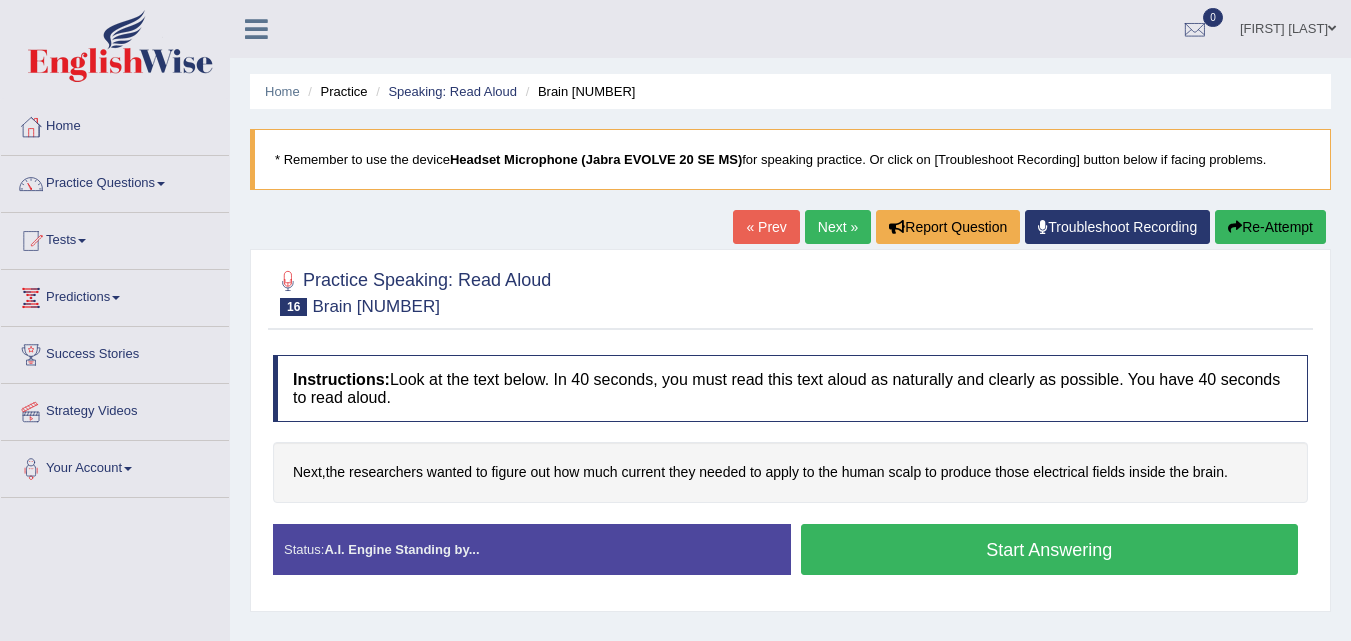scroll, scrollTop: 0, scrollLeft: 0, axis: both 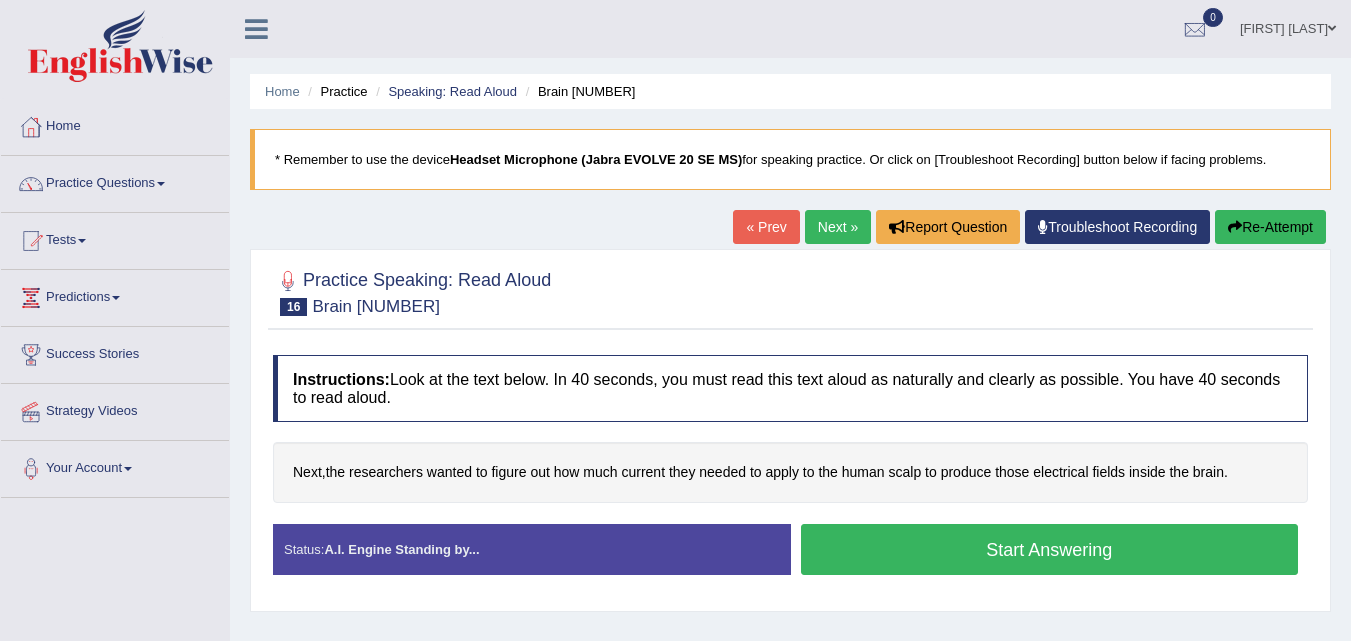 click on "Start Answering" at bounding box center (1050, 549) 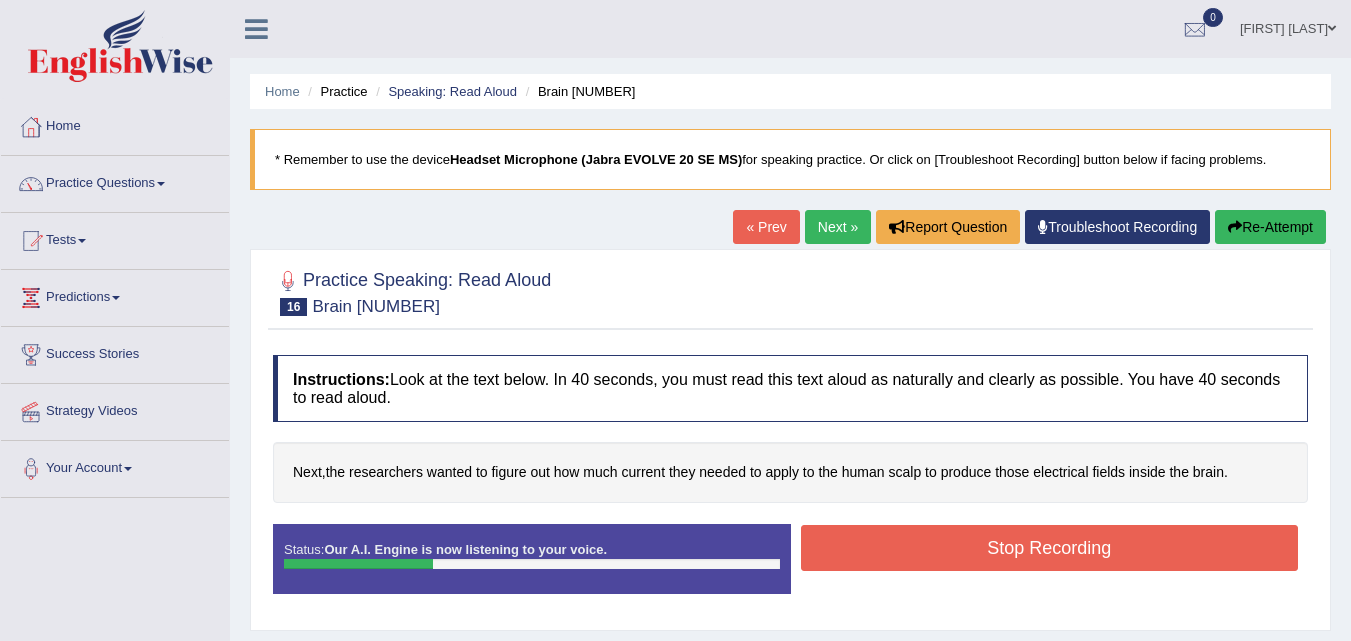 click on "Stop Recording" at bounding box center (1050, 550) 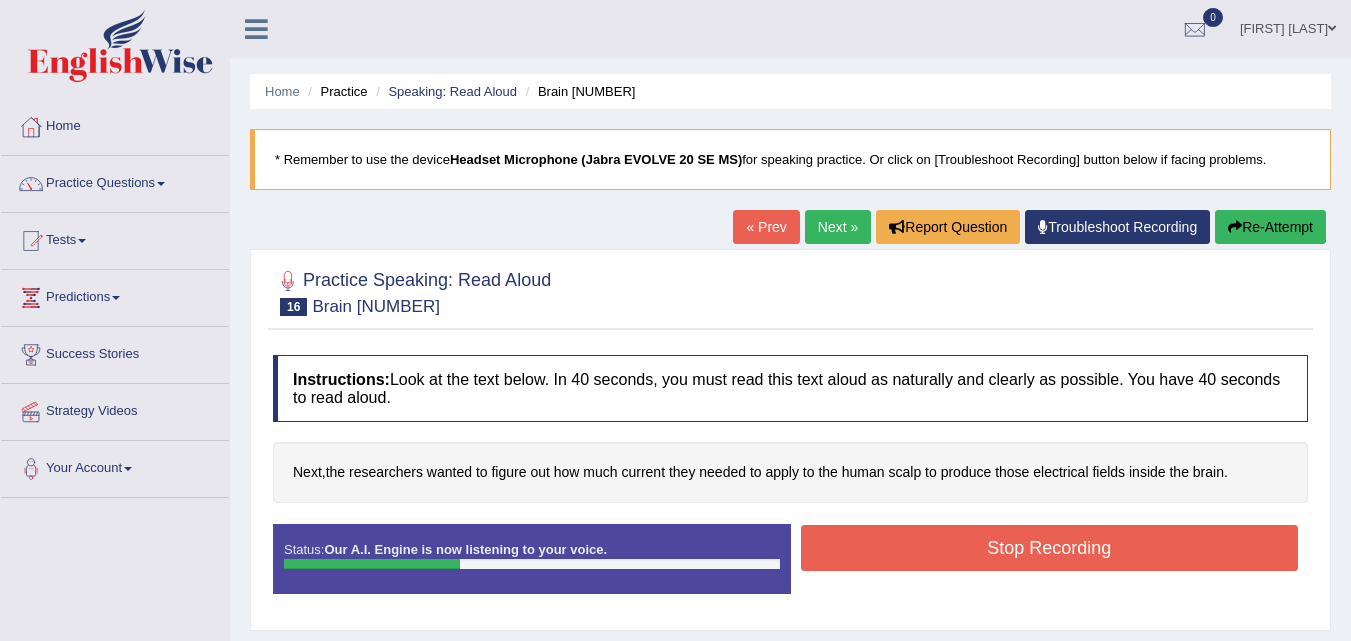 click on "Stop Recording" at bounding box center [1050, 548] 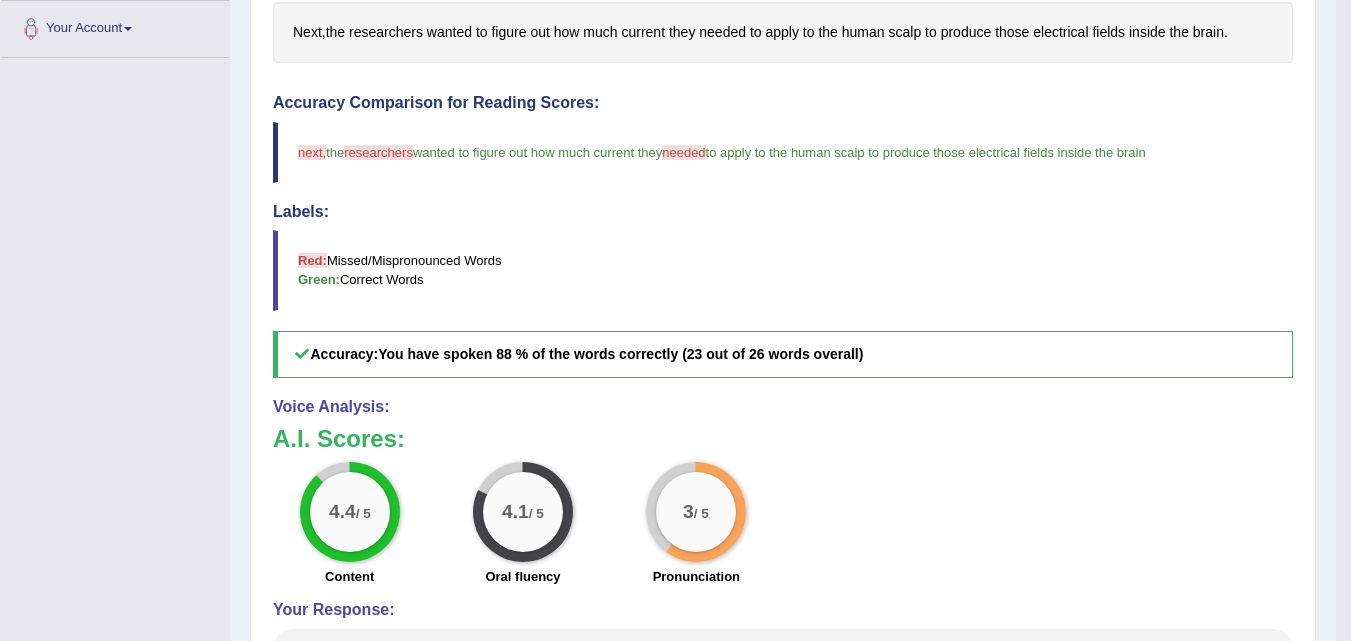 scroll, scrollTop: 500, scrollLeft: 0, axis: vertical 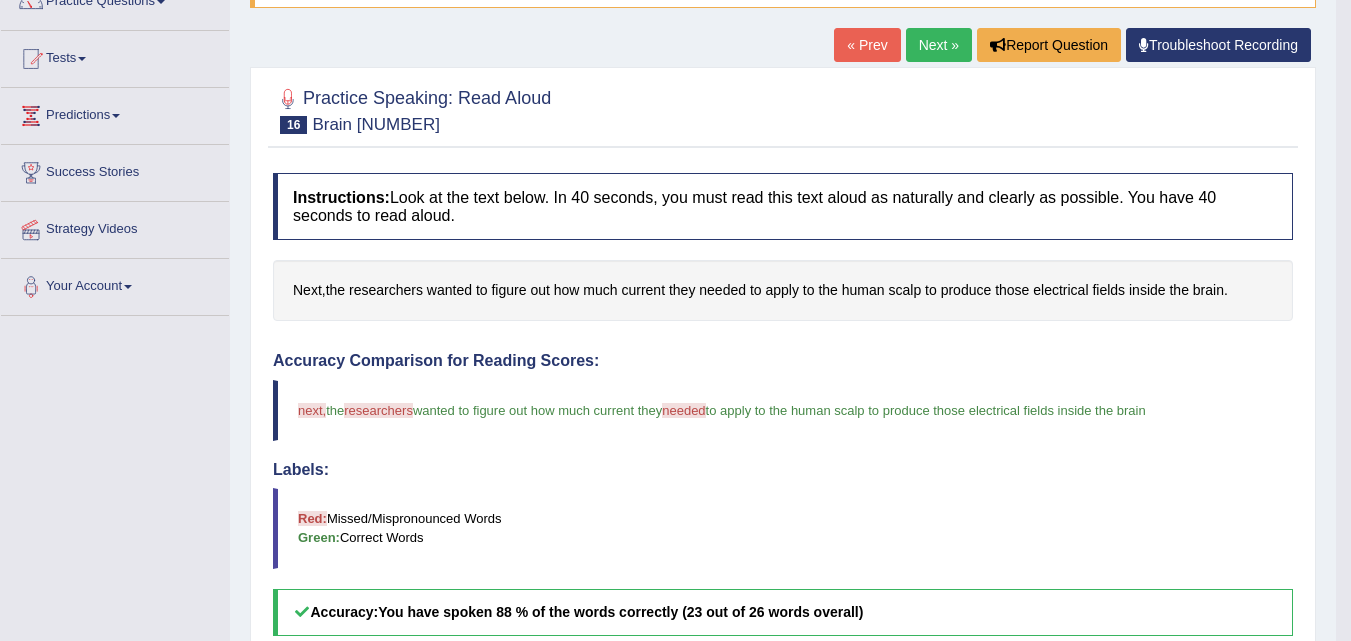 click on "Next »" at bounding box center (939, 45) 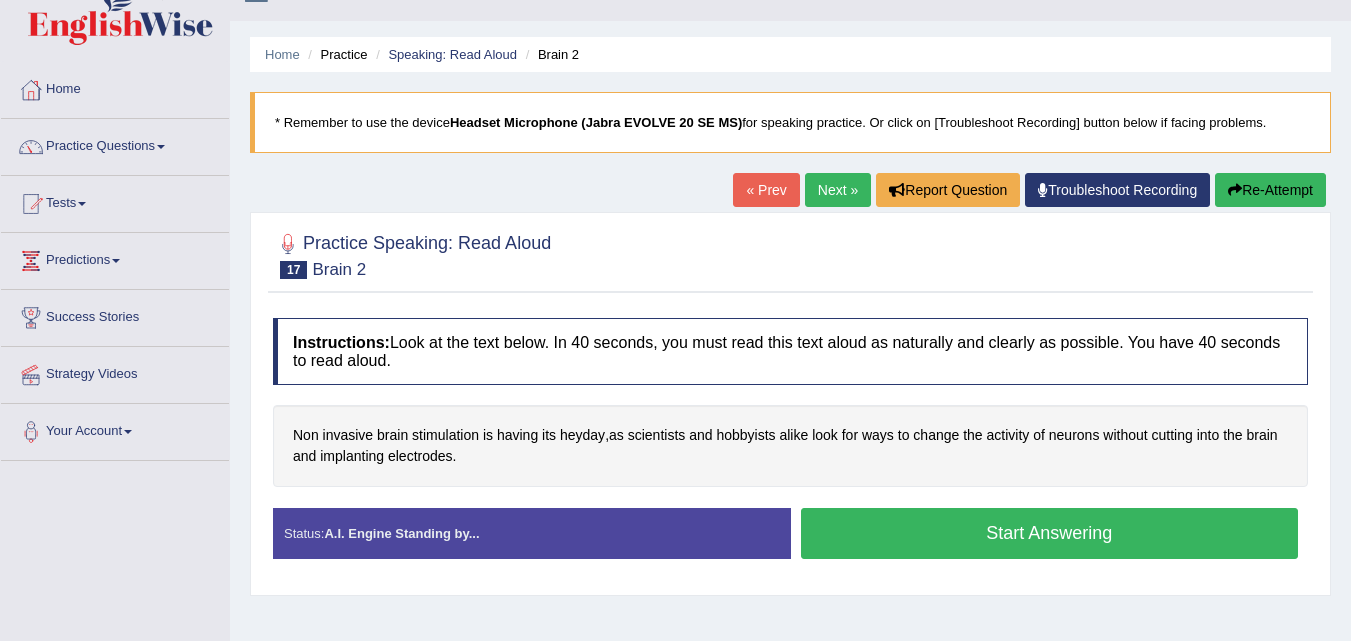 scroll, scrollTop: 0, scrollLeft: 0, axis: both 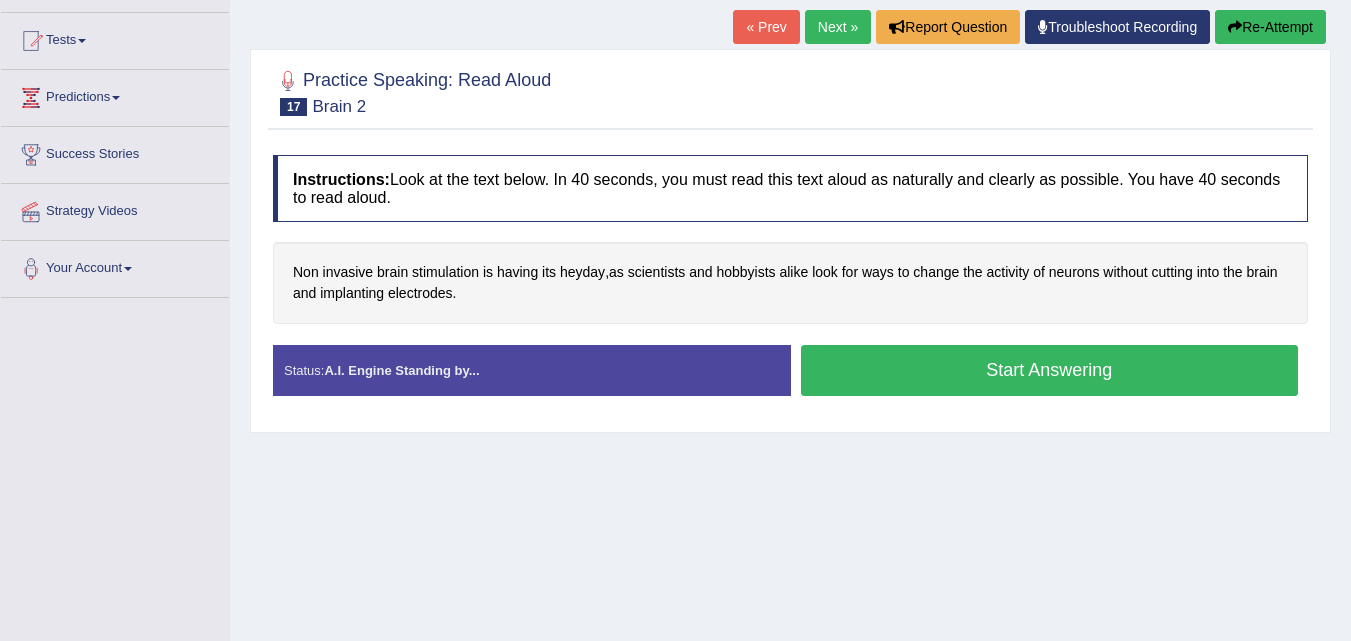 click on "Start Answering" at bounding box center (1050, 370) 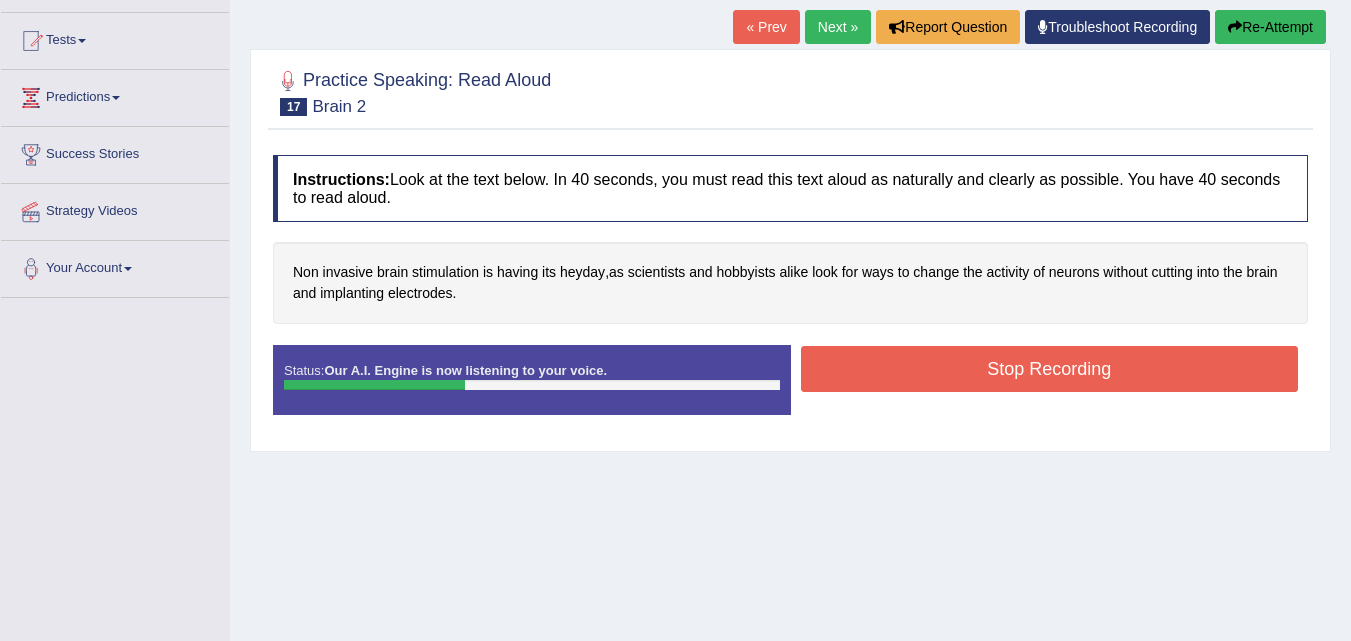 click on "Stop Recording" at bounding box center [1050, 369] 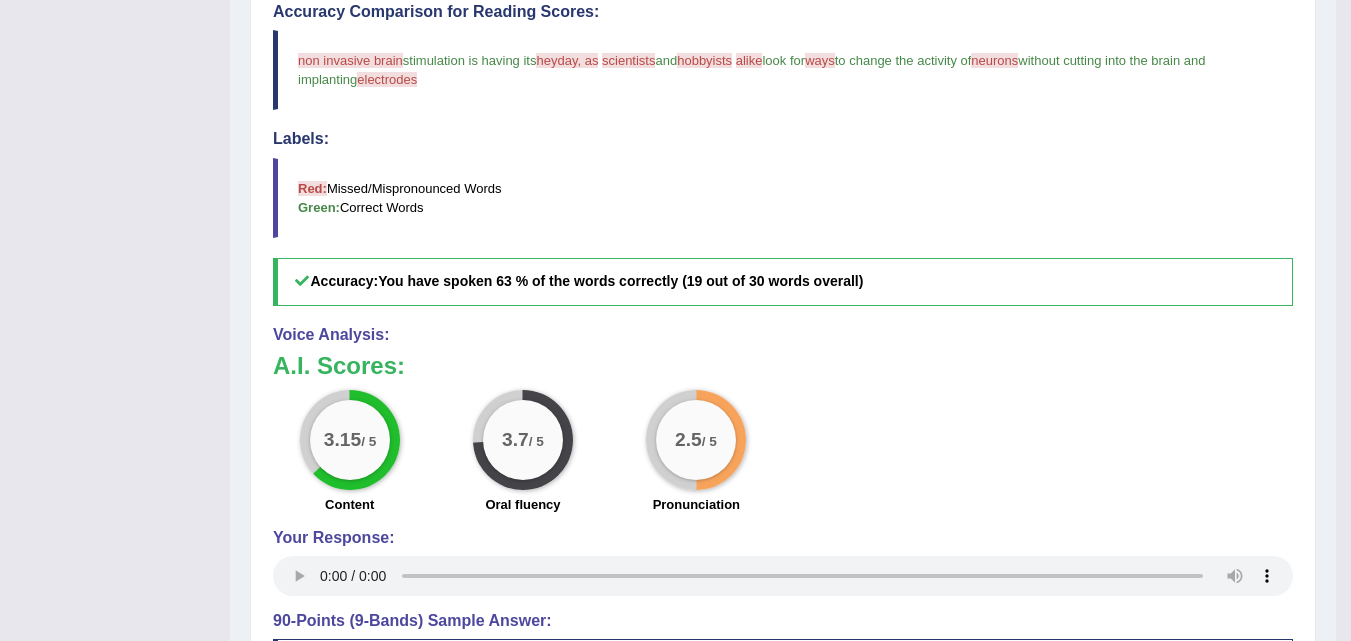 scroll, scrollTop: 600, scrollLeft: 0, axis: vertical 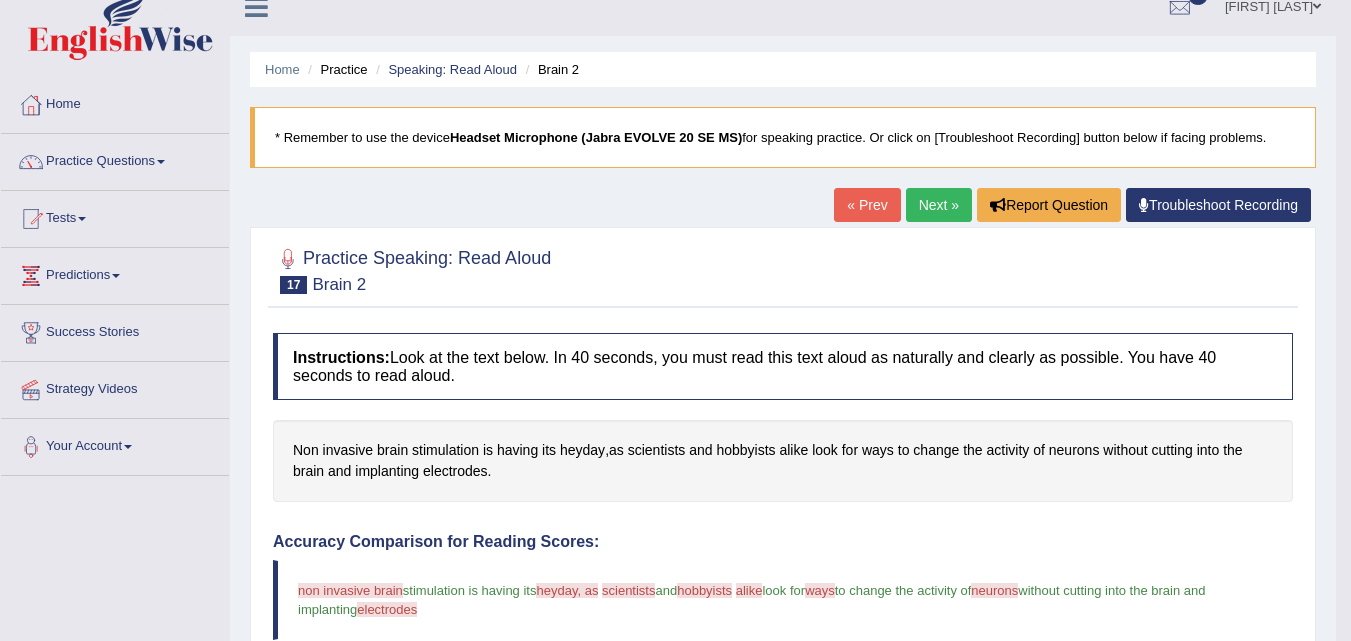 click on "Next »" at bounding box center [939, 205] 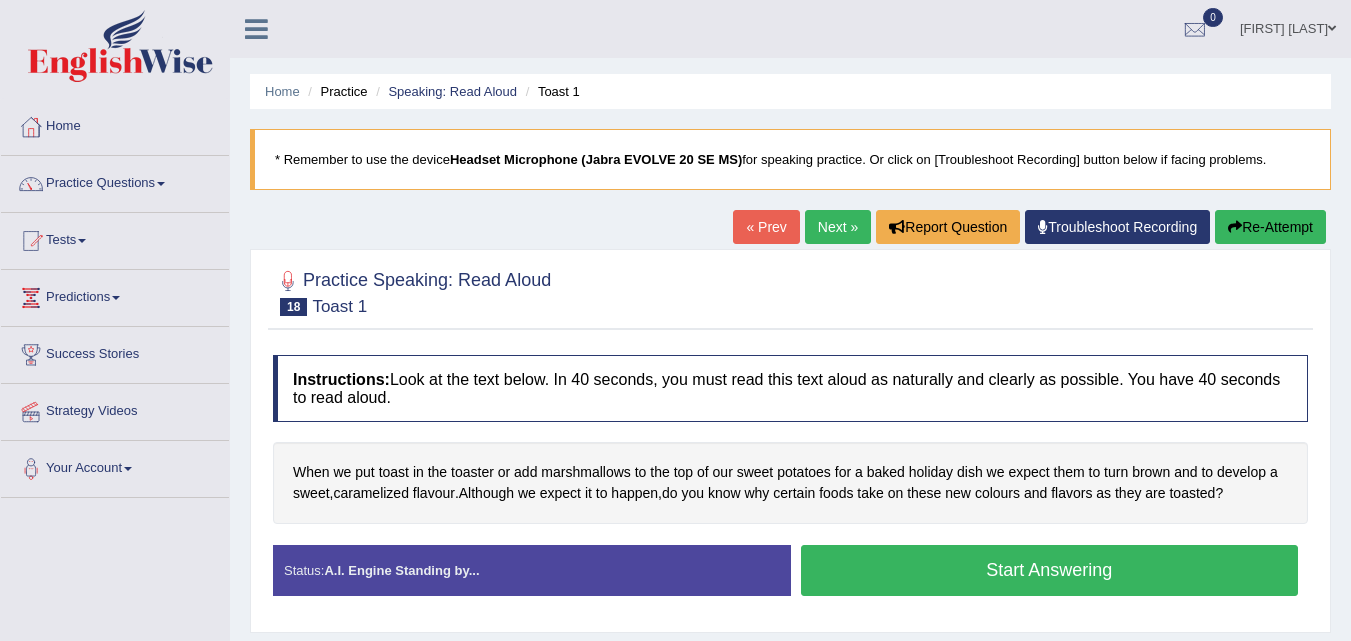 scroll, scrollTop: 0, scrollLeft: 0, axis: both 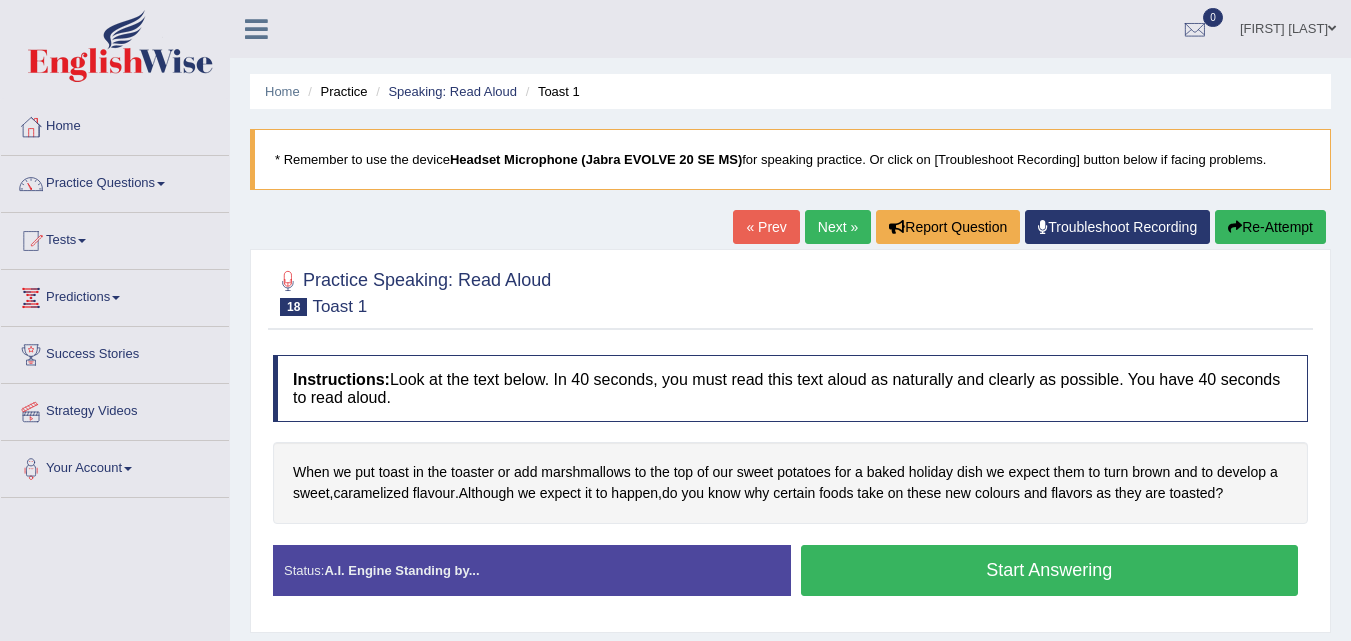 click on "Start Answering" at bounding box center (1050, 570) 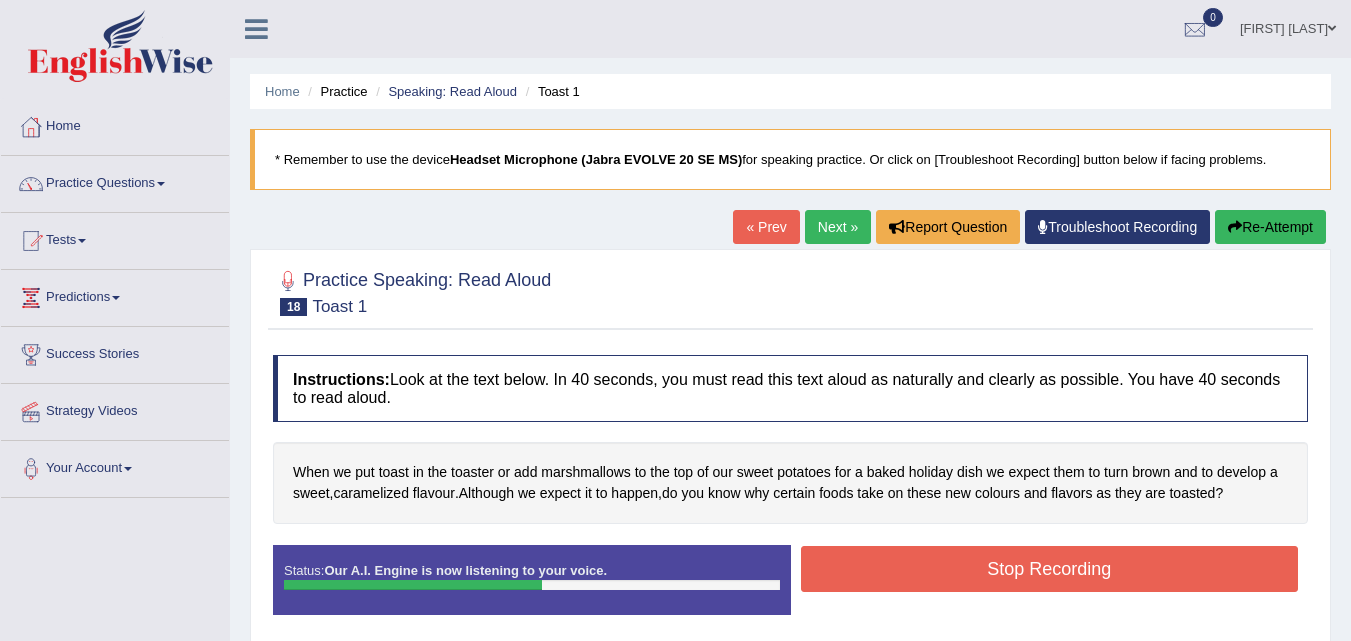 click on "Stop Recording" at bounding box center [1050, 569] 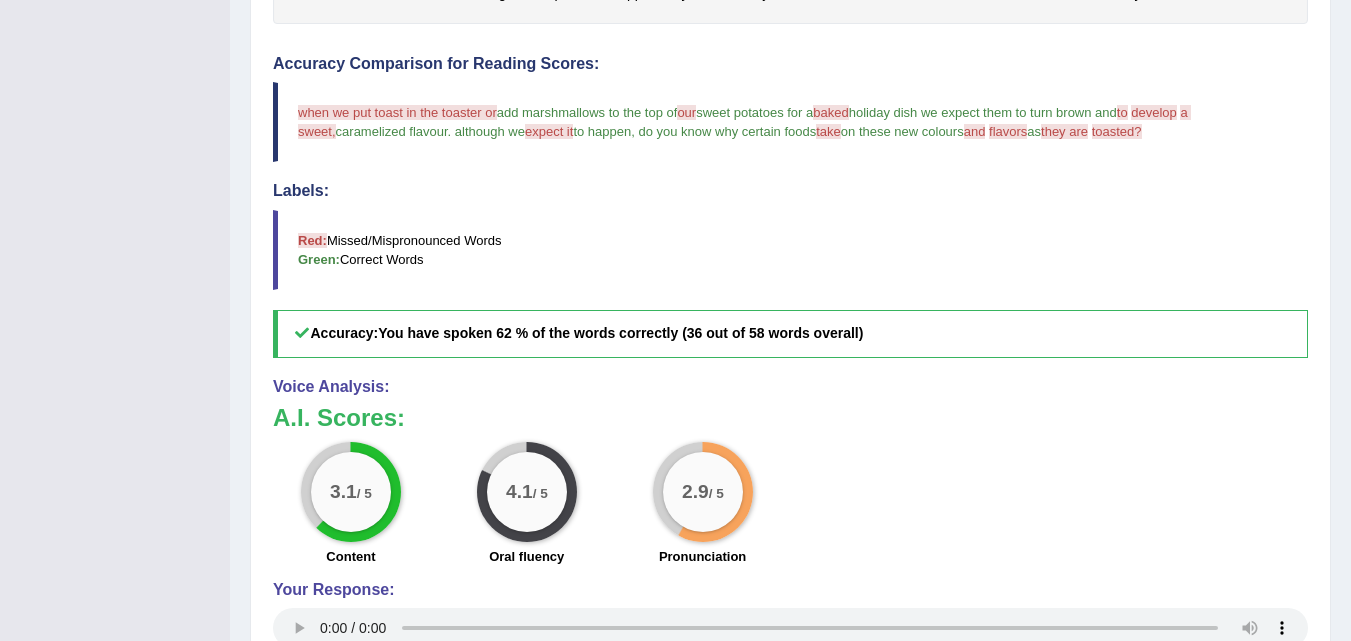 scroll, scrollTop: 600, scrollLeft: 0, axis: vertical 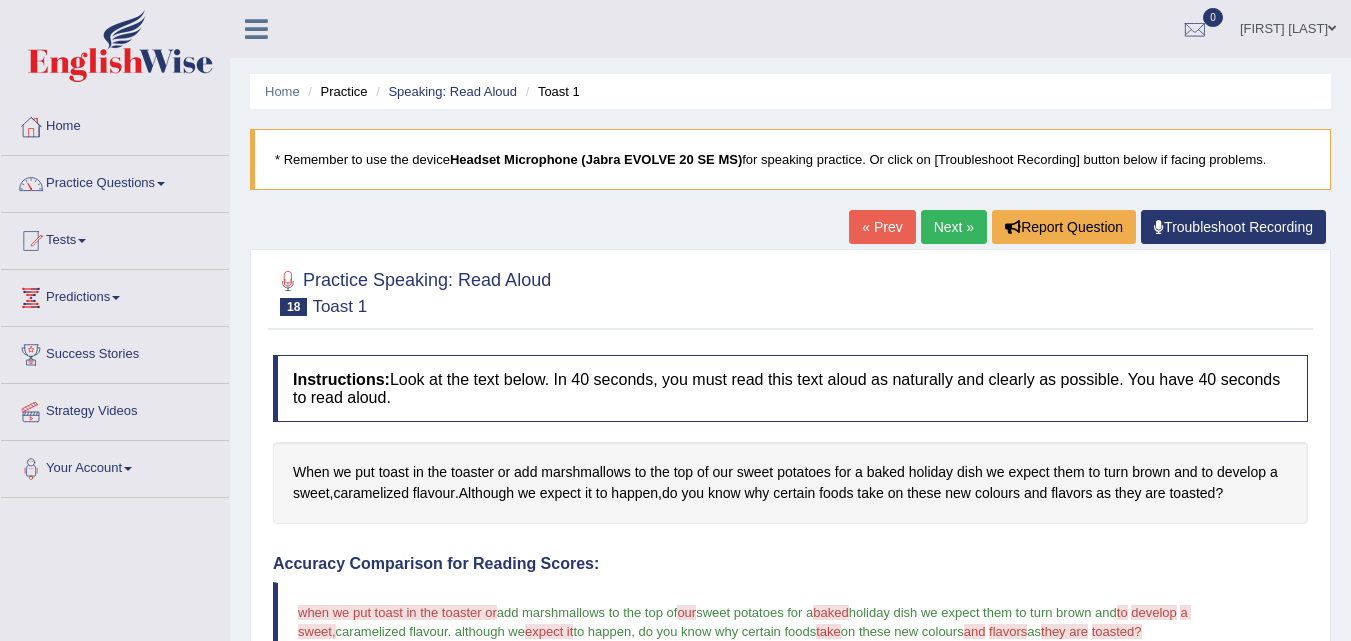 click on "Next »" at bounding box center [954, 227] 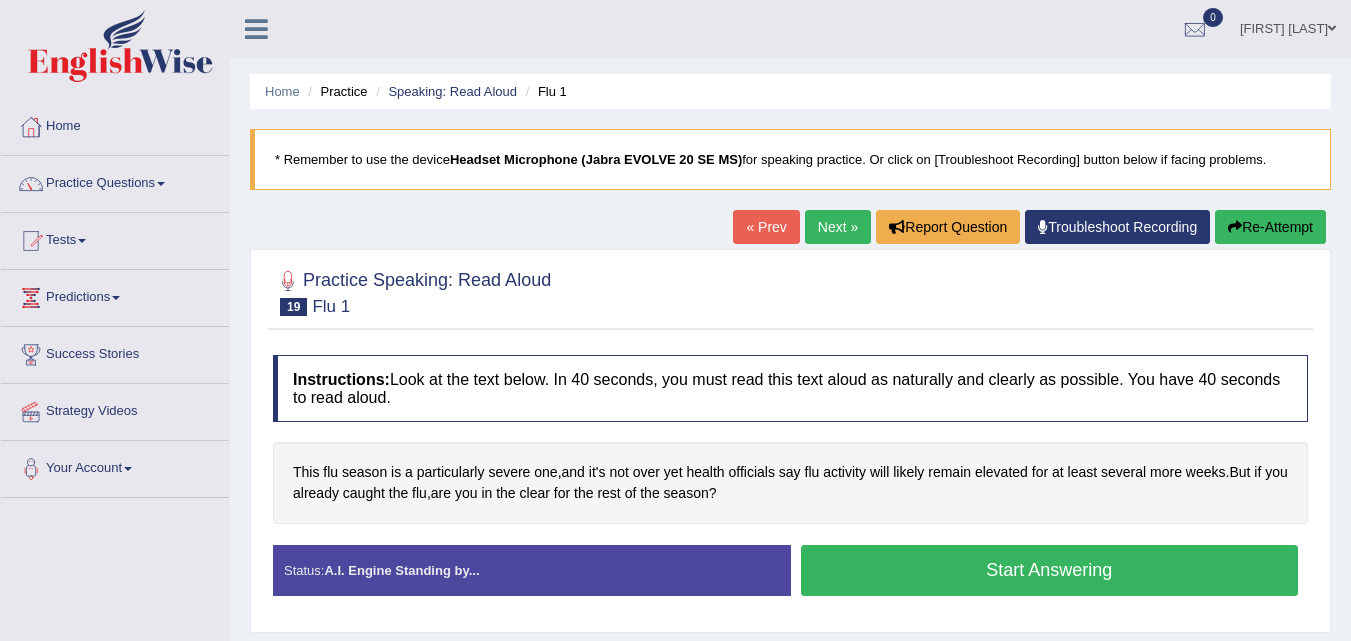scroll, scrollTop: 0, scrollLeft: 0, axis: both 